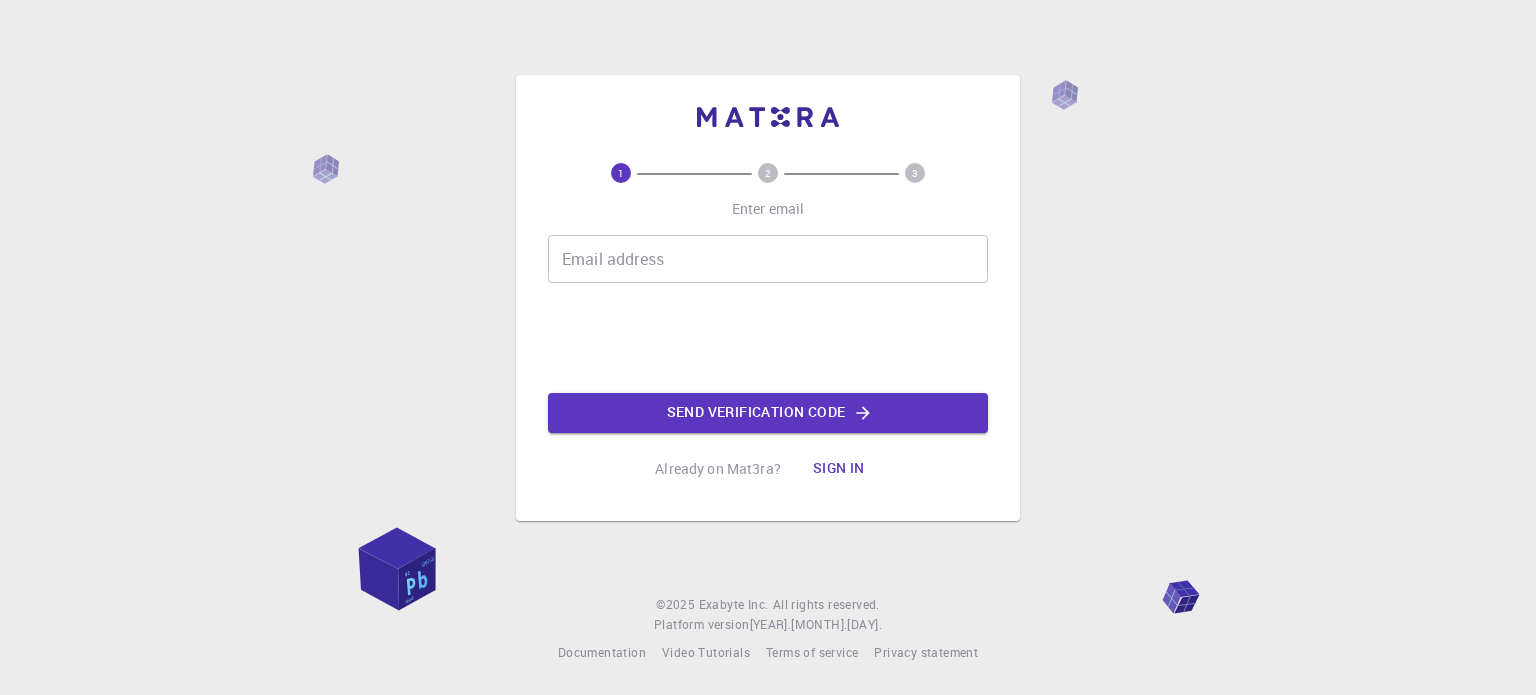 scroll, scrollTop: 0, scrollLeft: 0, axis: both 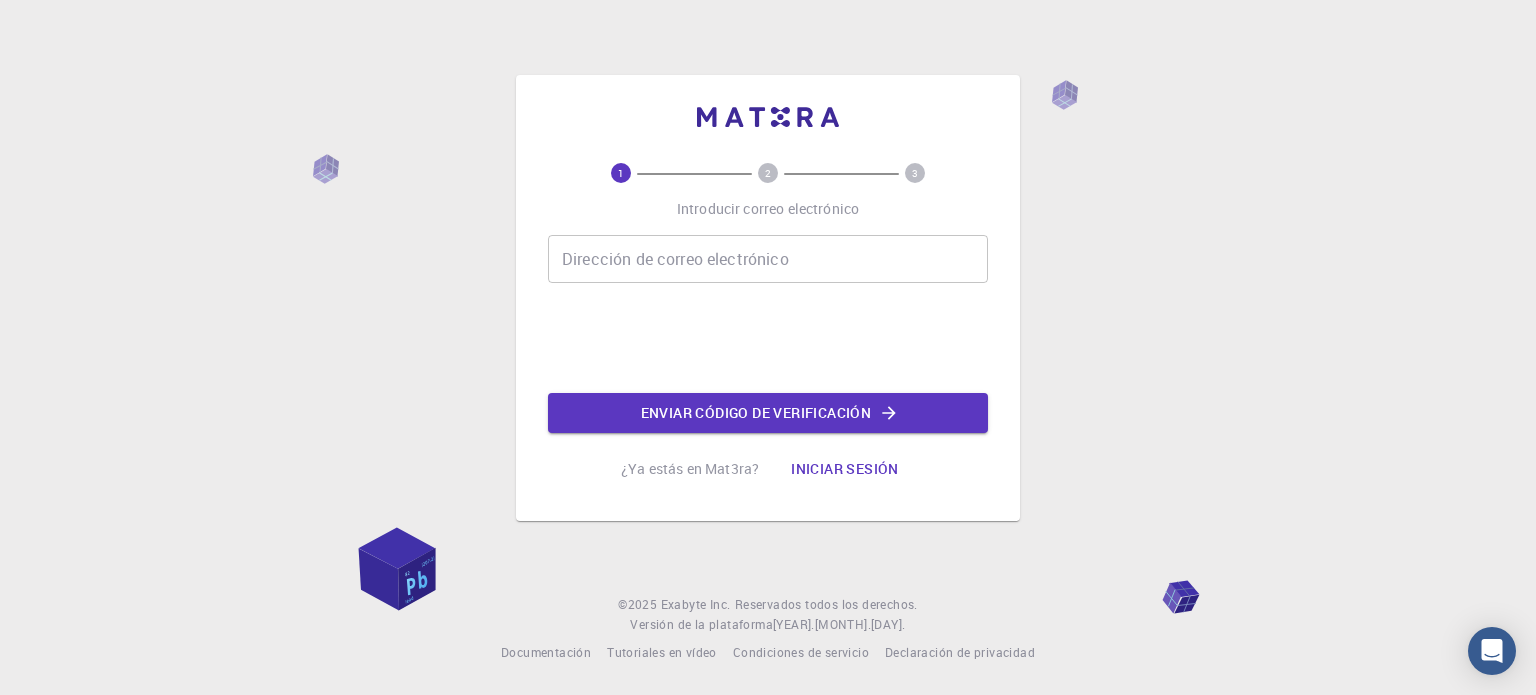 click on "Dirección de correo electrónico" at bounding box center [768, 259] 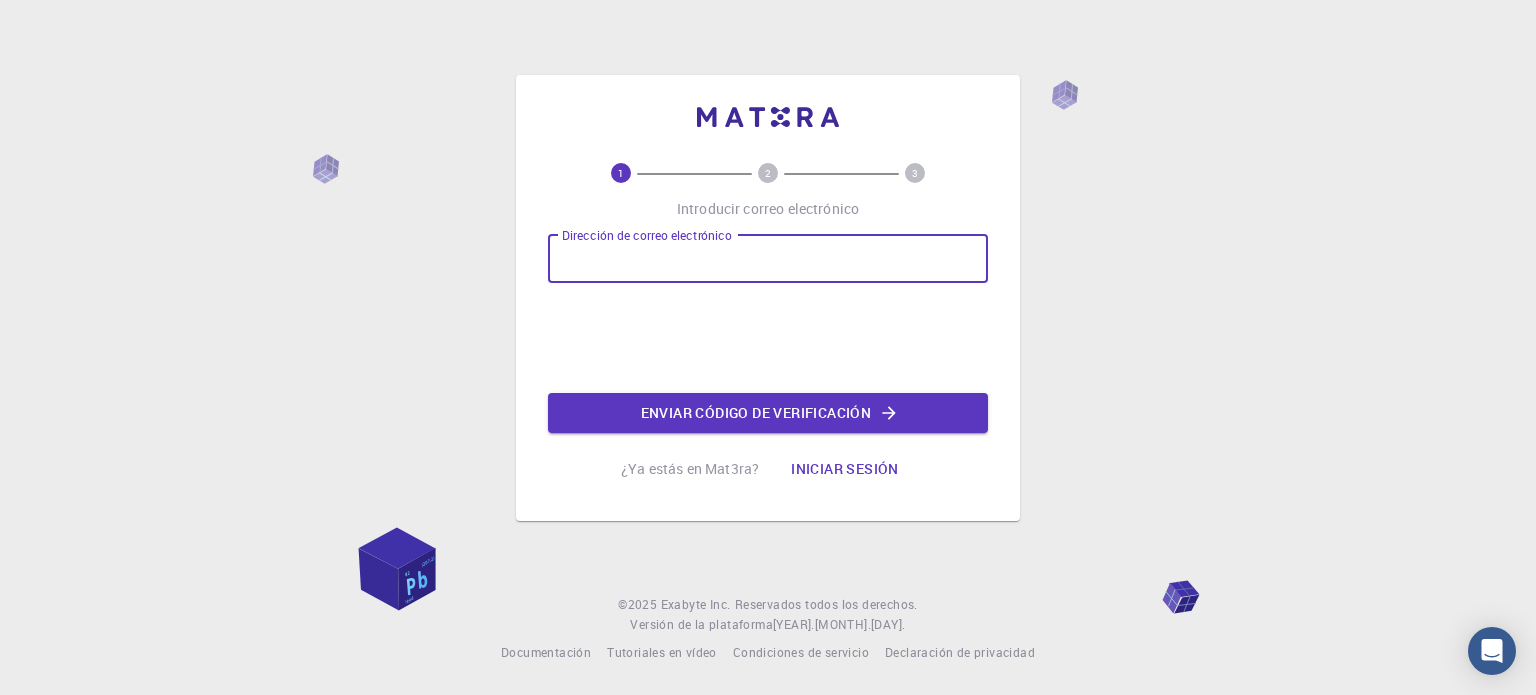 type on "[NAME]@[DOMAIN]" 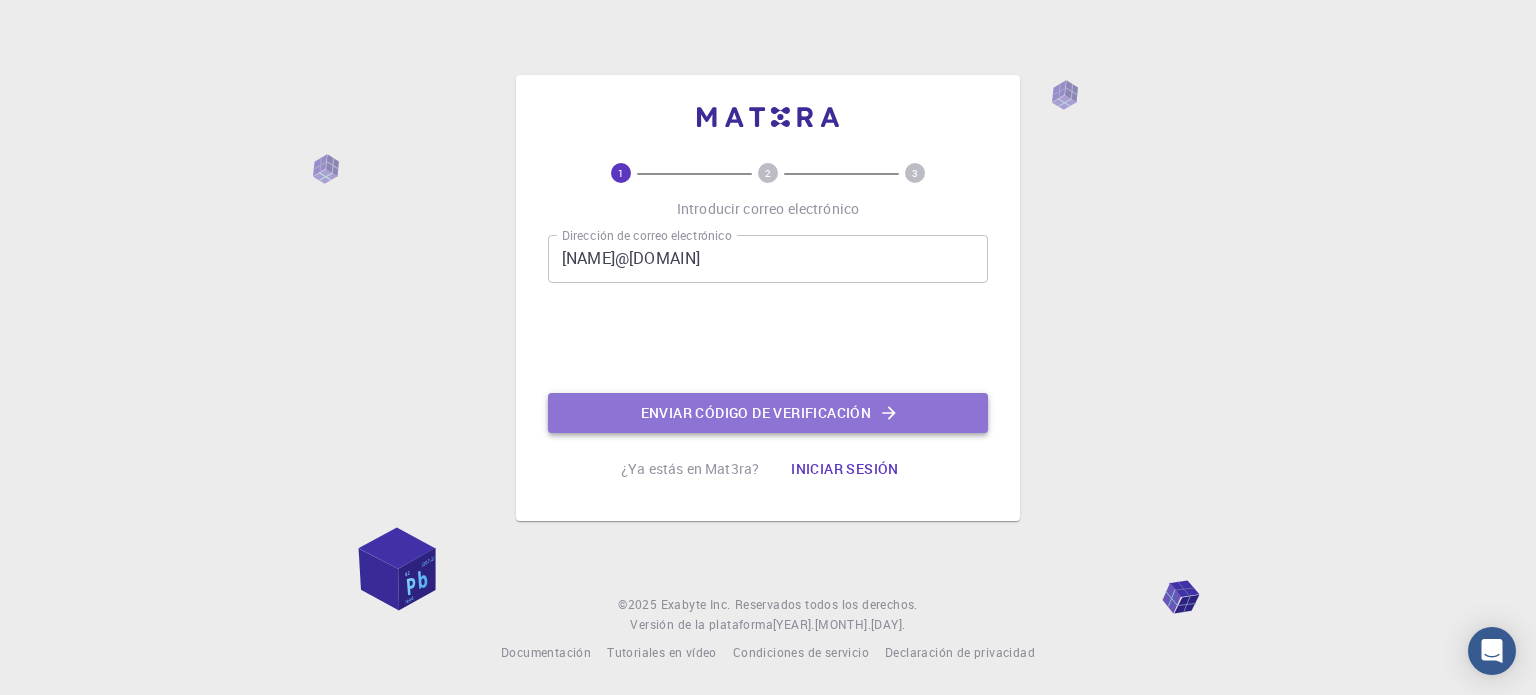 click on "Enviar código de verificación" at bounding box center (756, 412) 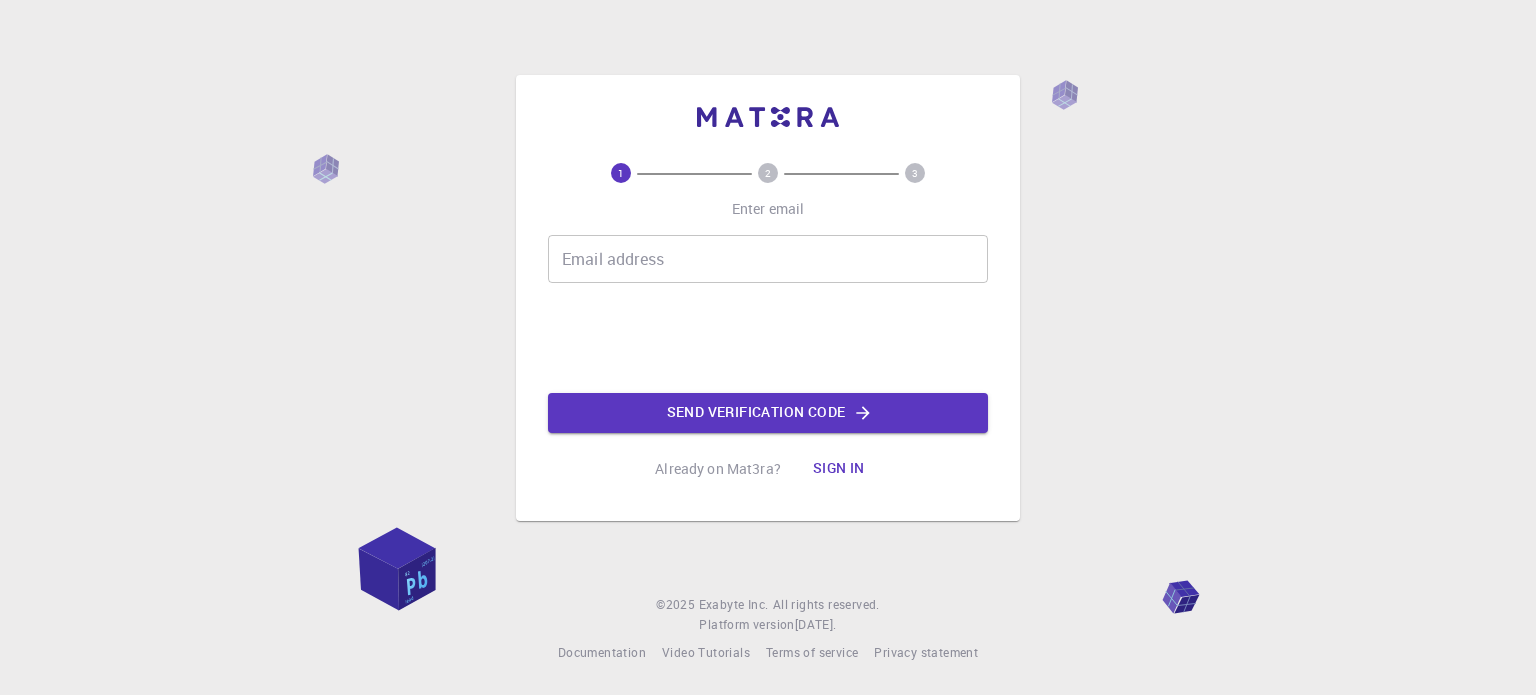 scroll, scrollTop: 0, scrollLeft: 0, axis: both 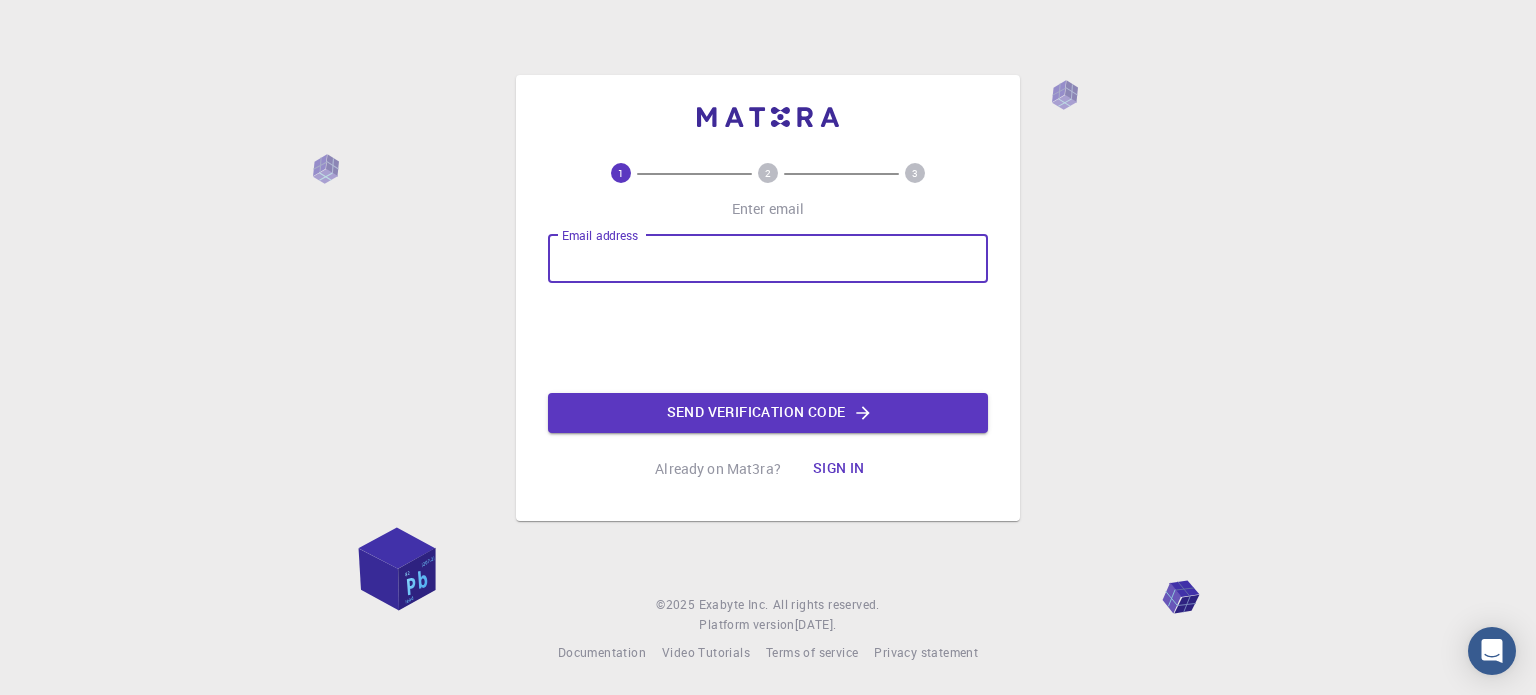 click on "Email address" at bounding box center [768, 259] 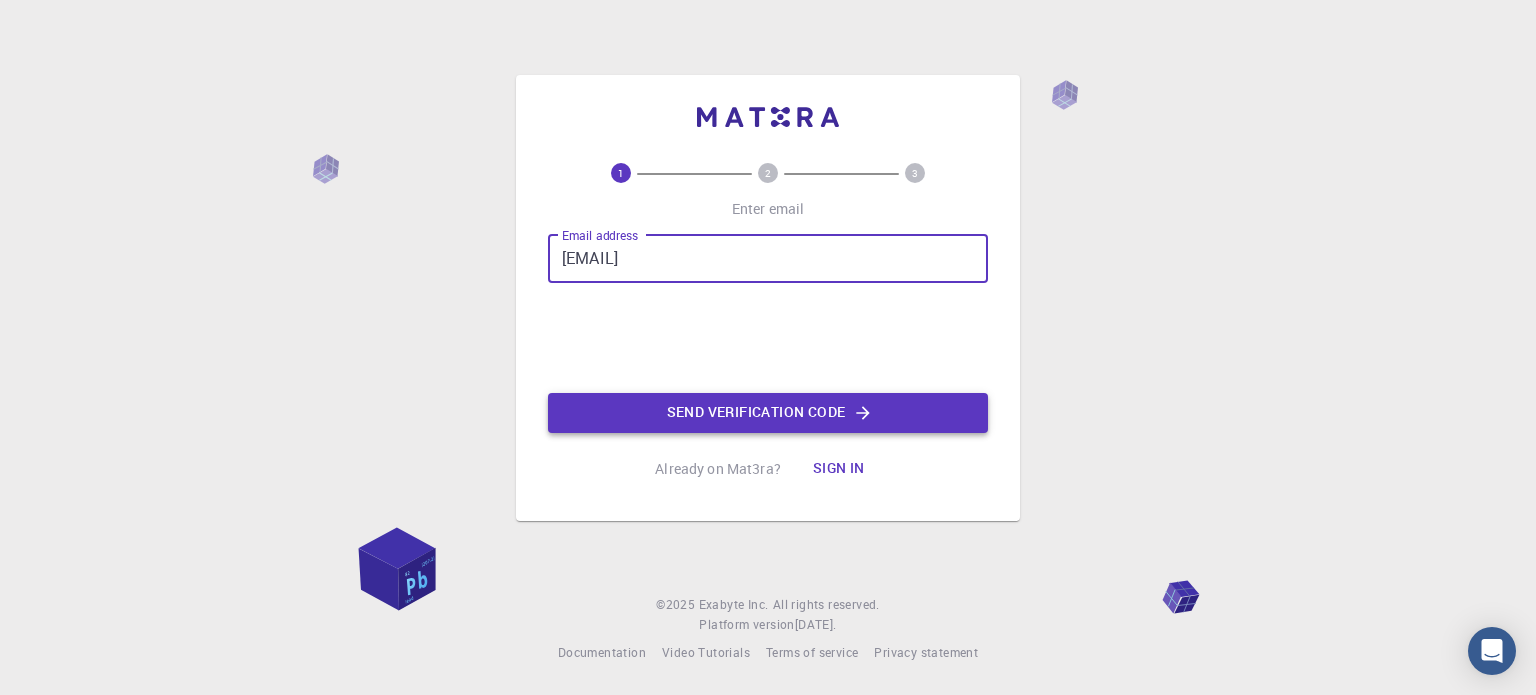 click on "Send verification code" 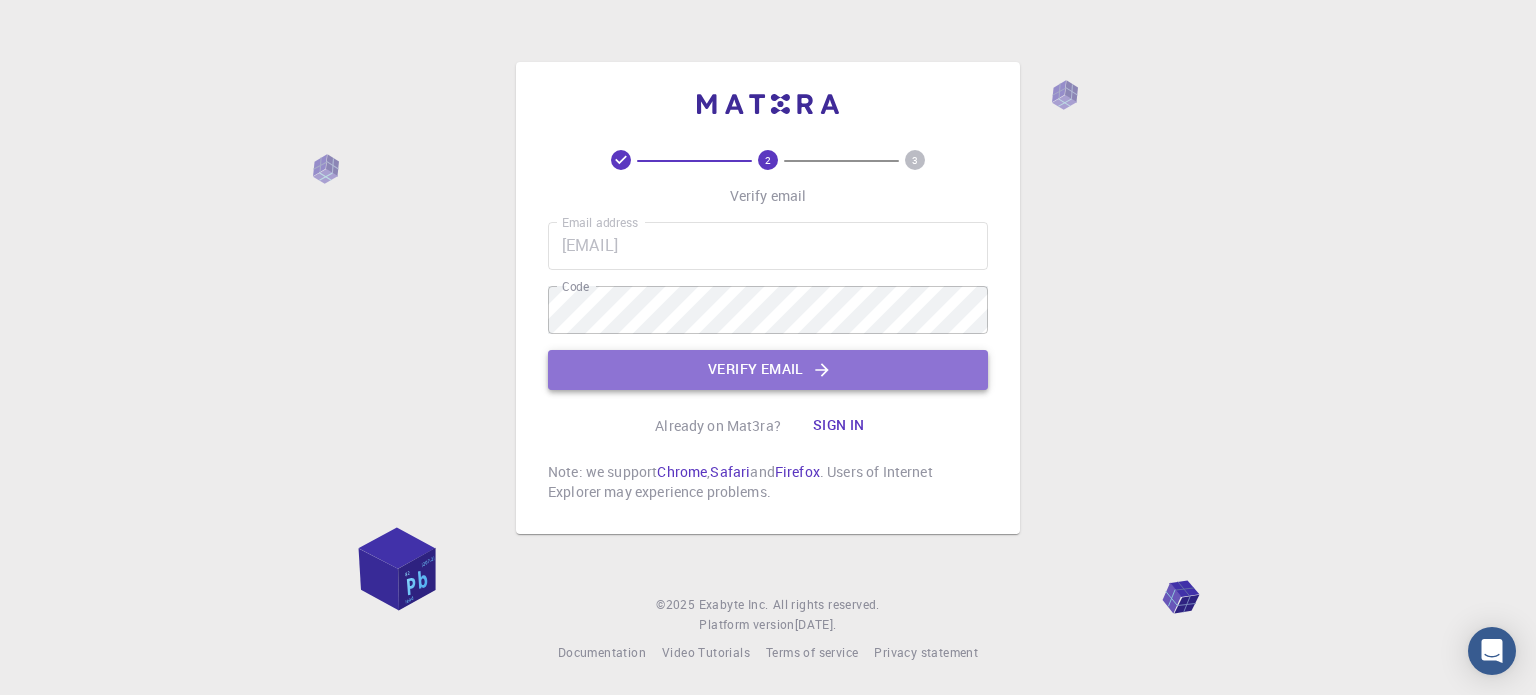 click on "Verify email" 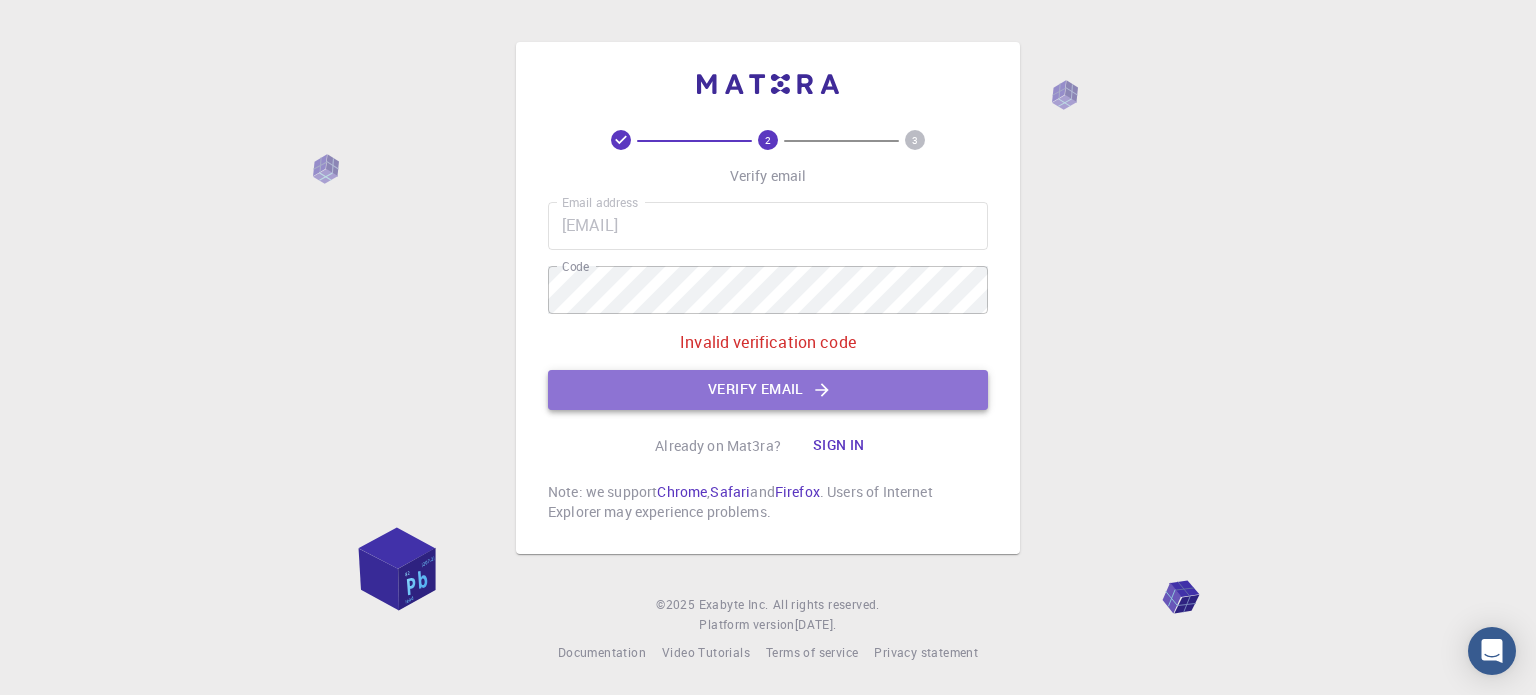 click on "Verify email" at bounding box center [768, 390] 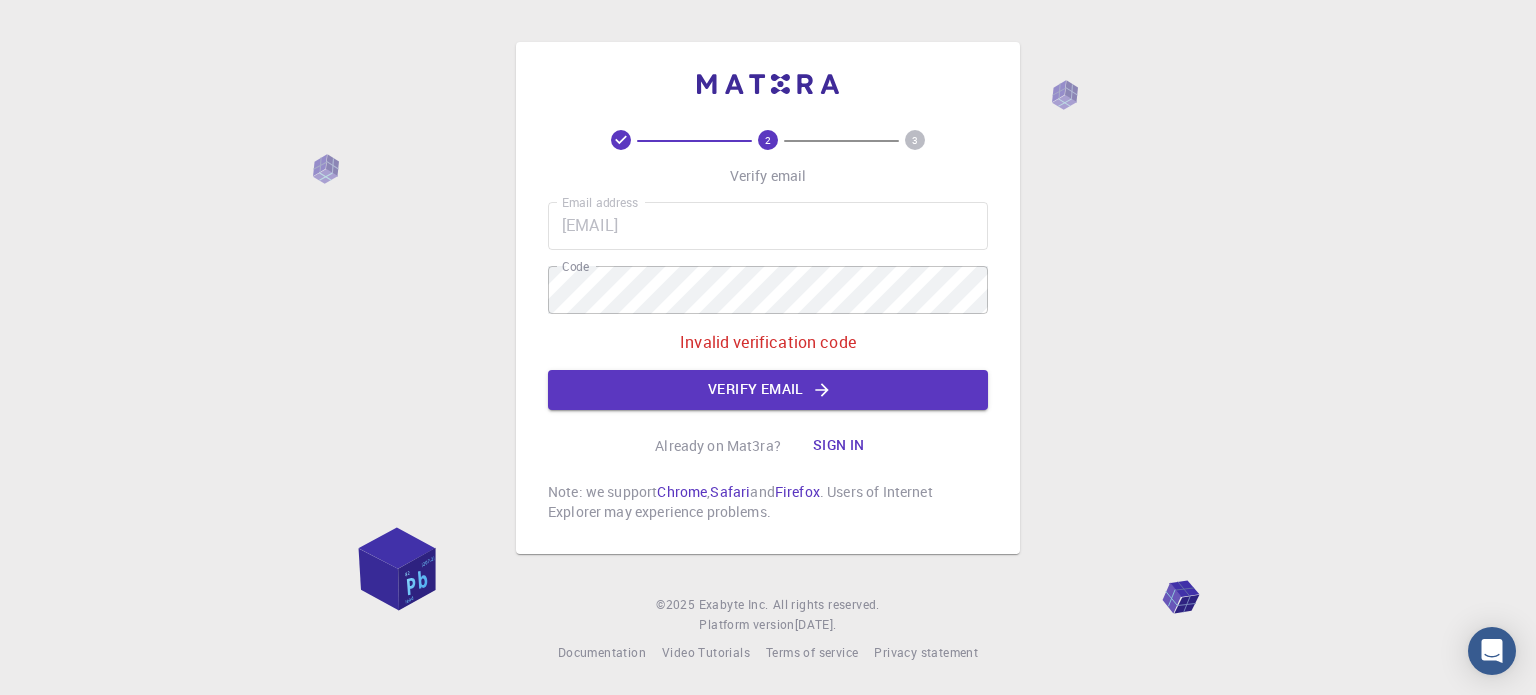 click on "Sign in" at bounding box center [839, 446] 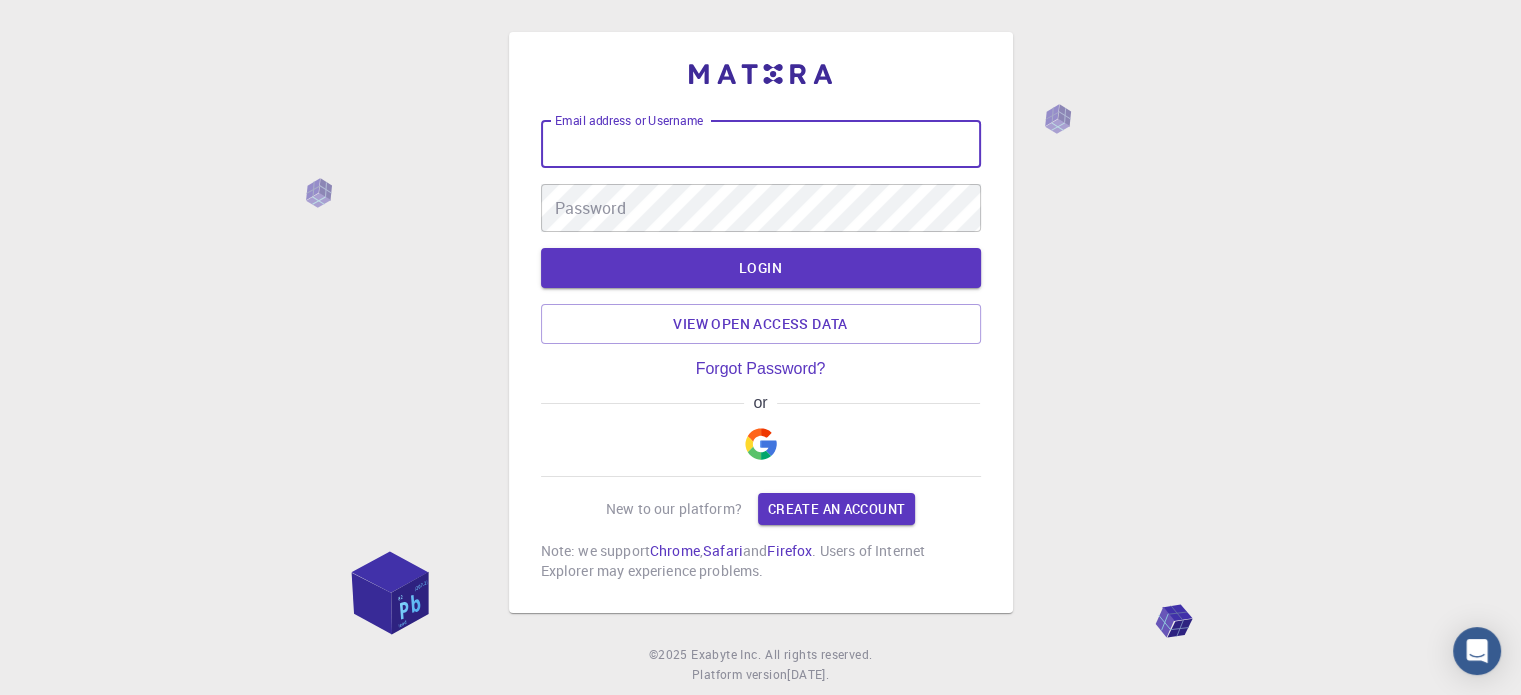 click on "Email address or Username" at bounding box center [761, 144] 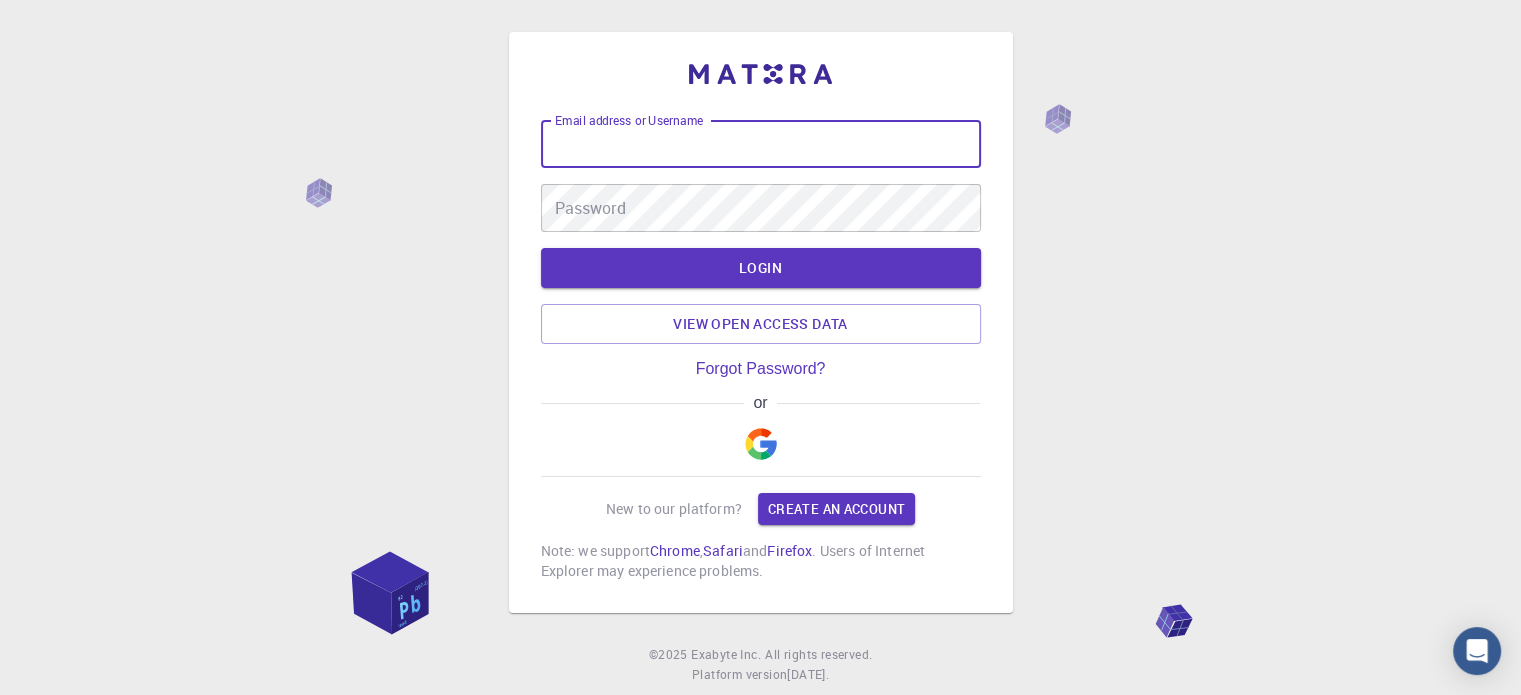 paste on "[PHONE]" 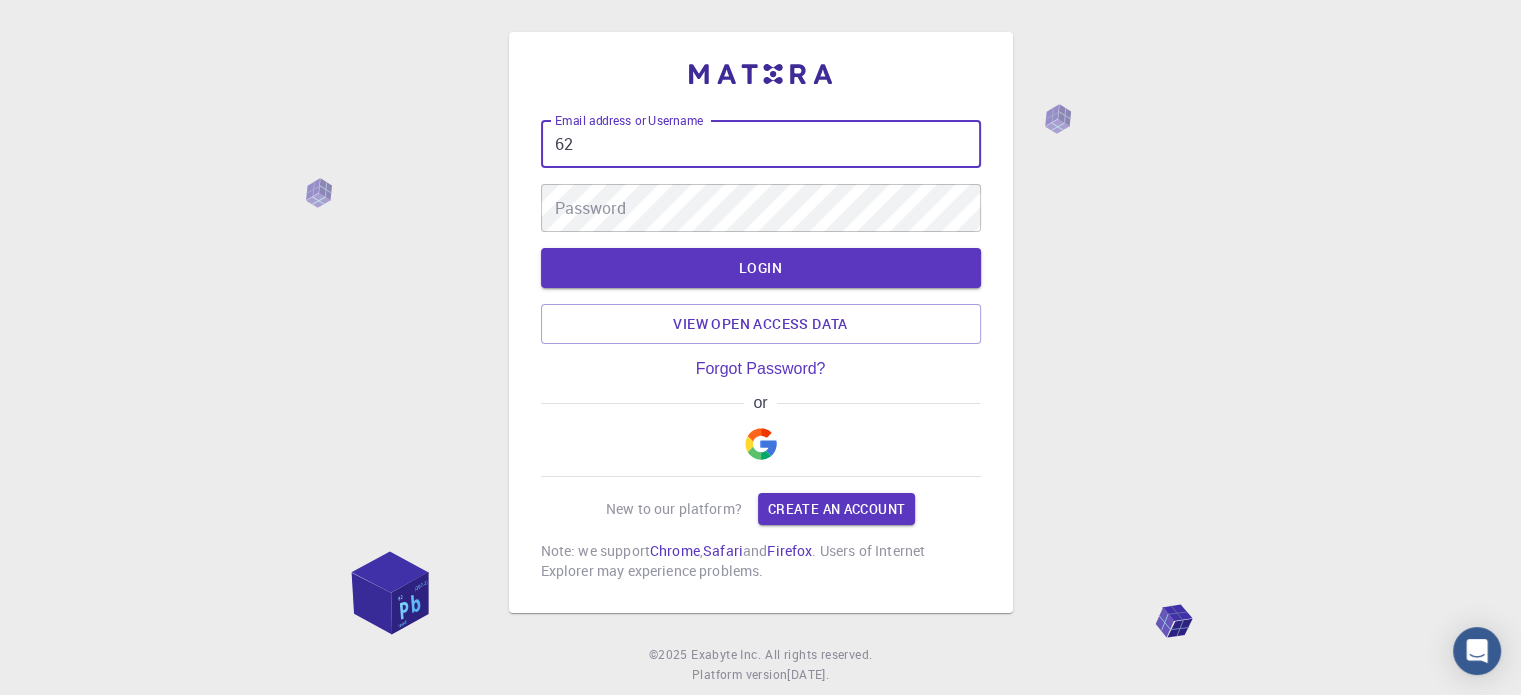 type on "6" 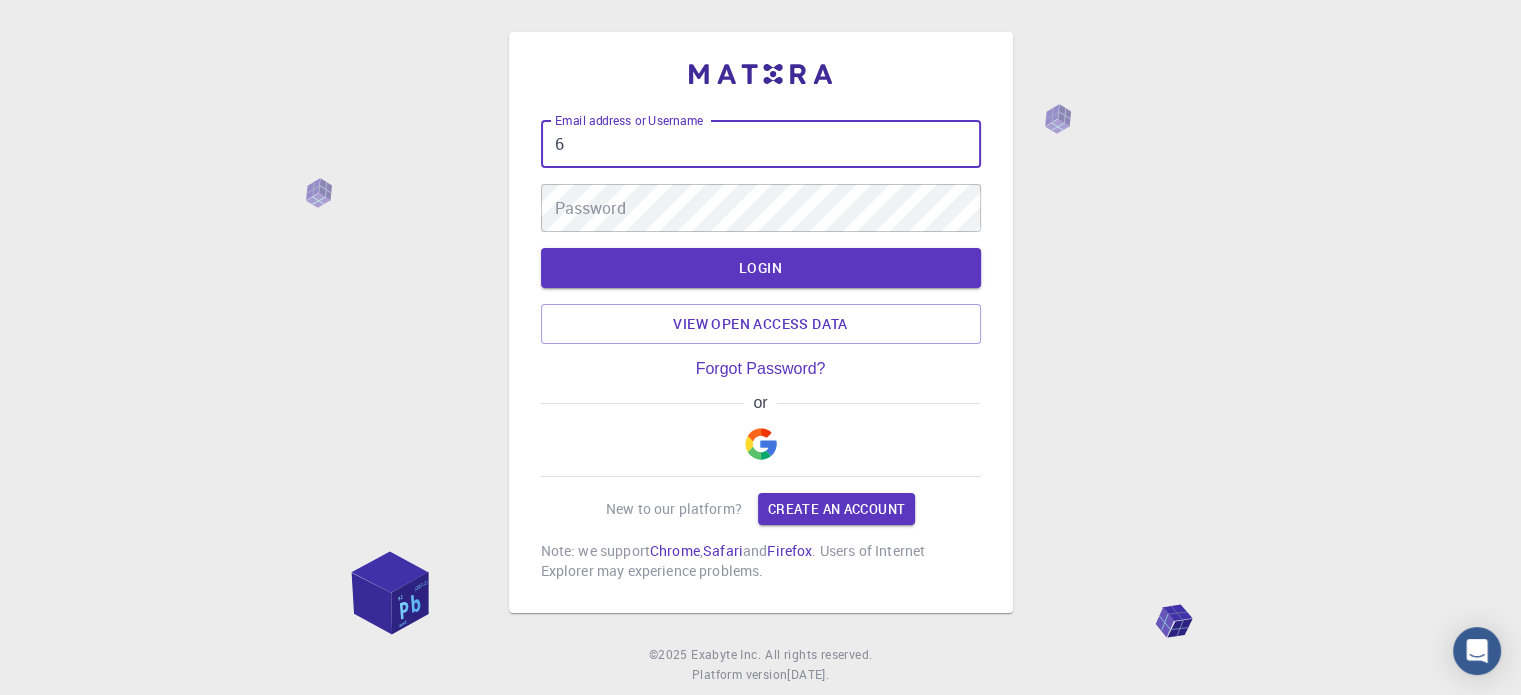 type 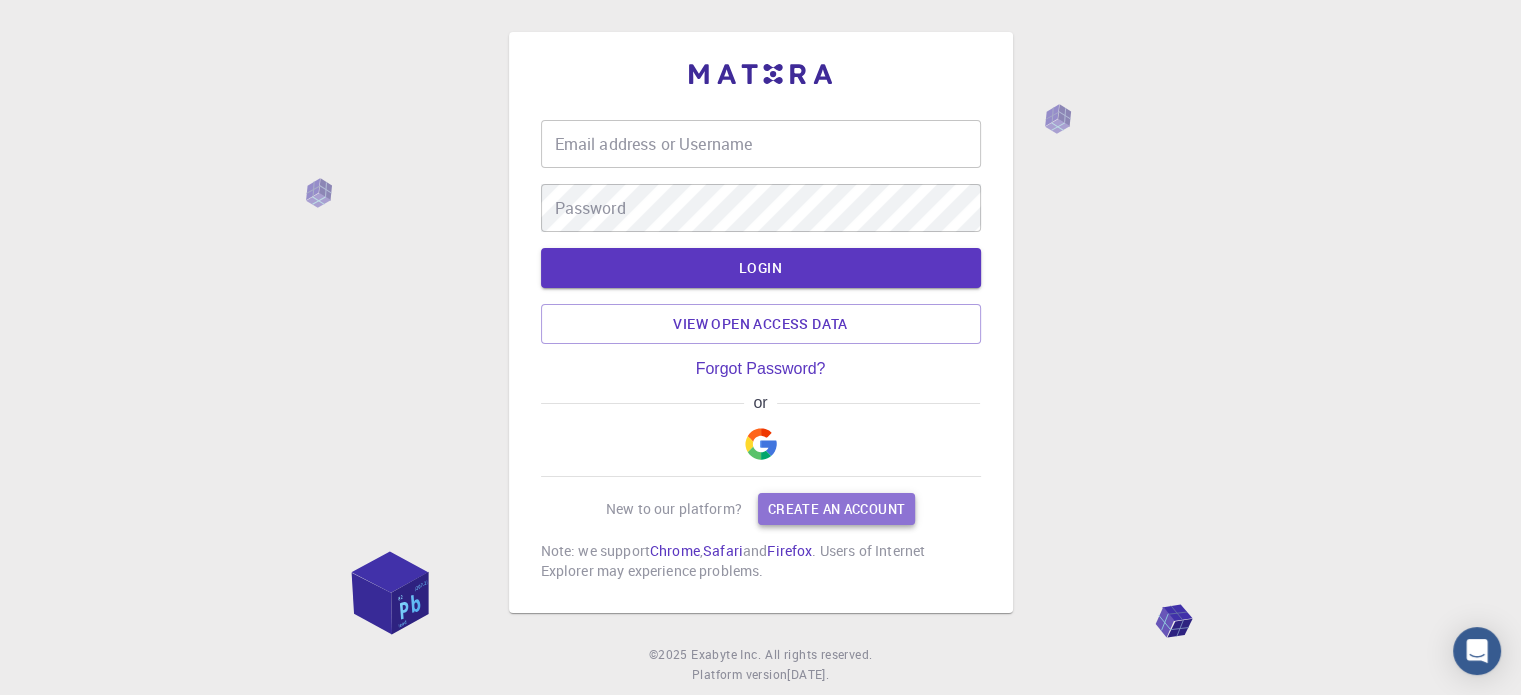 click on "Create an account" at bounding box center (836, 509) 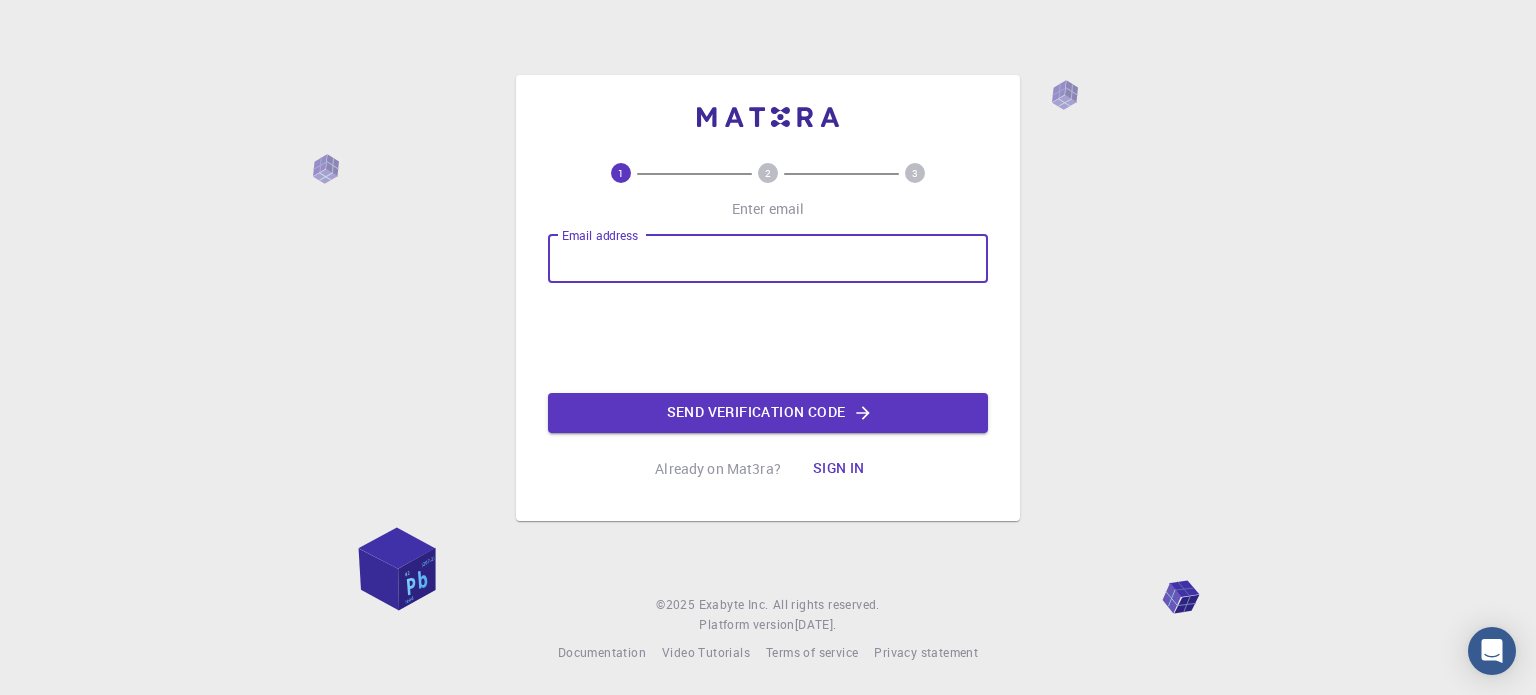 click on "Email address" at bounding box center [768, 259] 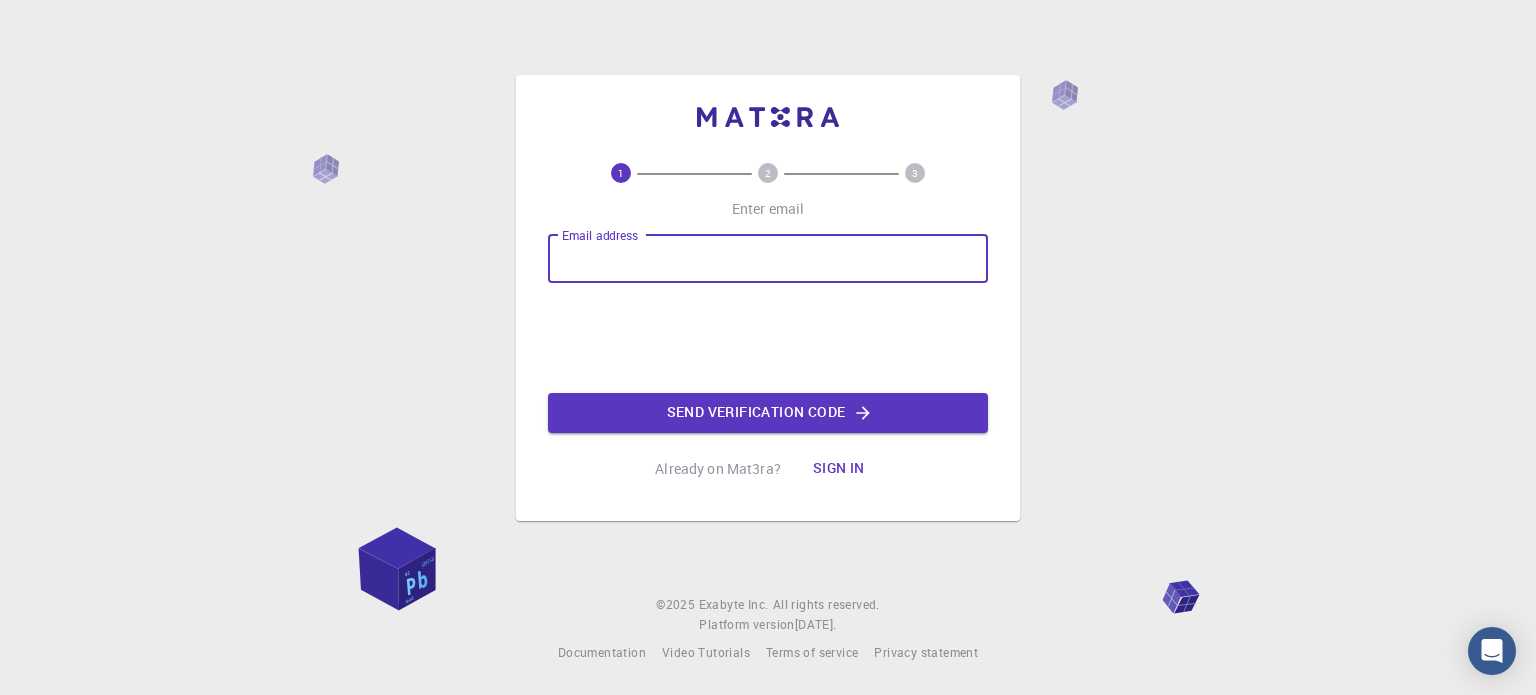 type on "[EMAIL]" 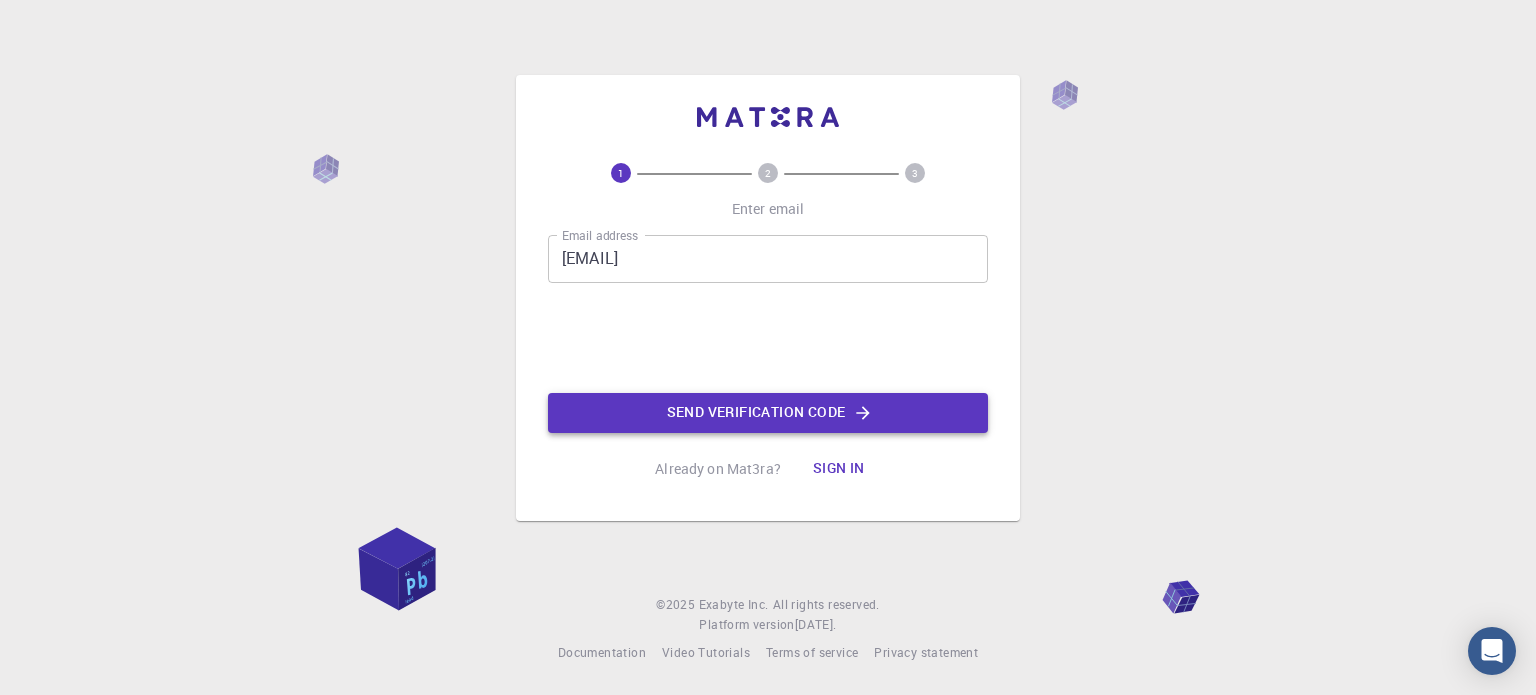 click on "Send verification code" 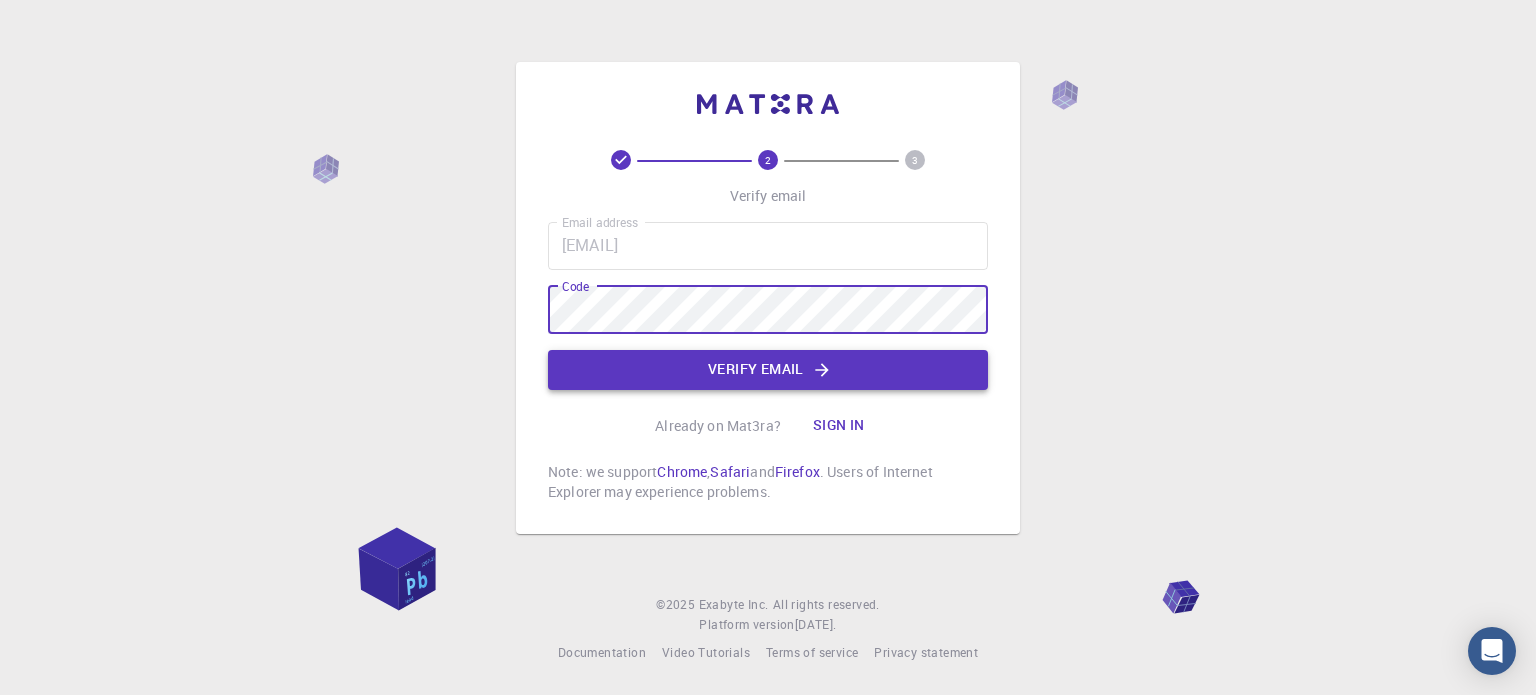 click on "Verify email" 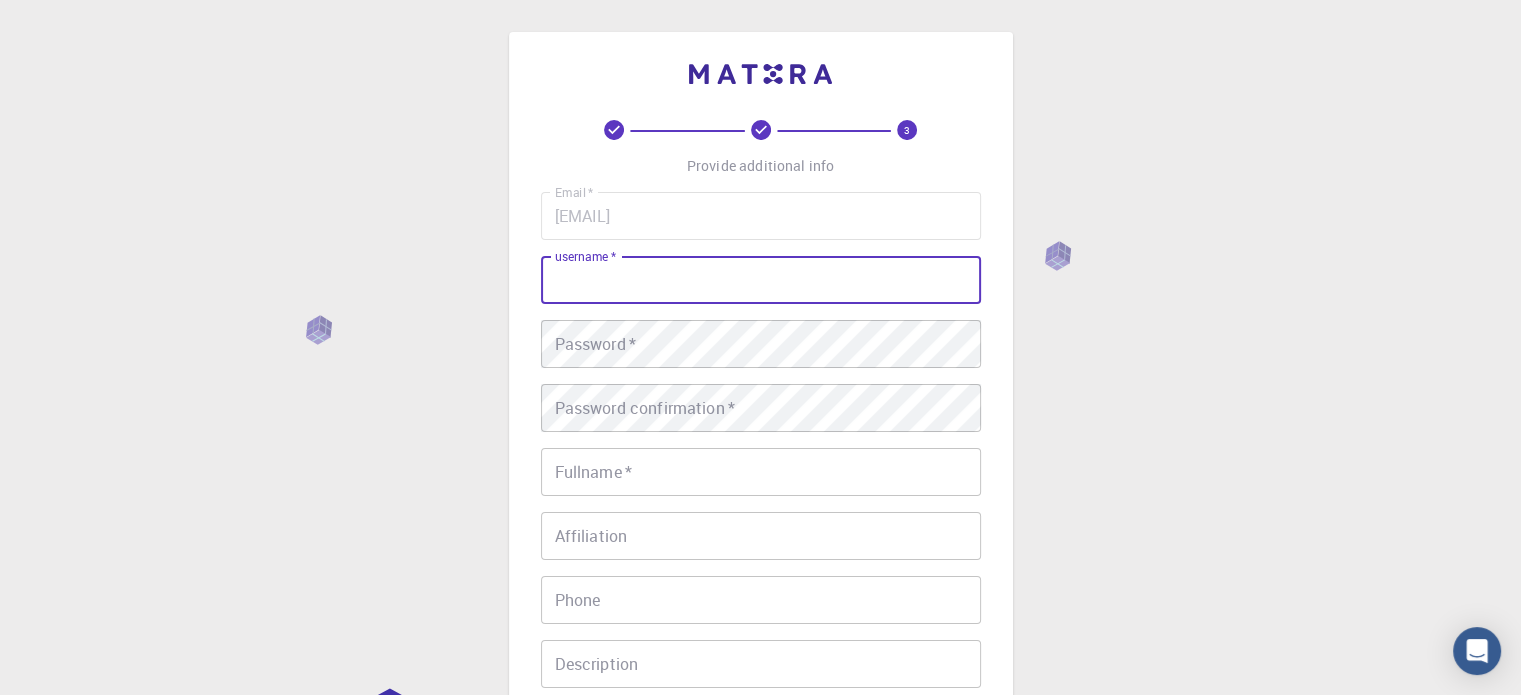 click on "username   *" at bounding box center [761, 280] 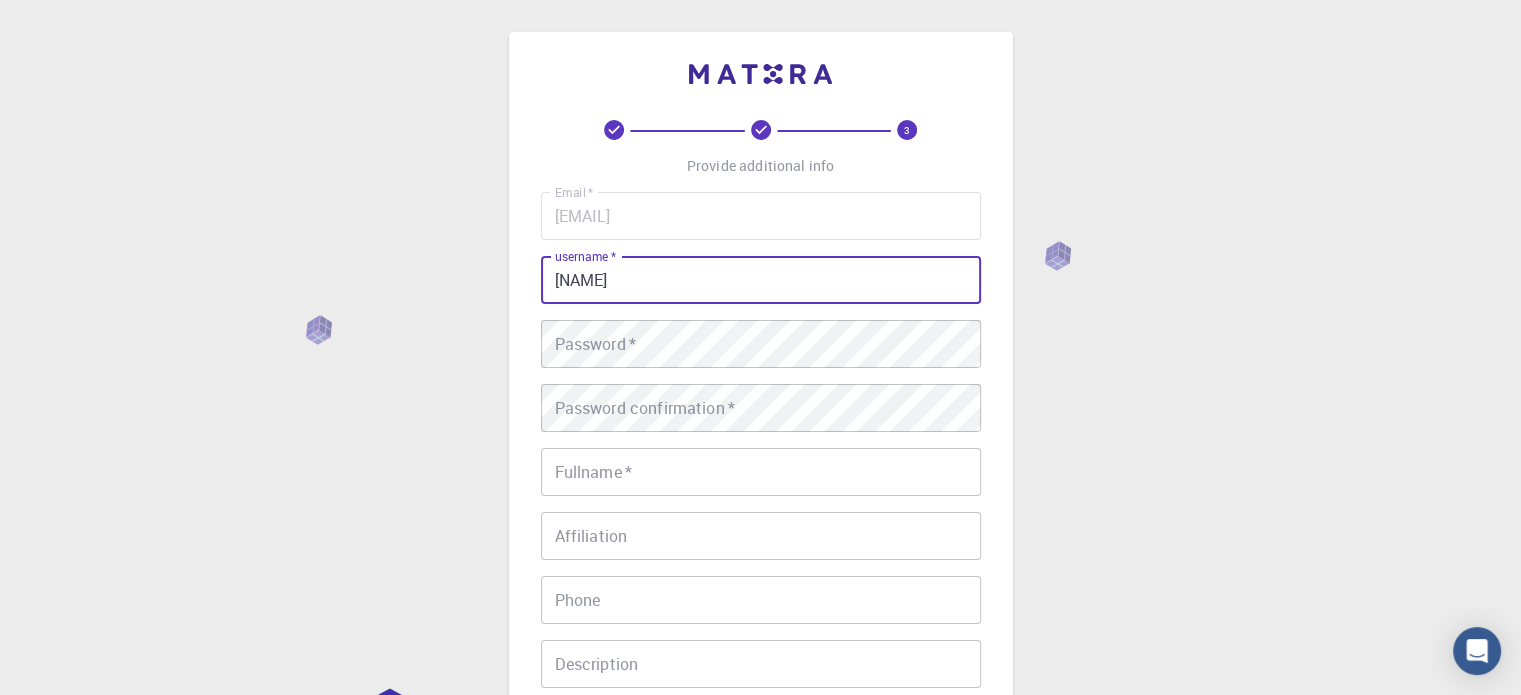 type on "[NAME]" 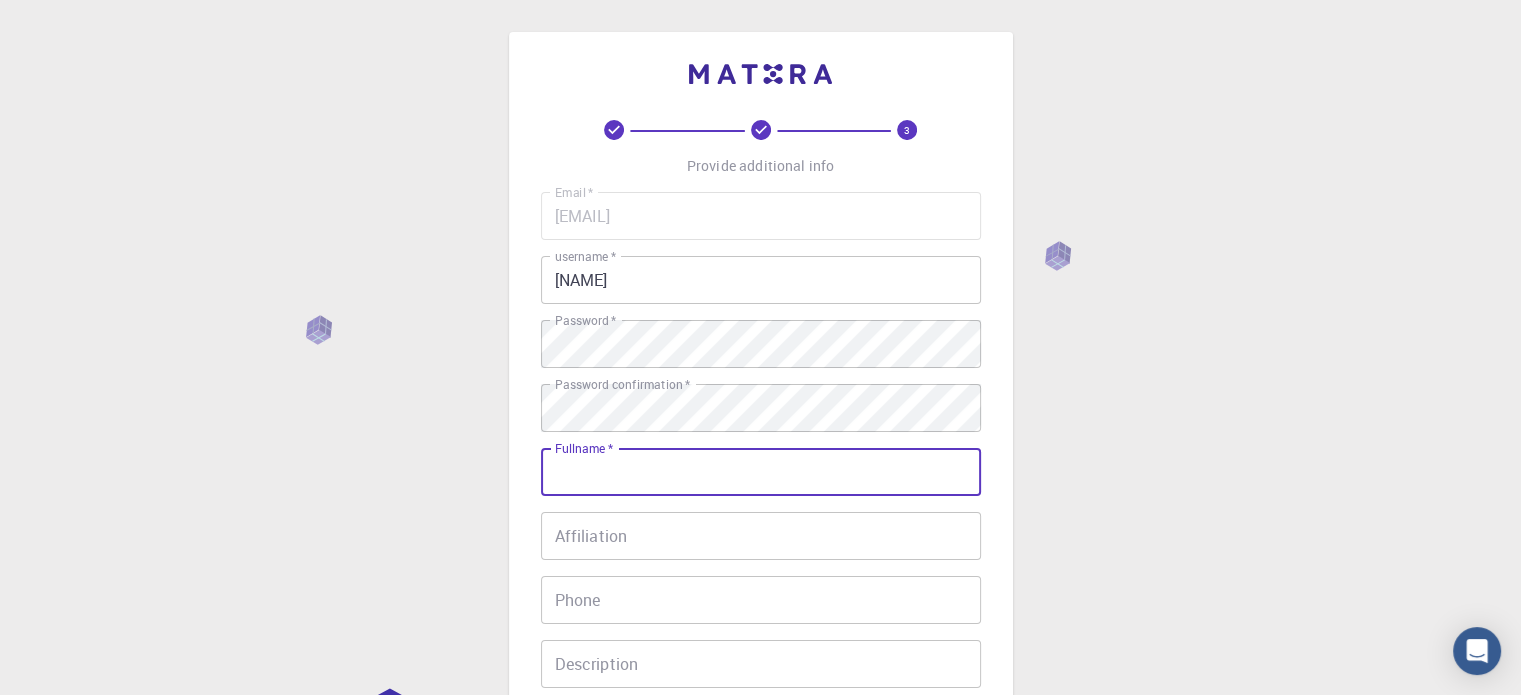 click on "Fullname   *" at bounding box center (761, 472) 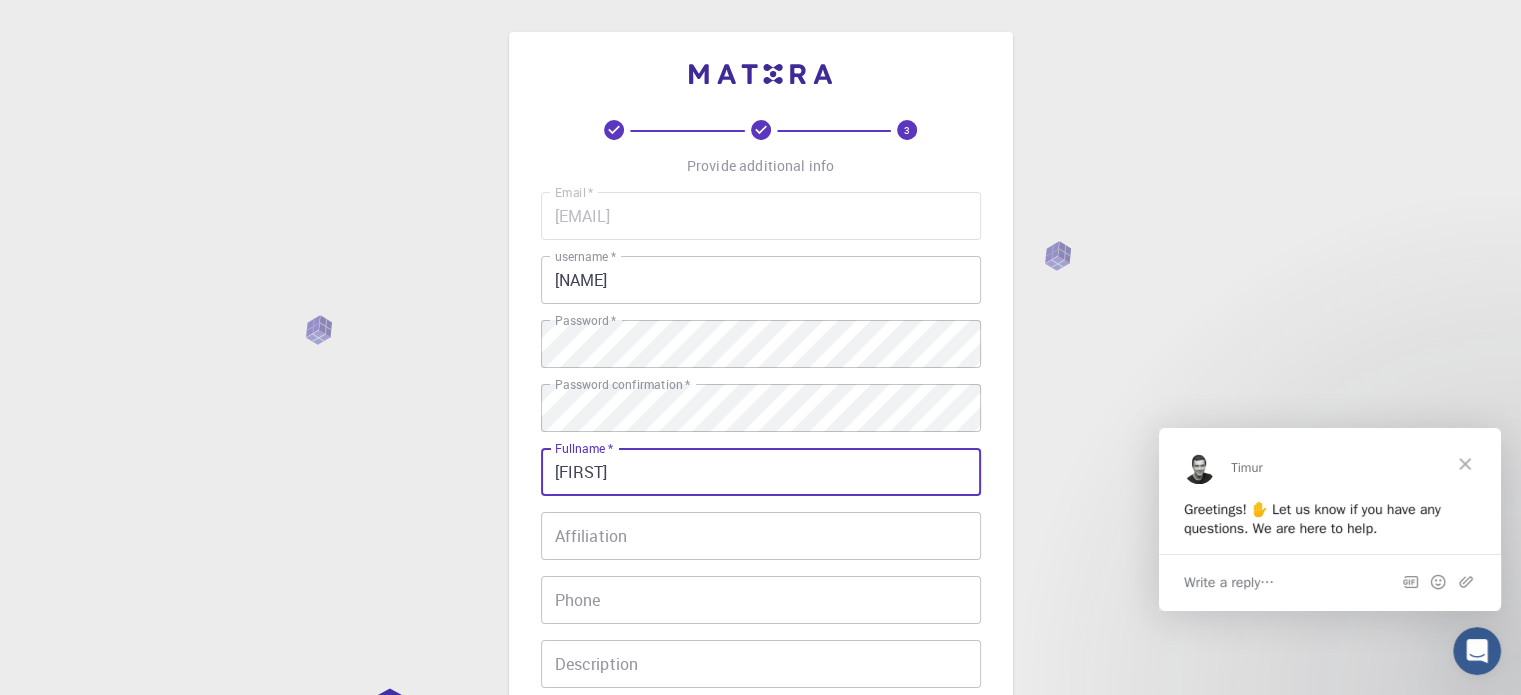 scroll, scrollTop: 0, scrollLeft: 0, axis: both 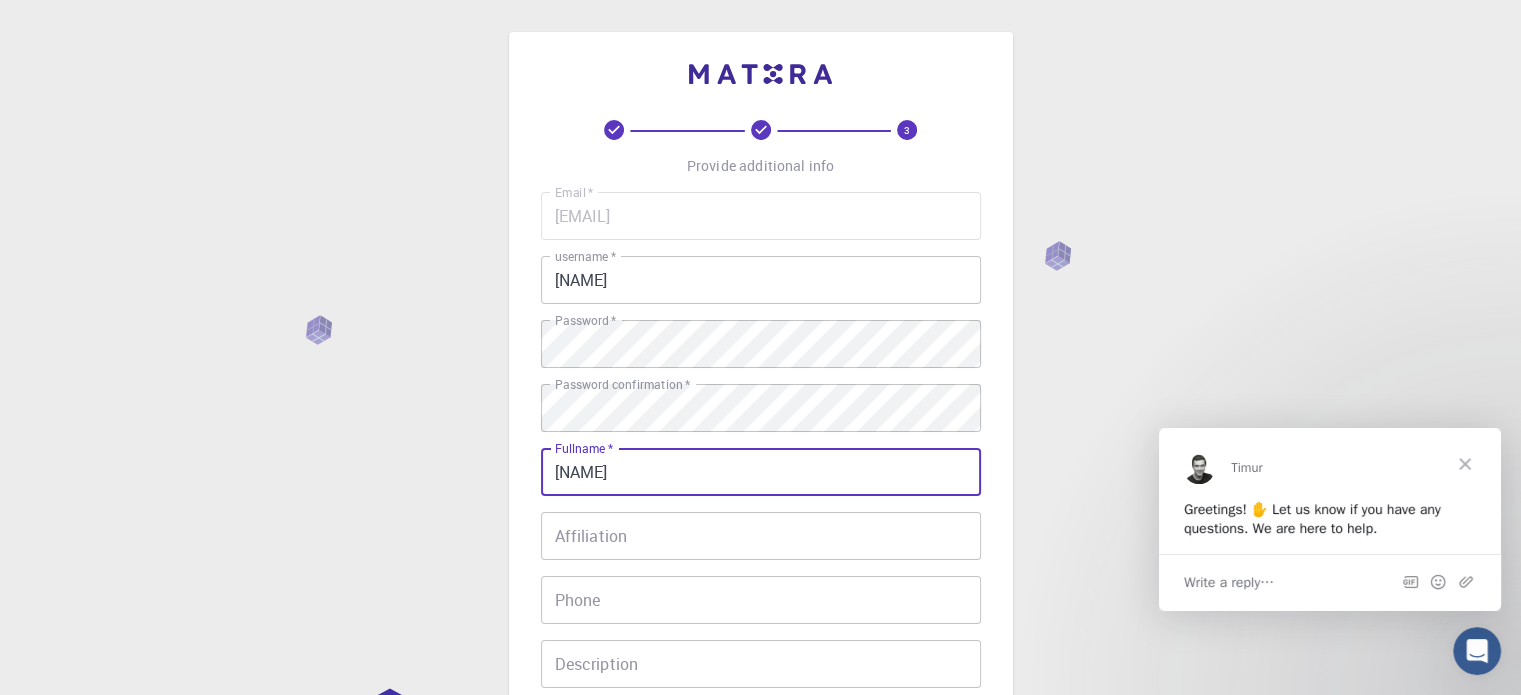 type on "[NAME]" 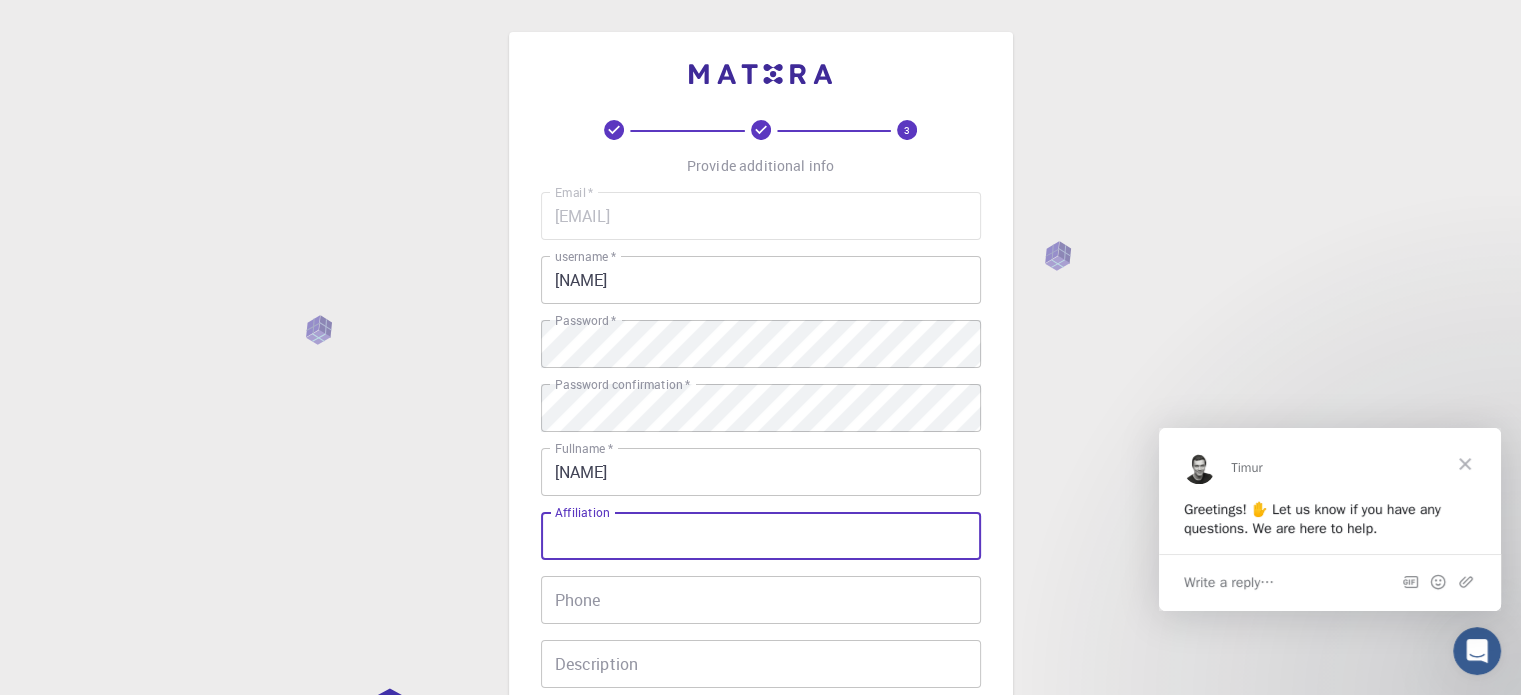 click on "Affiliation" at bounding box center [761, 536] 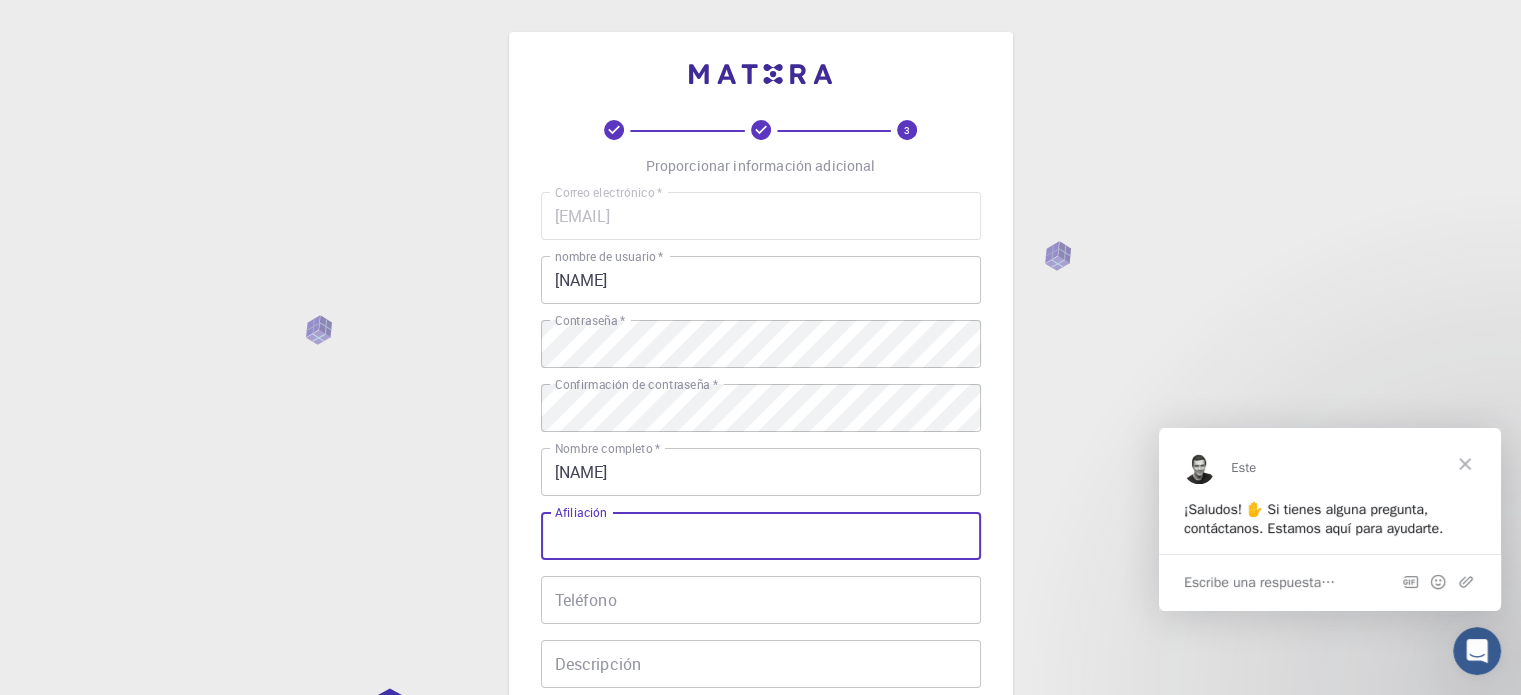 click on "Afiliación" at bounding box center [761, 536] 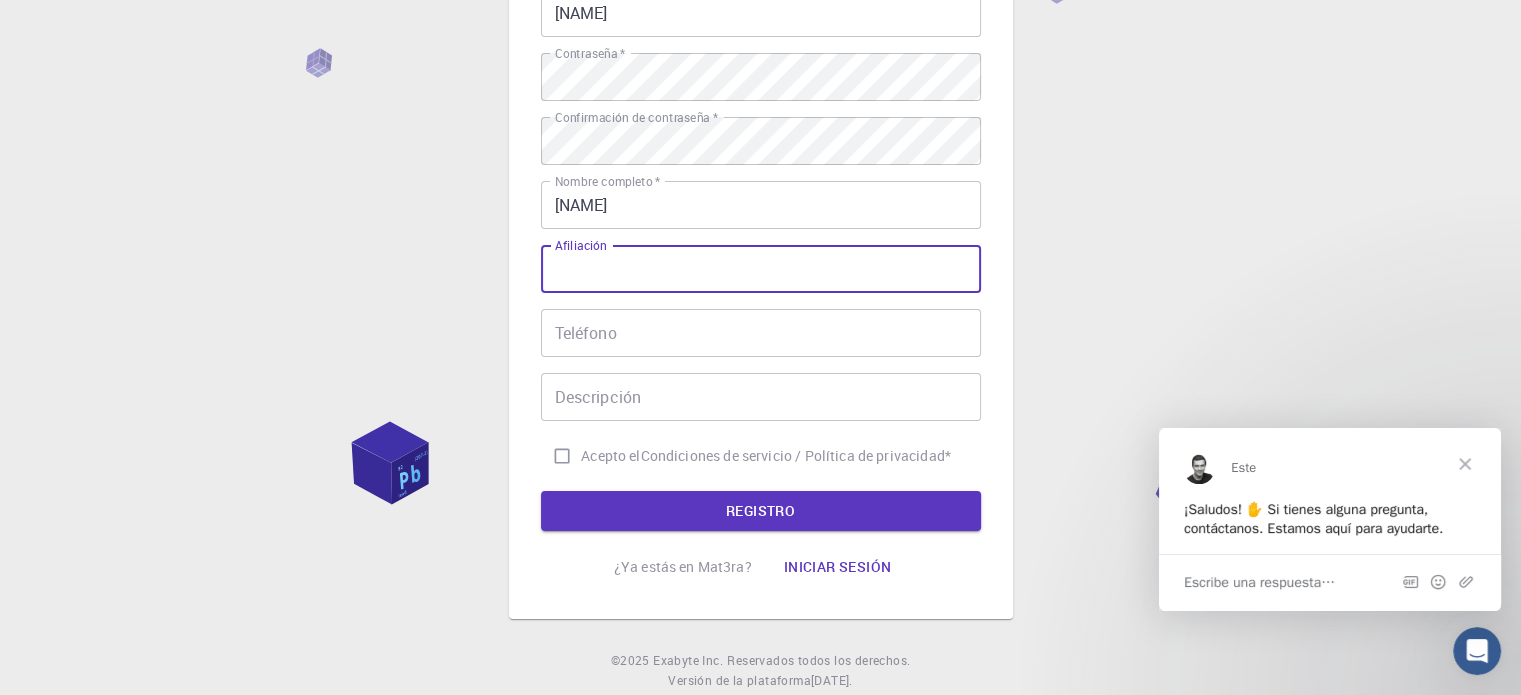 scroll, scrollTop: 299, scrollLeft: 0, axis: vertical 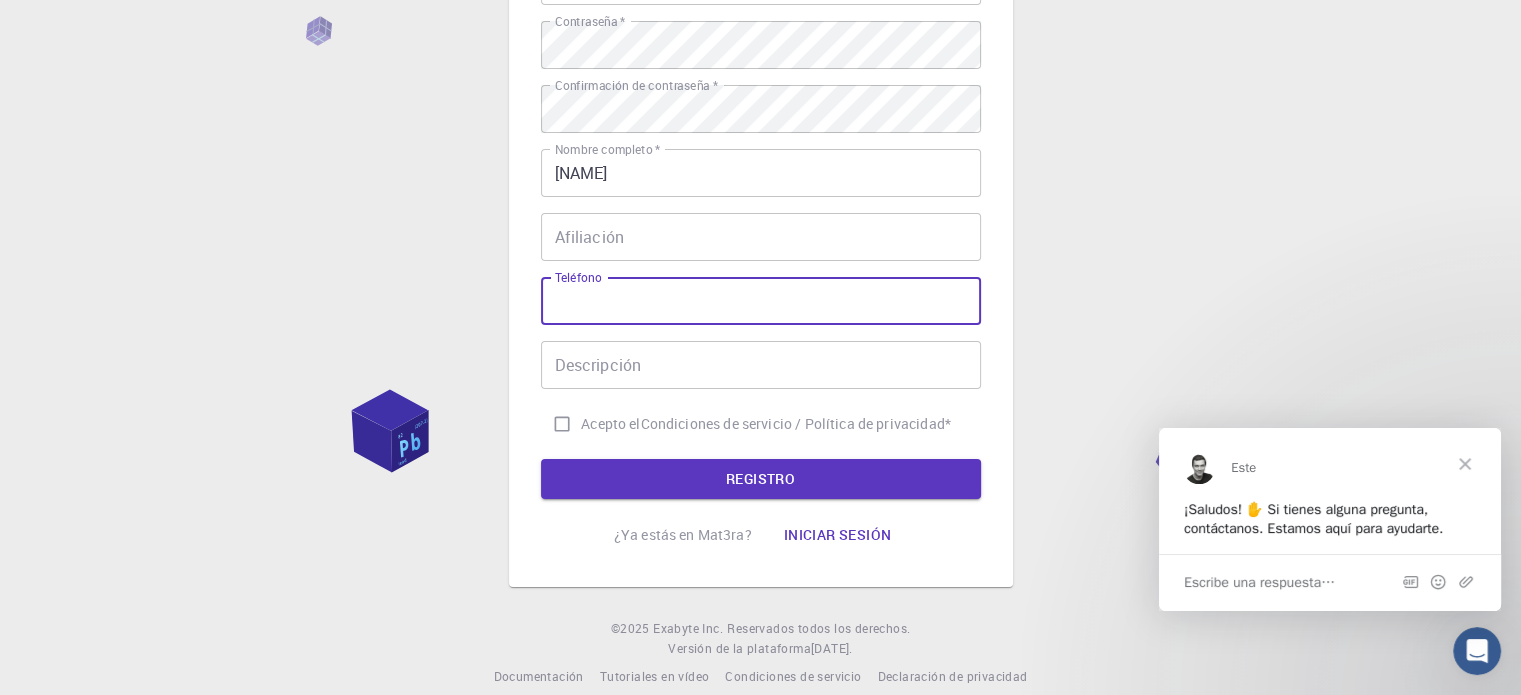 click on "Teléfono" at bounding box center (761, 301) 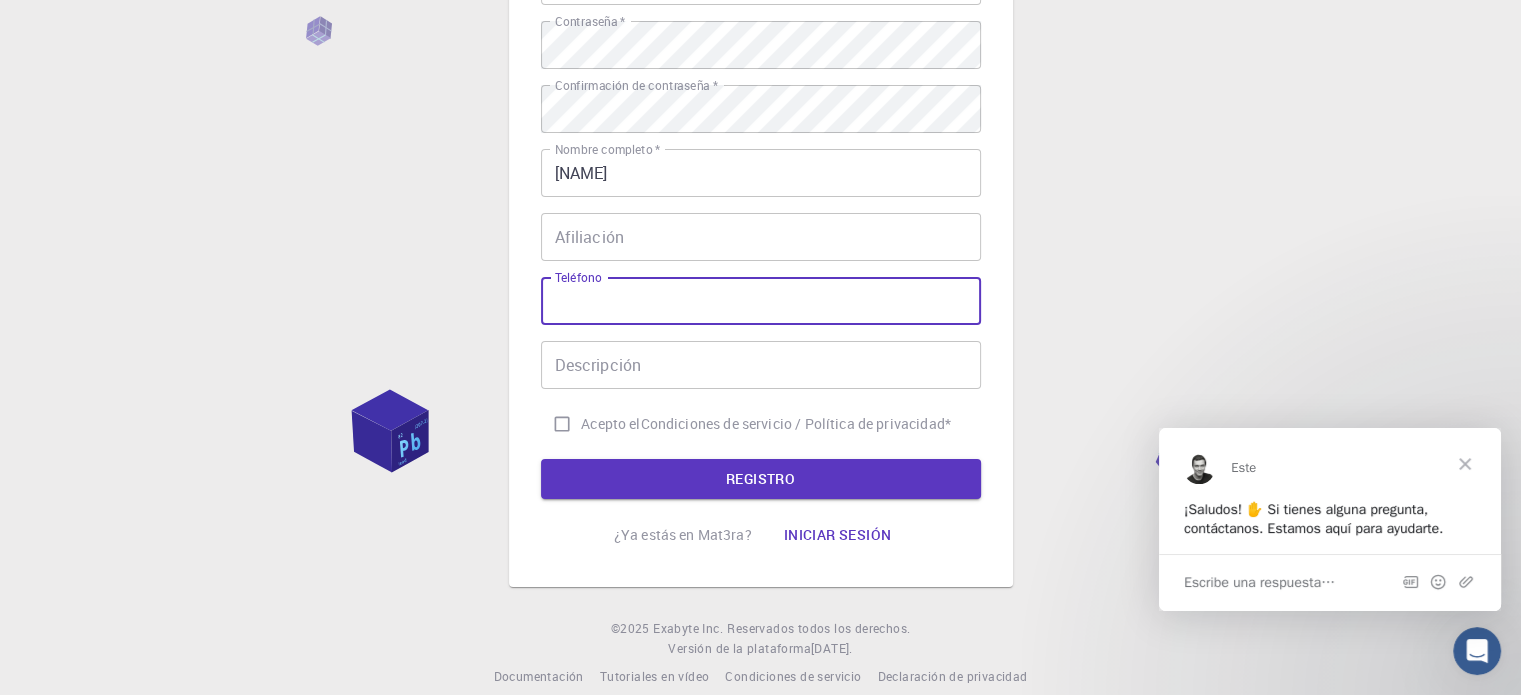 type on "[PHONE]" 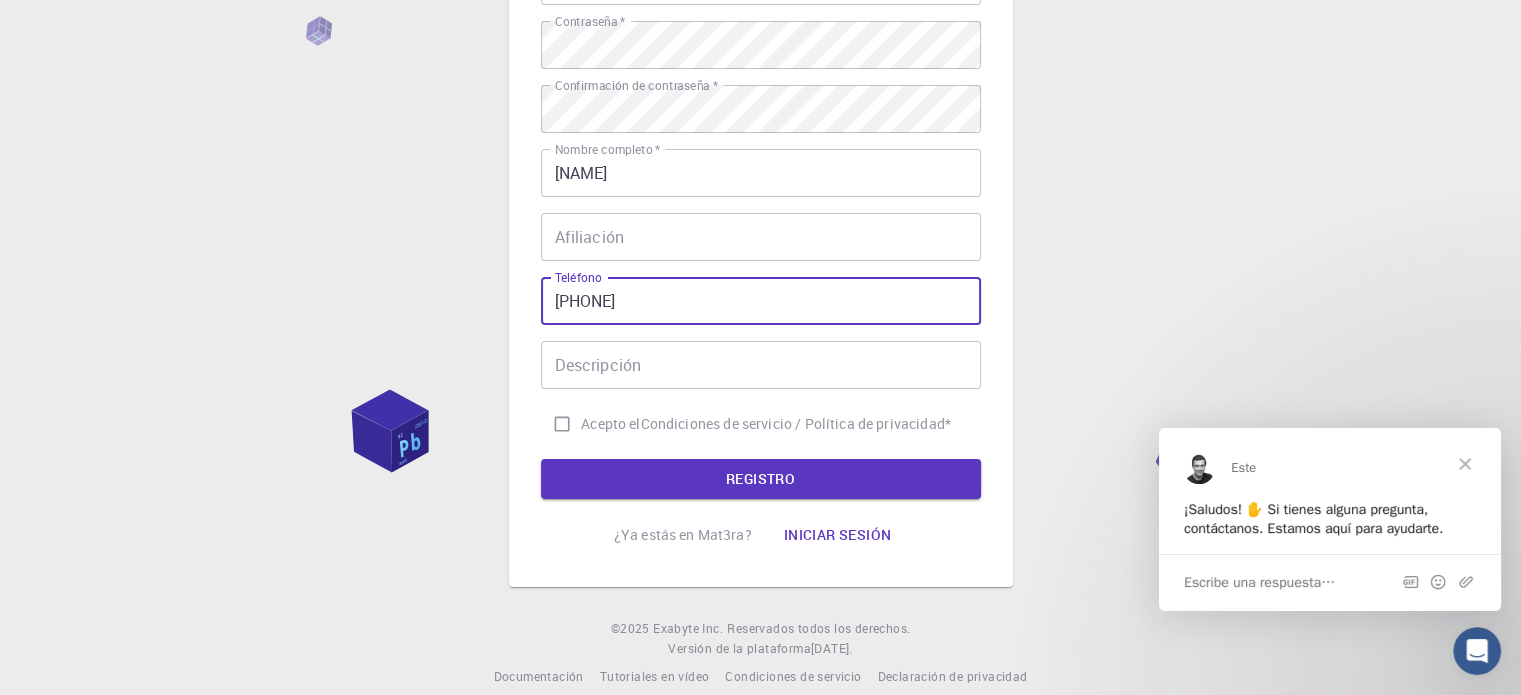 click on "Descripción" at bounding box center [761, 365] 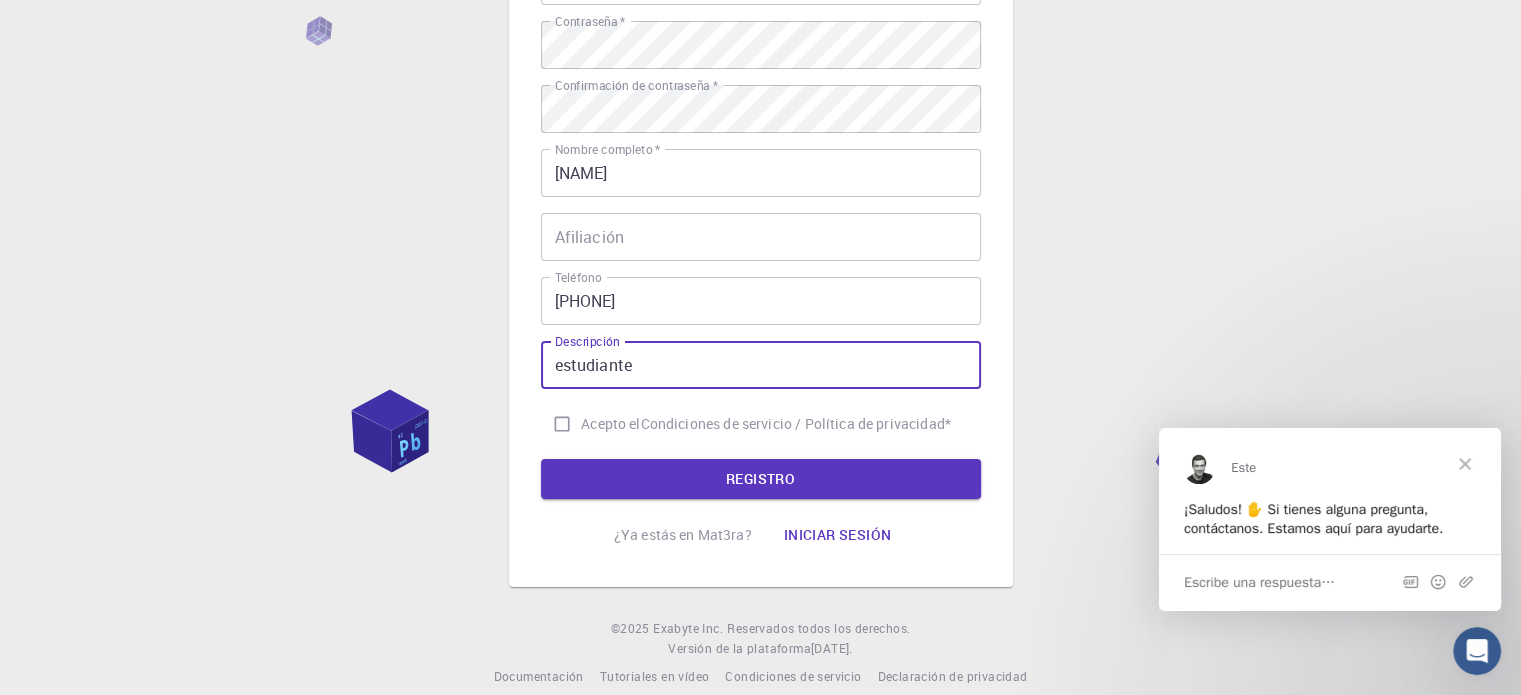 type on "estudiante" 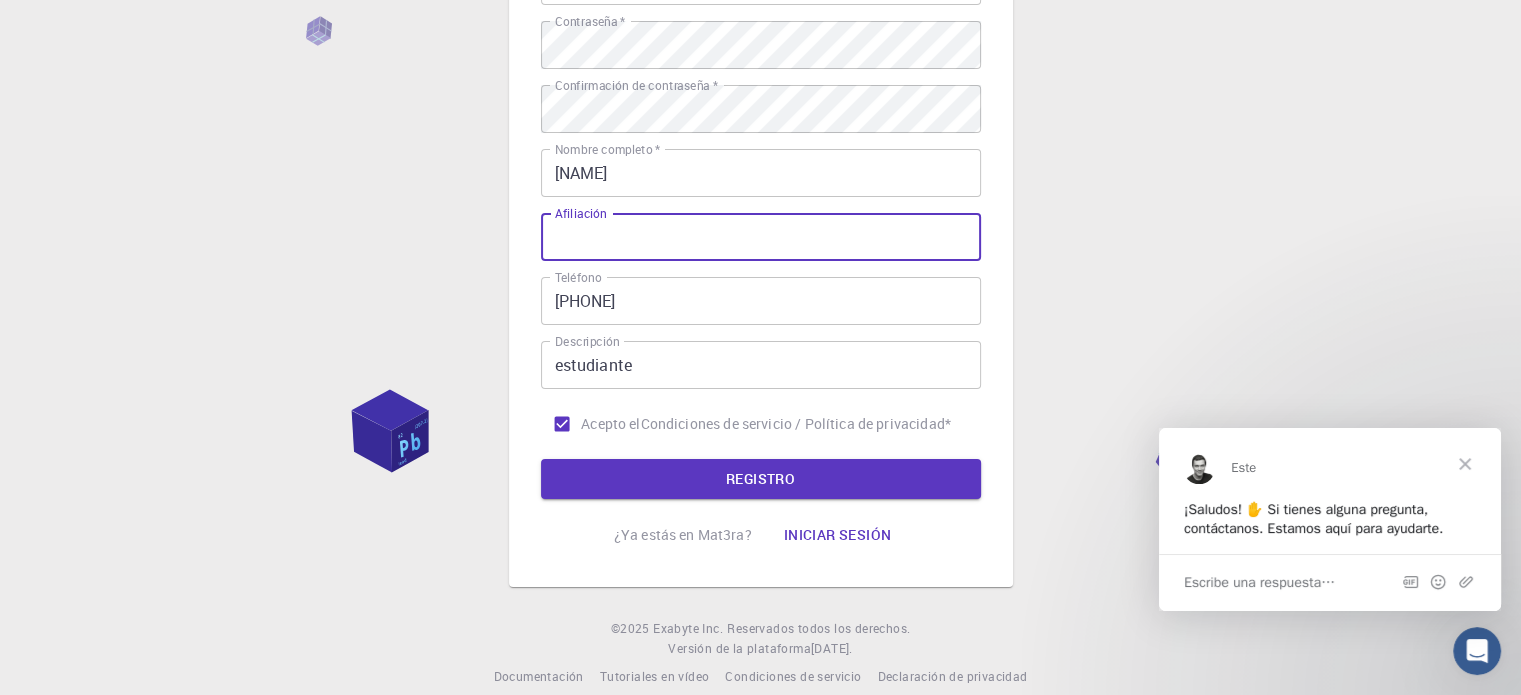 click on "Afiliación" at bounding box center [761, 237] 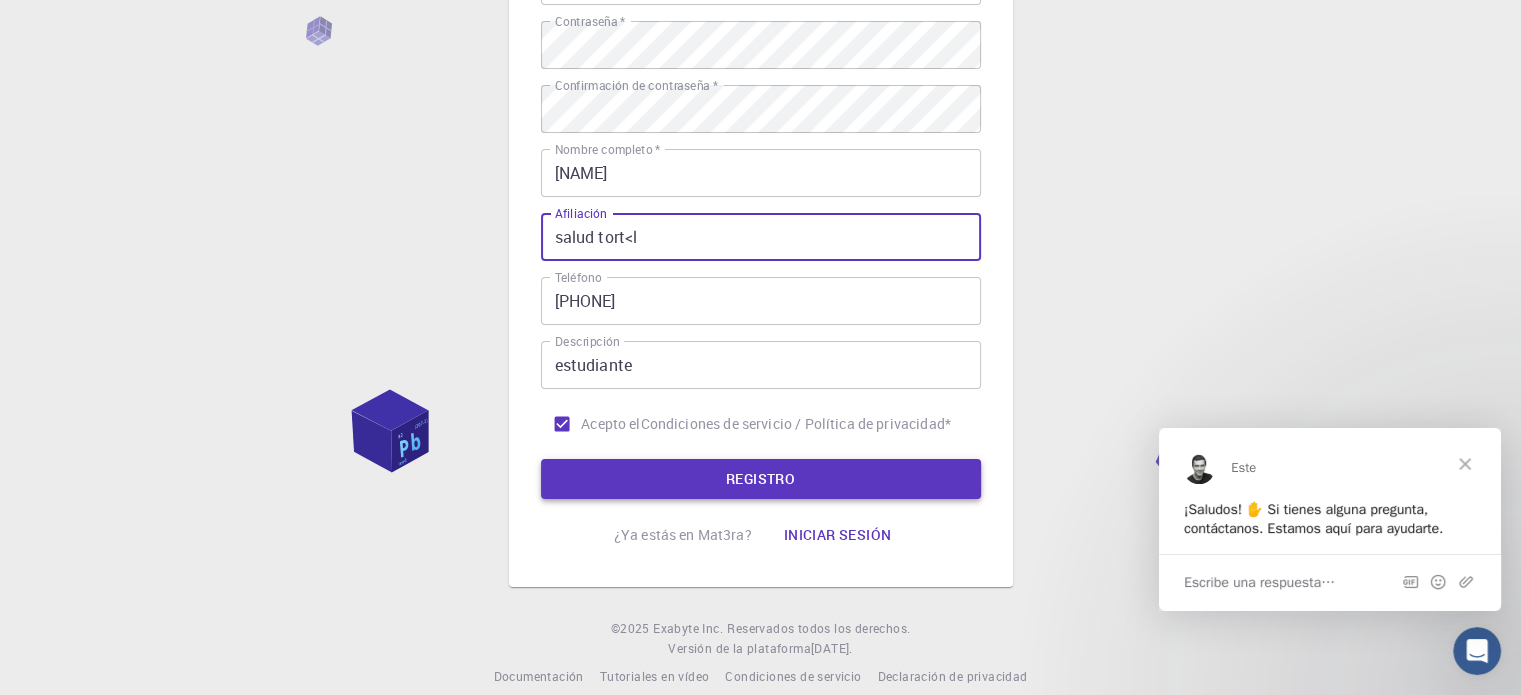 type on "salud tort<l" 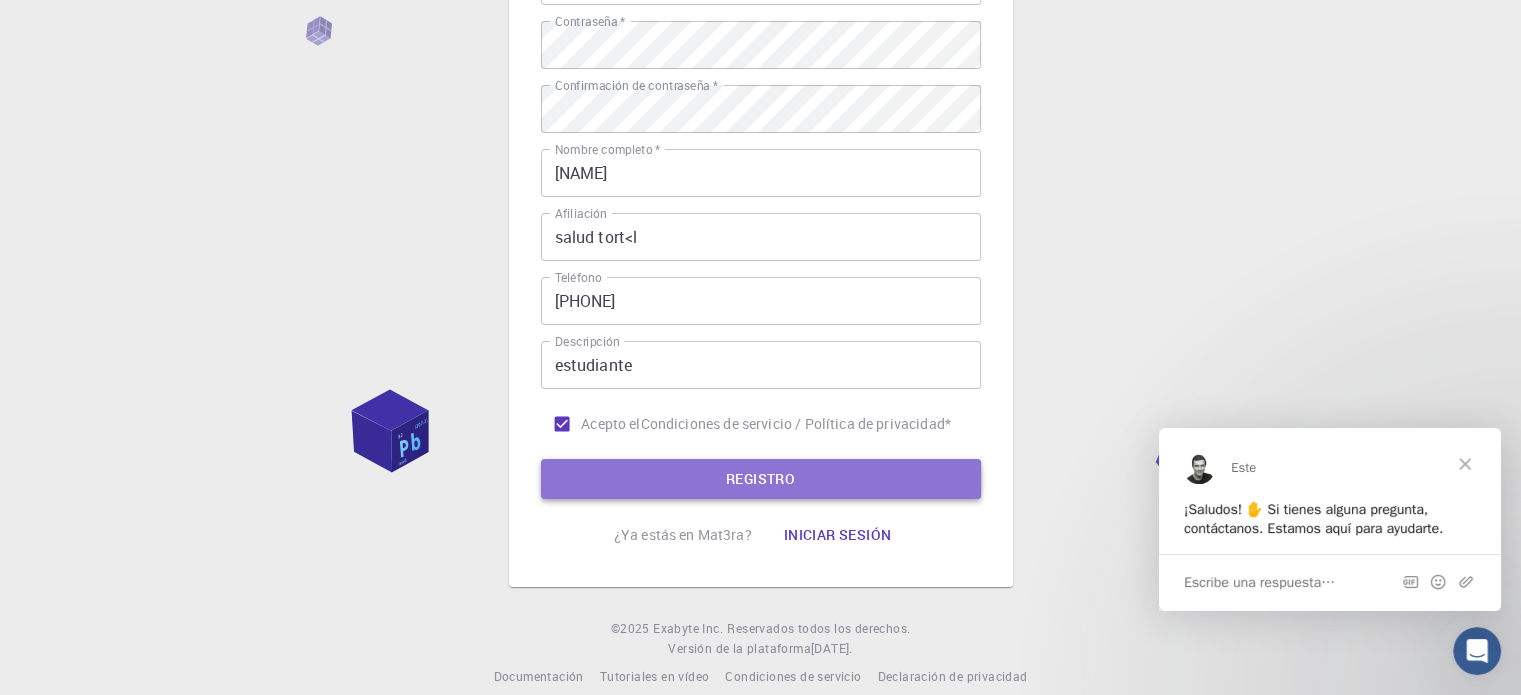 click on "REGISTRO" at bounding box center [761, 479] 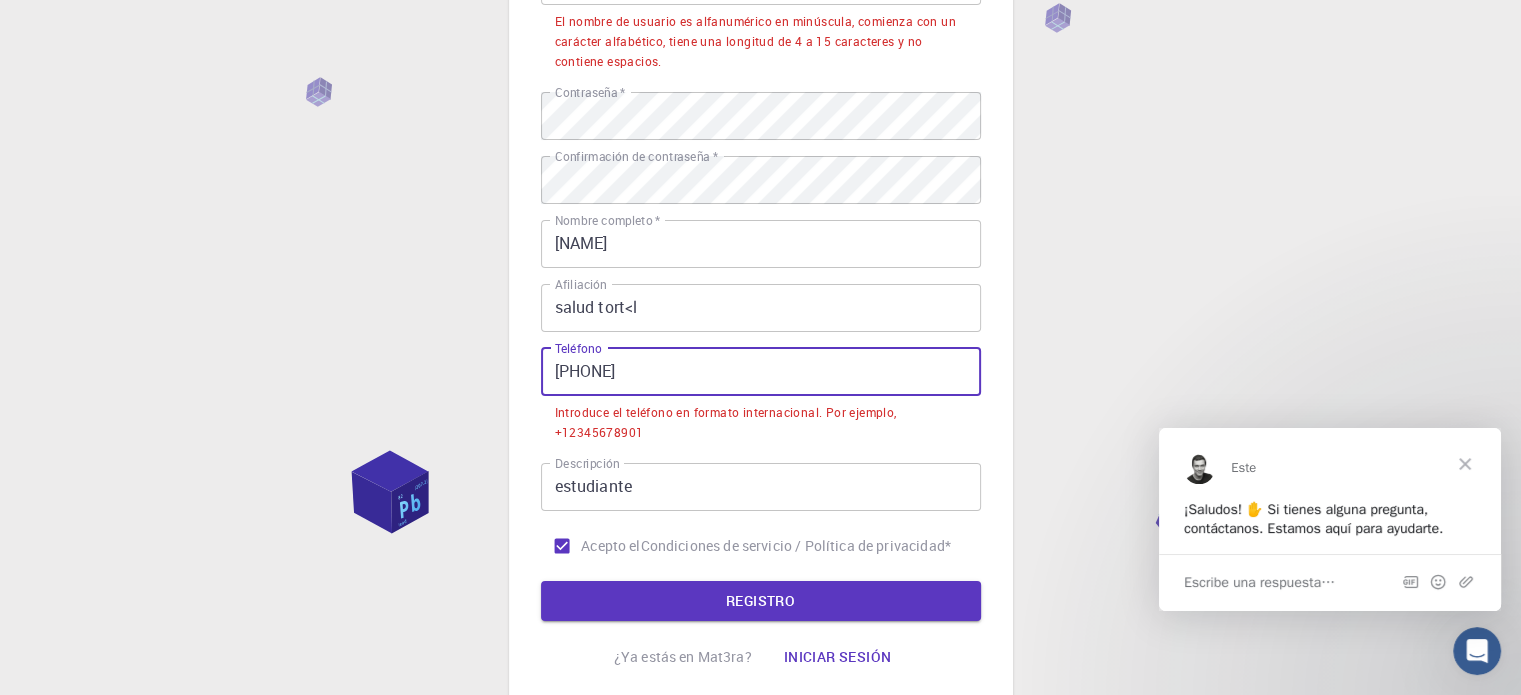 click on "[PHONE]" at bounding box center (761, 372) 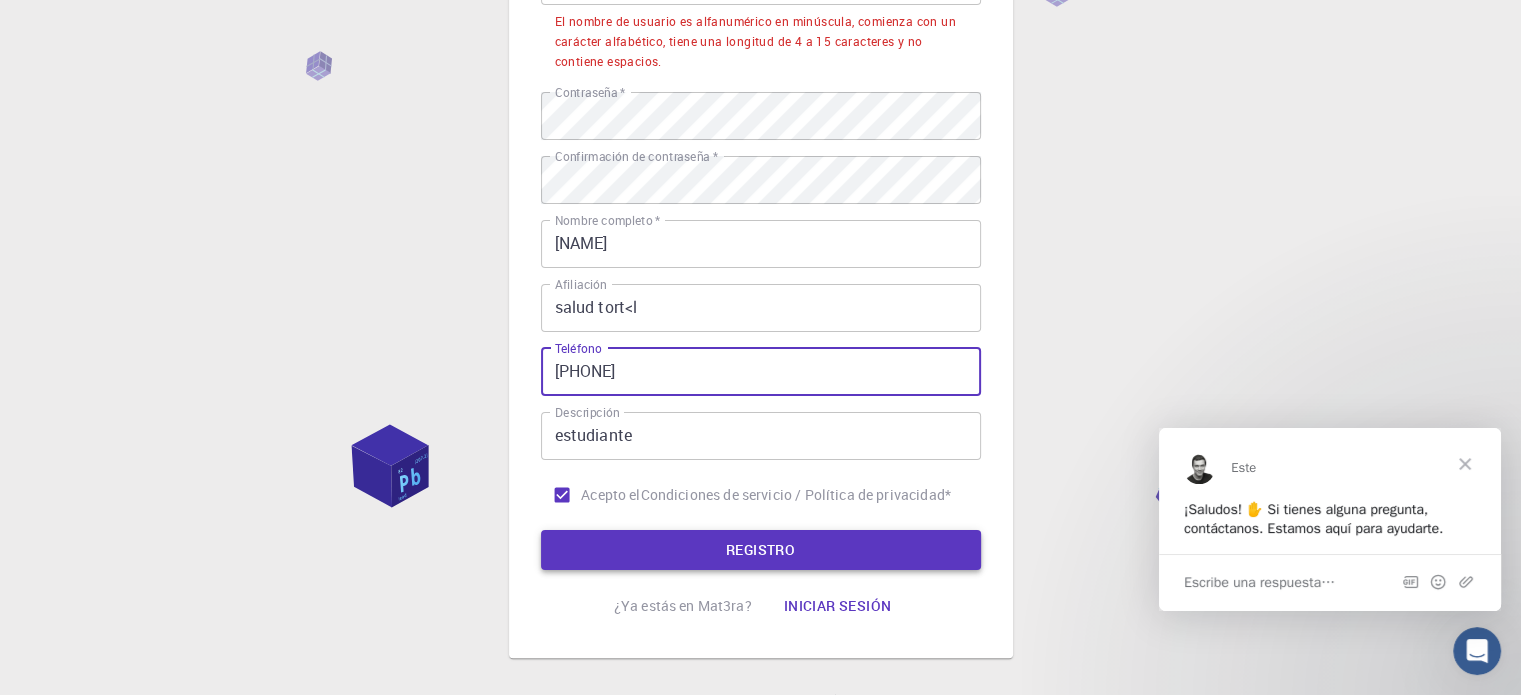 type on "[PHONE]" 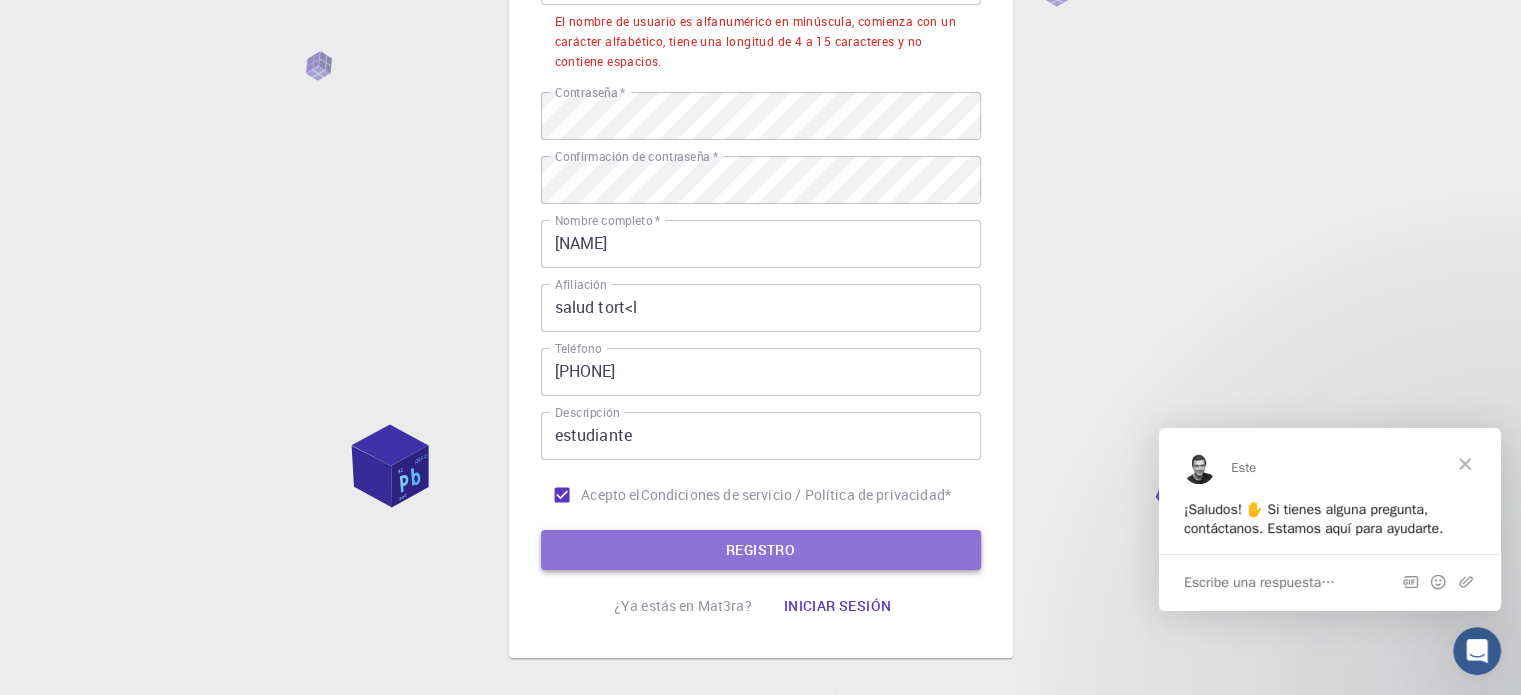 click on "REGISTRO" at bounding box center (761, 550) 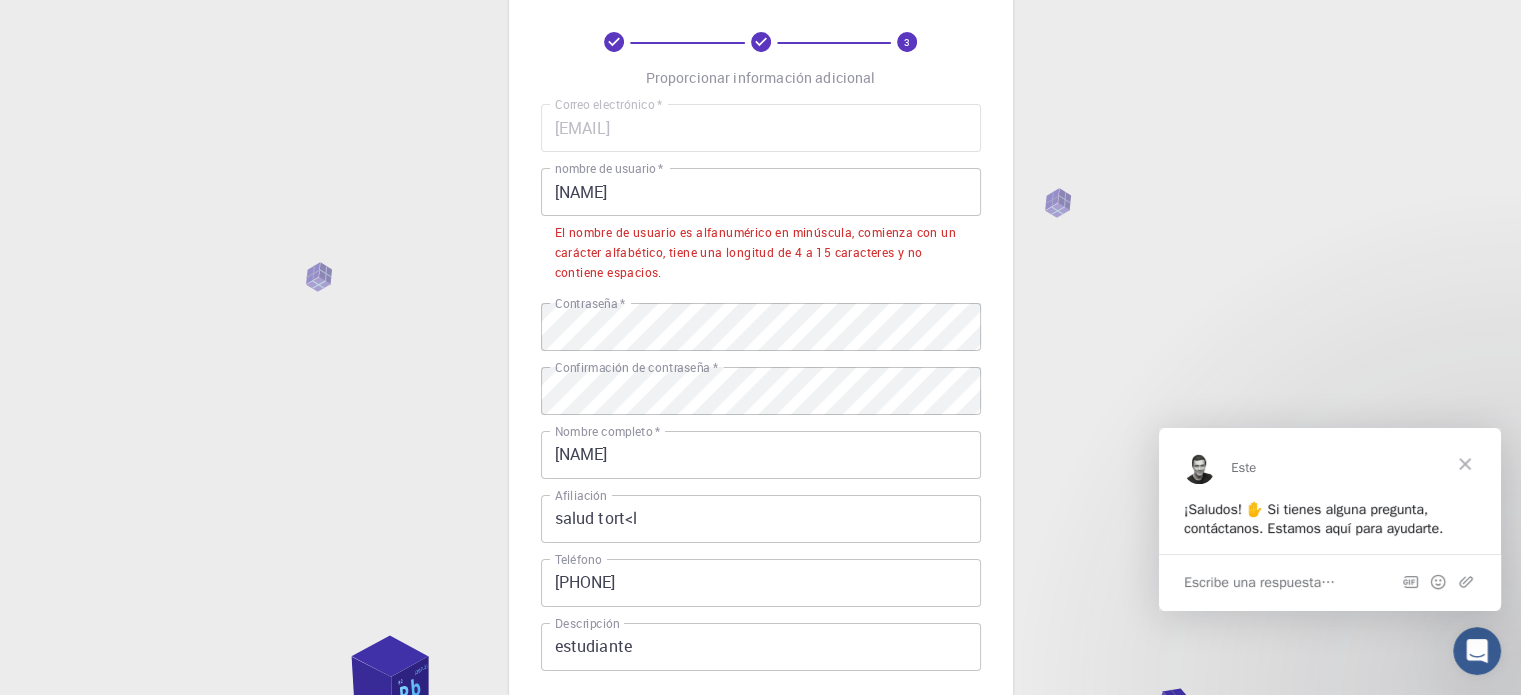 scroll, scrollTop: 87, scrollLeft: 0, axis: vertical 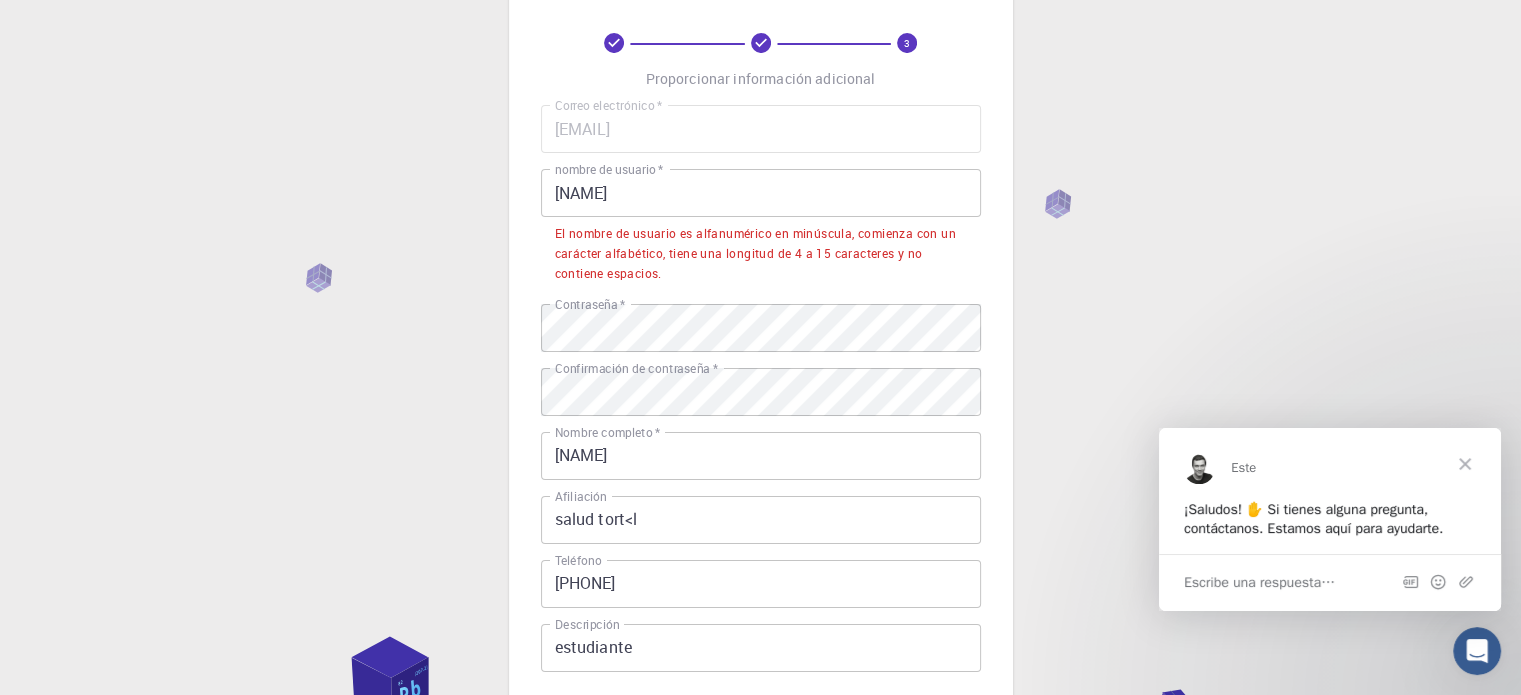 click on "[NAME]" at bounding box center (761, 193) 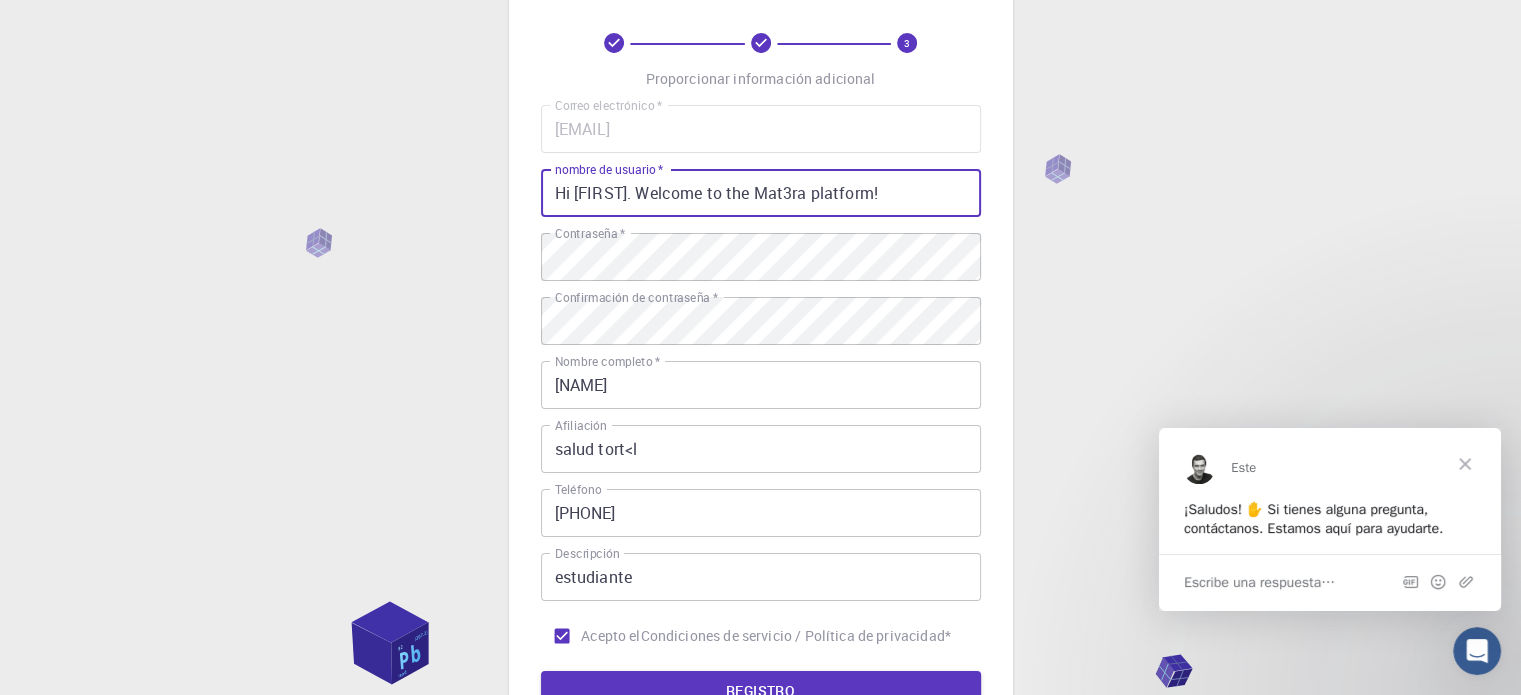 type on "J" 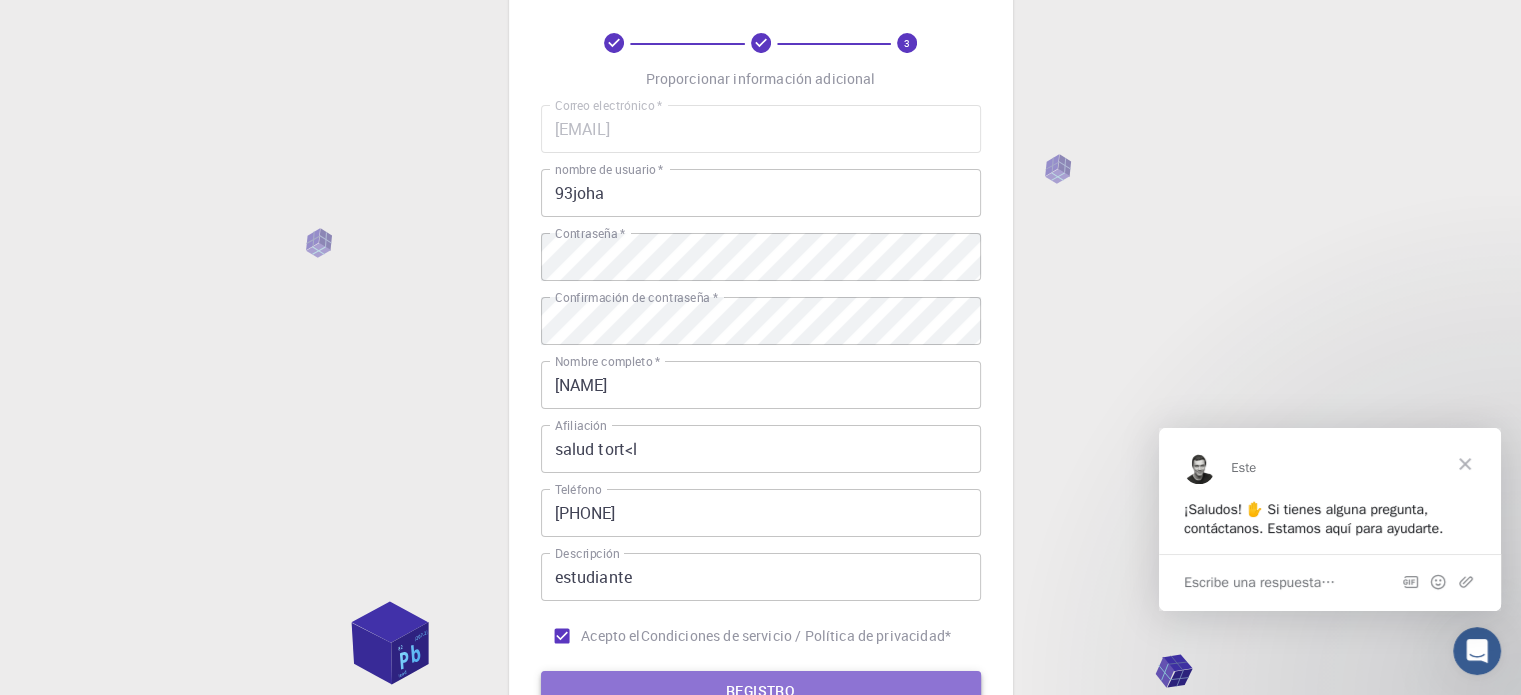 click on "REGISTRO" at bounding box center [761, 691] 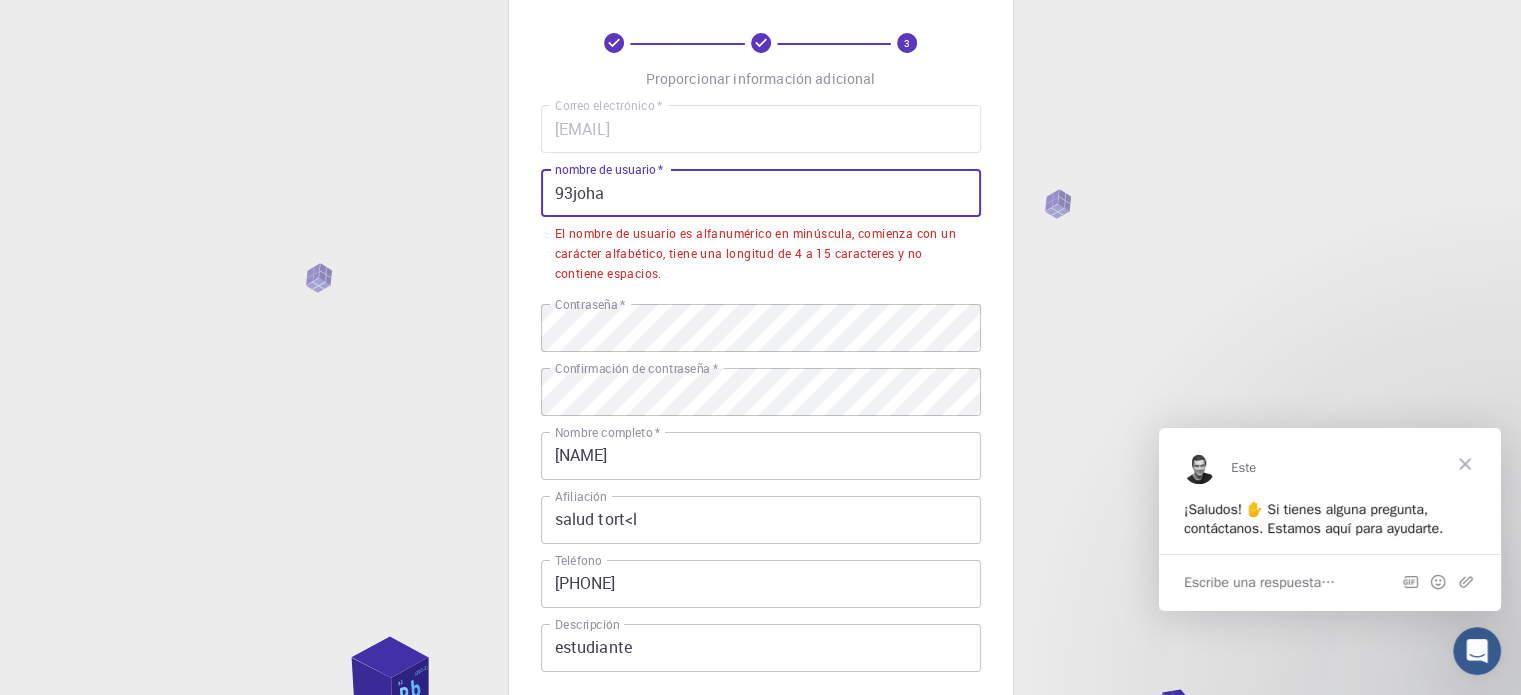 click on "93joha" at bounding box center [761, 193] 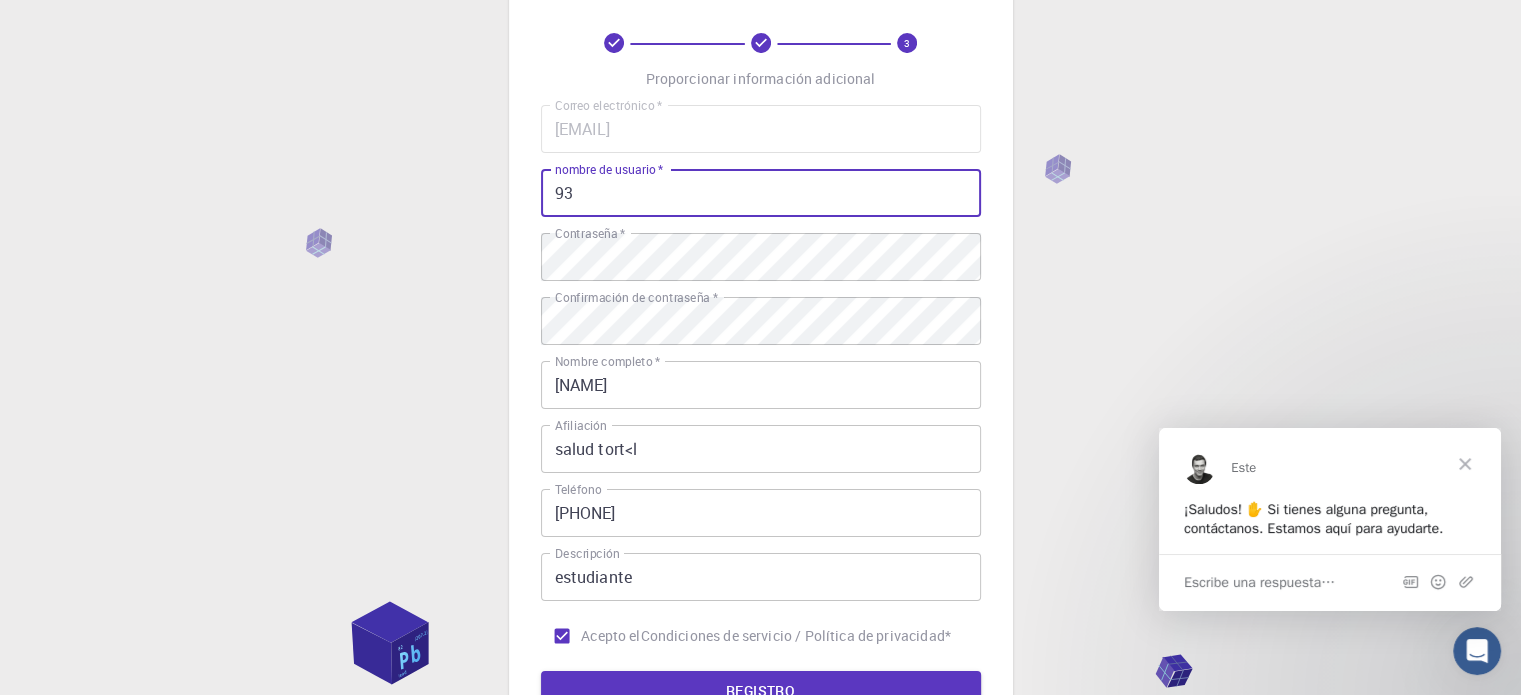 type on "9" 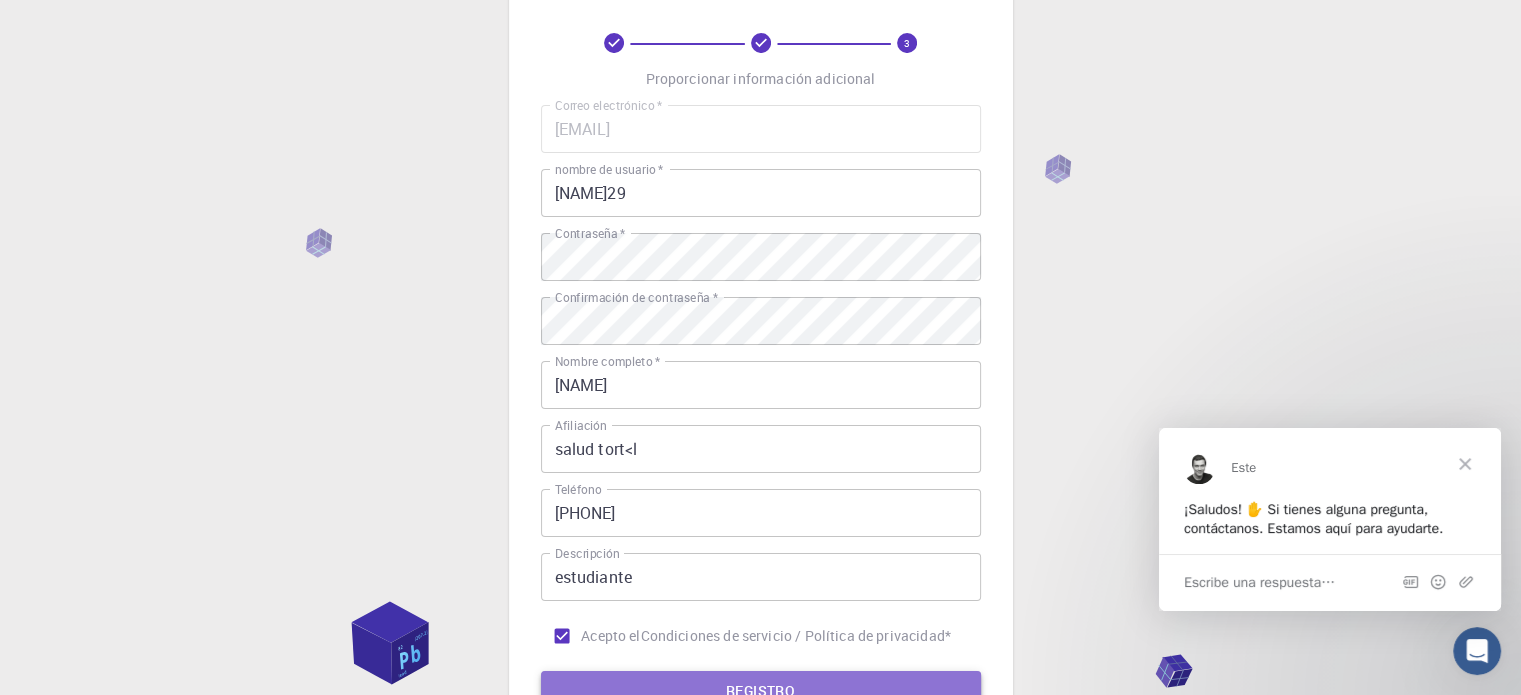 click on "REGISTRO" at bounding box center (761, 691) 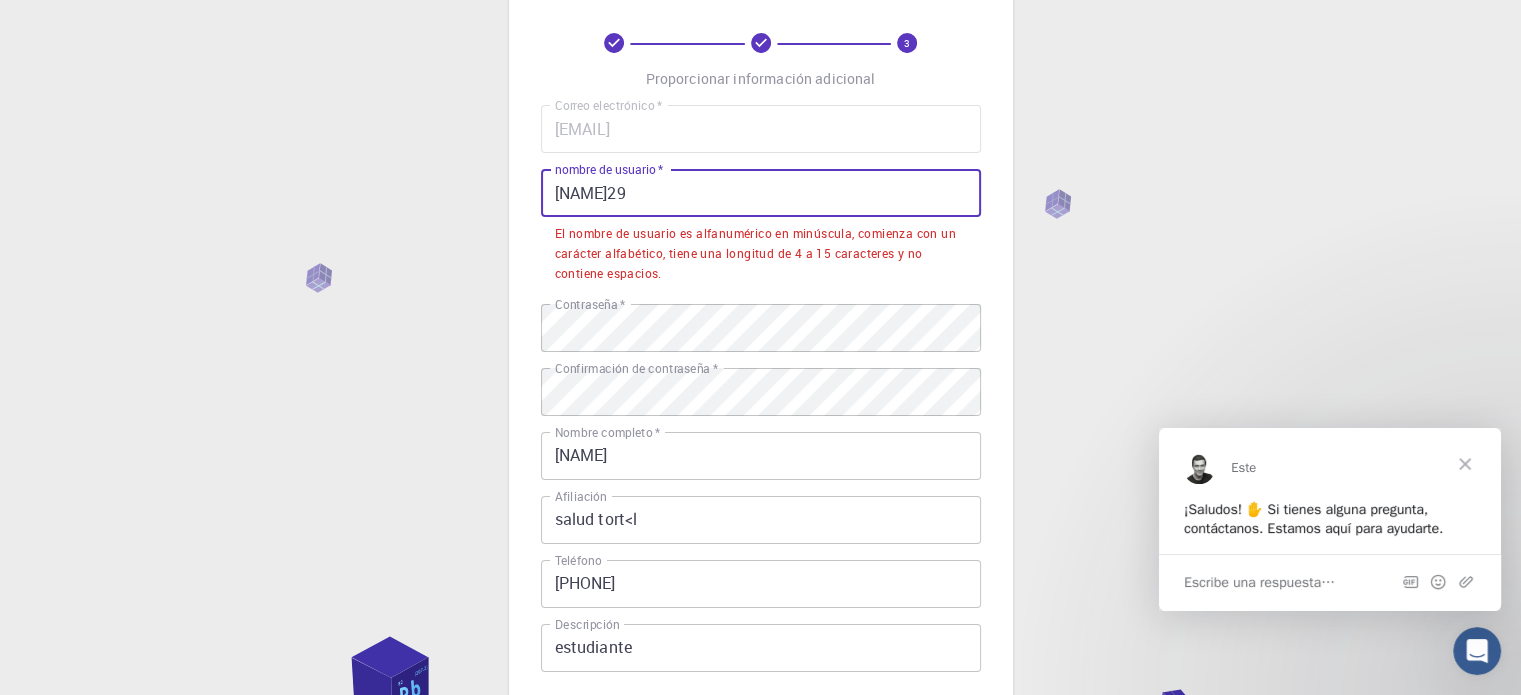 click on "[NAME]29" at bounding box center (761, 193) 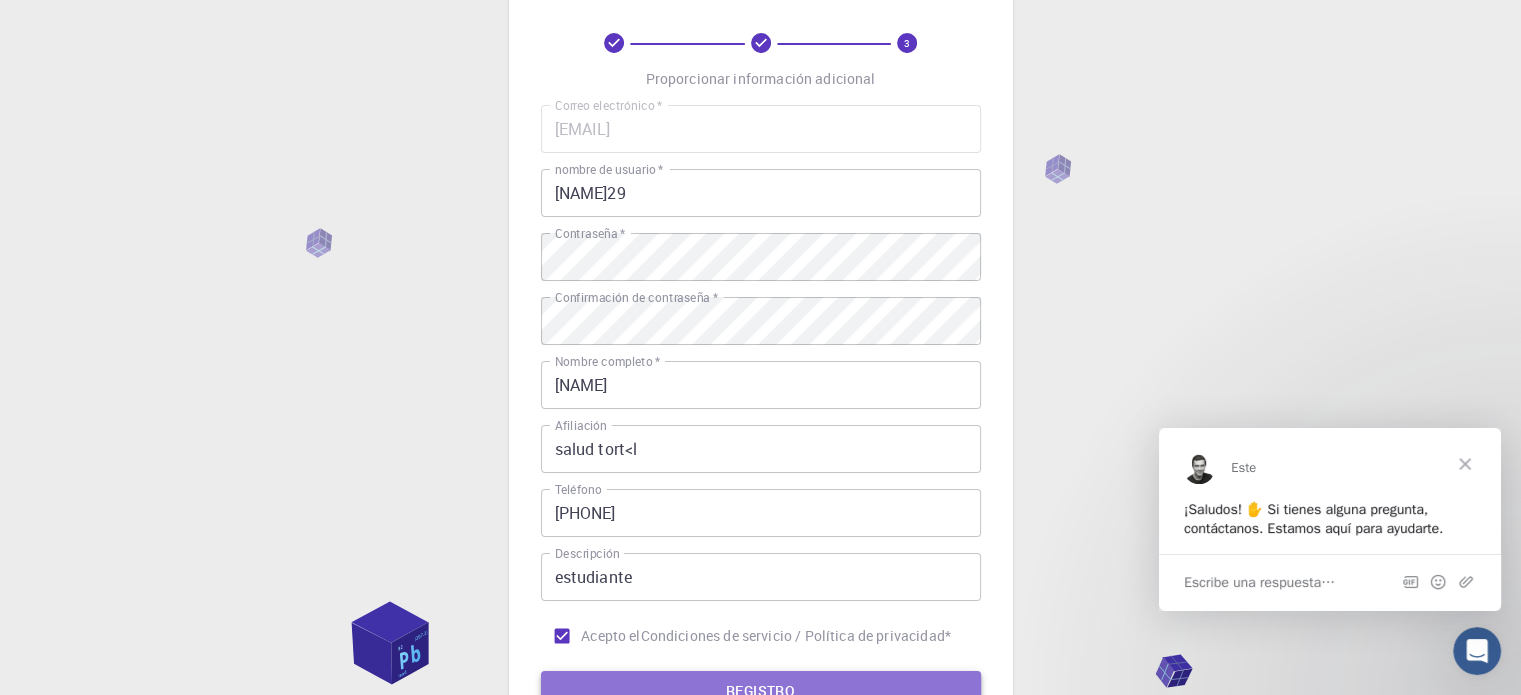 click on "REGISTRO" at bounding box center [761, 691] 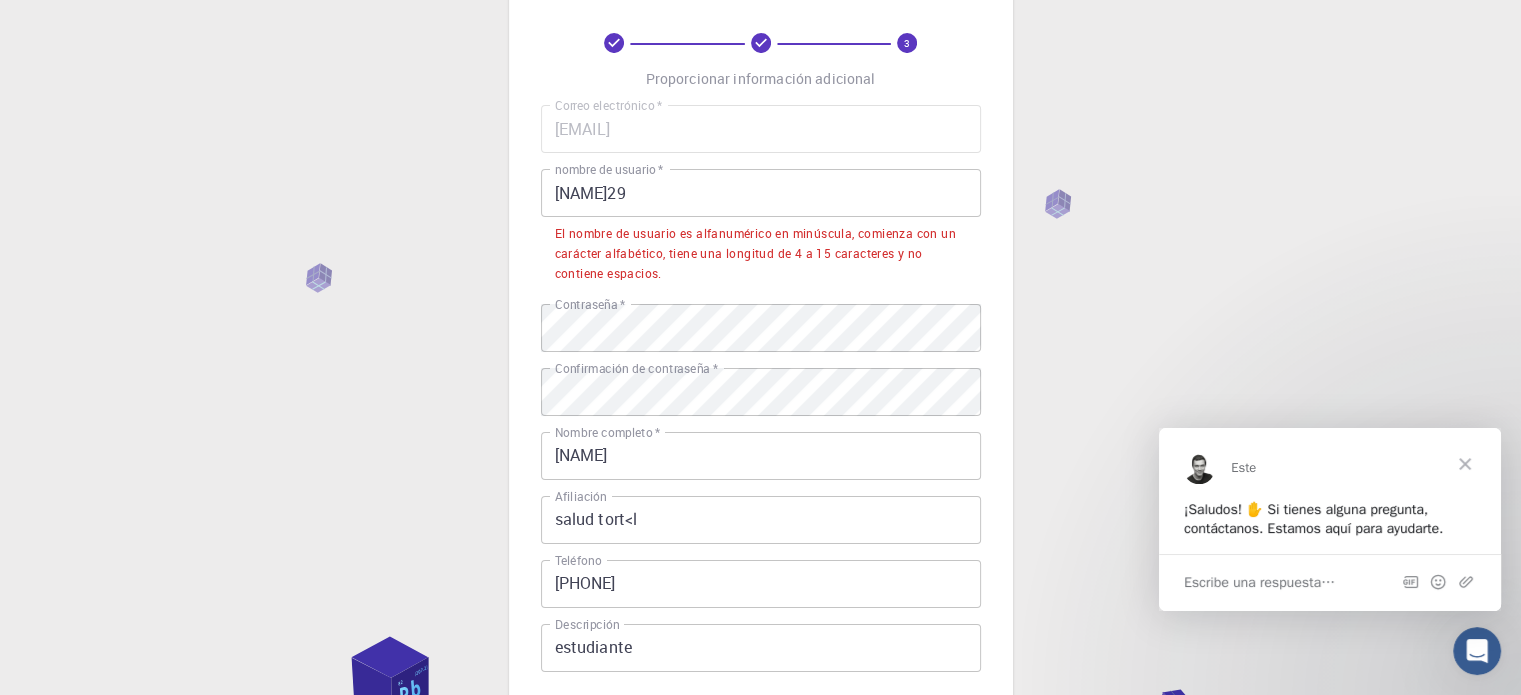 click on "[NAME]29" at bounding box center [761, 193] 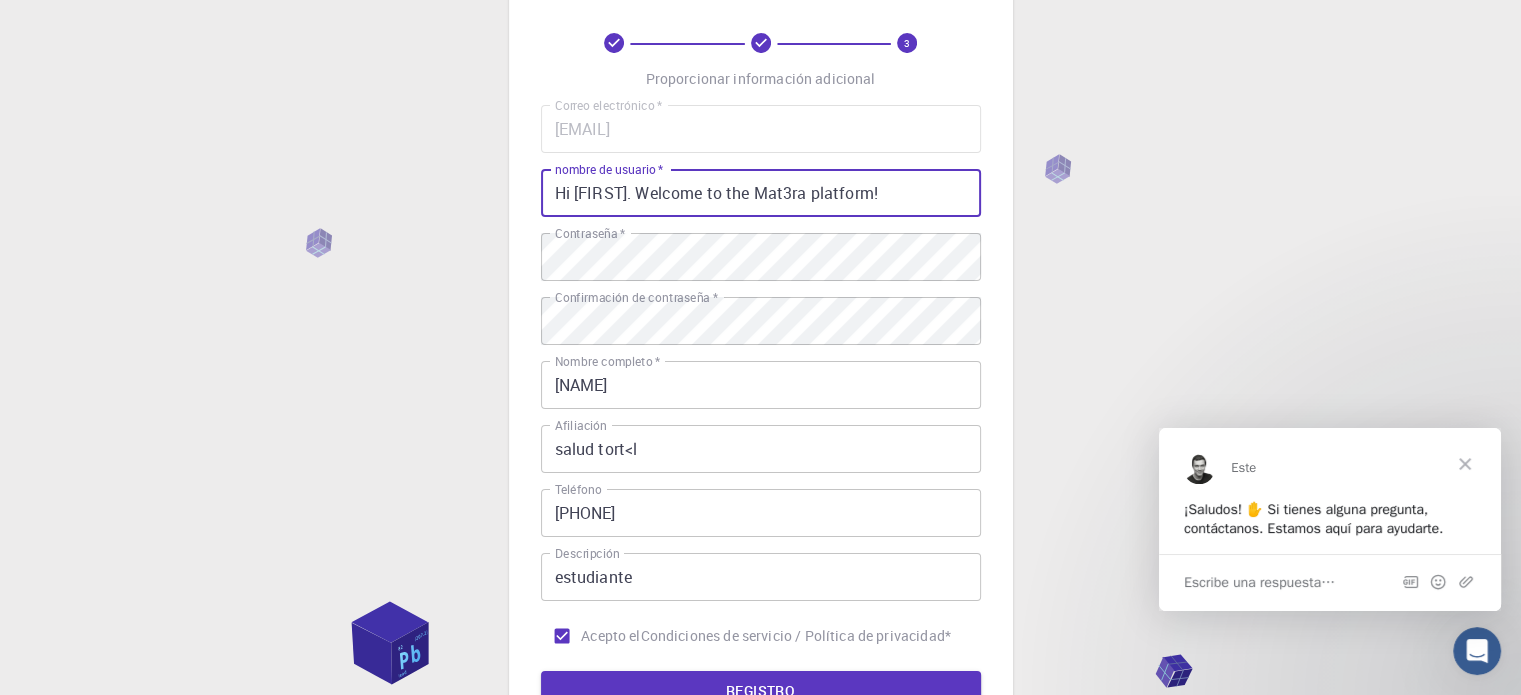 type on "J" 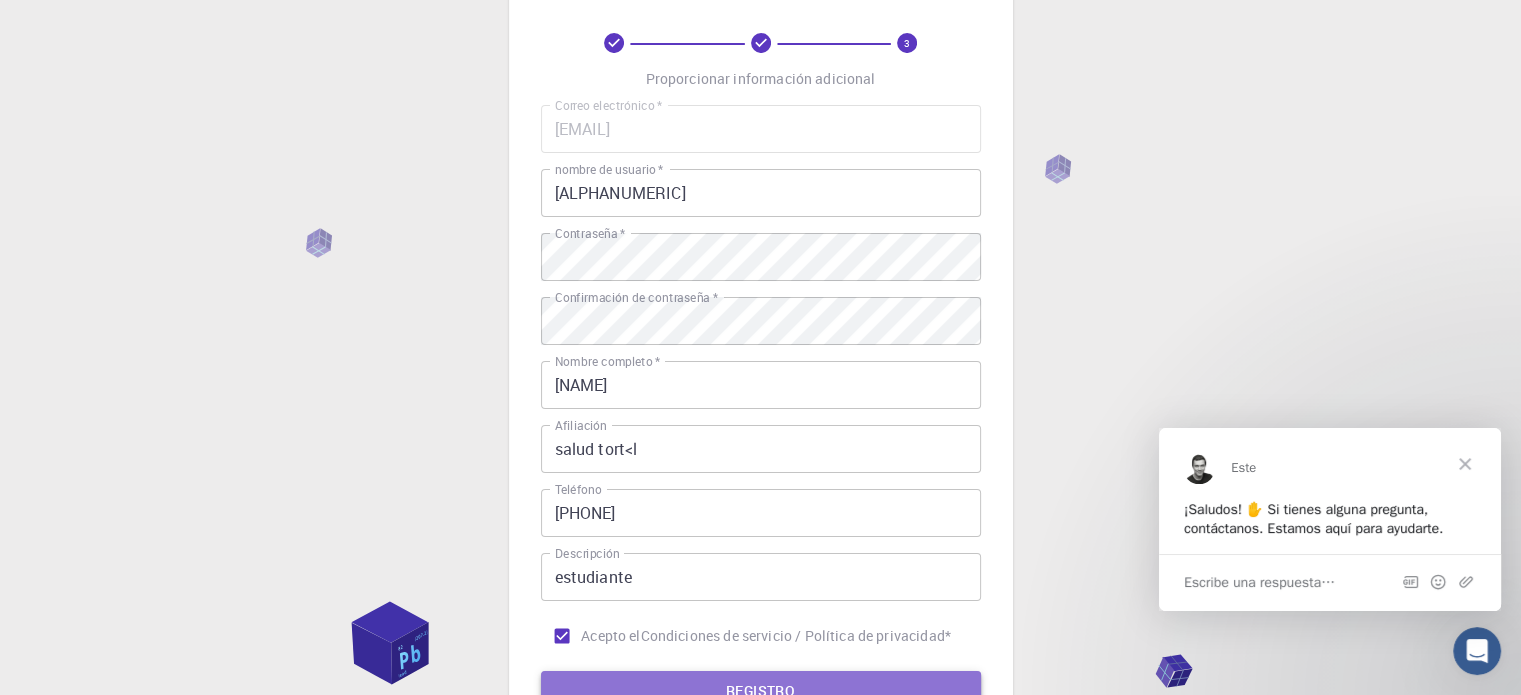 click on "REGISTRO" at bounding box center [760, 690] 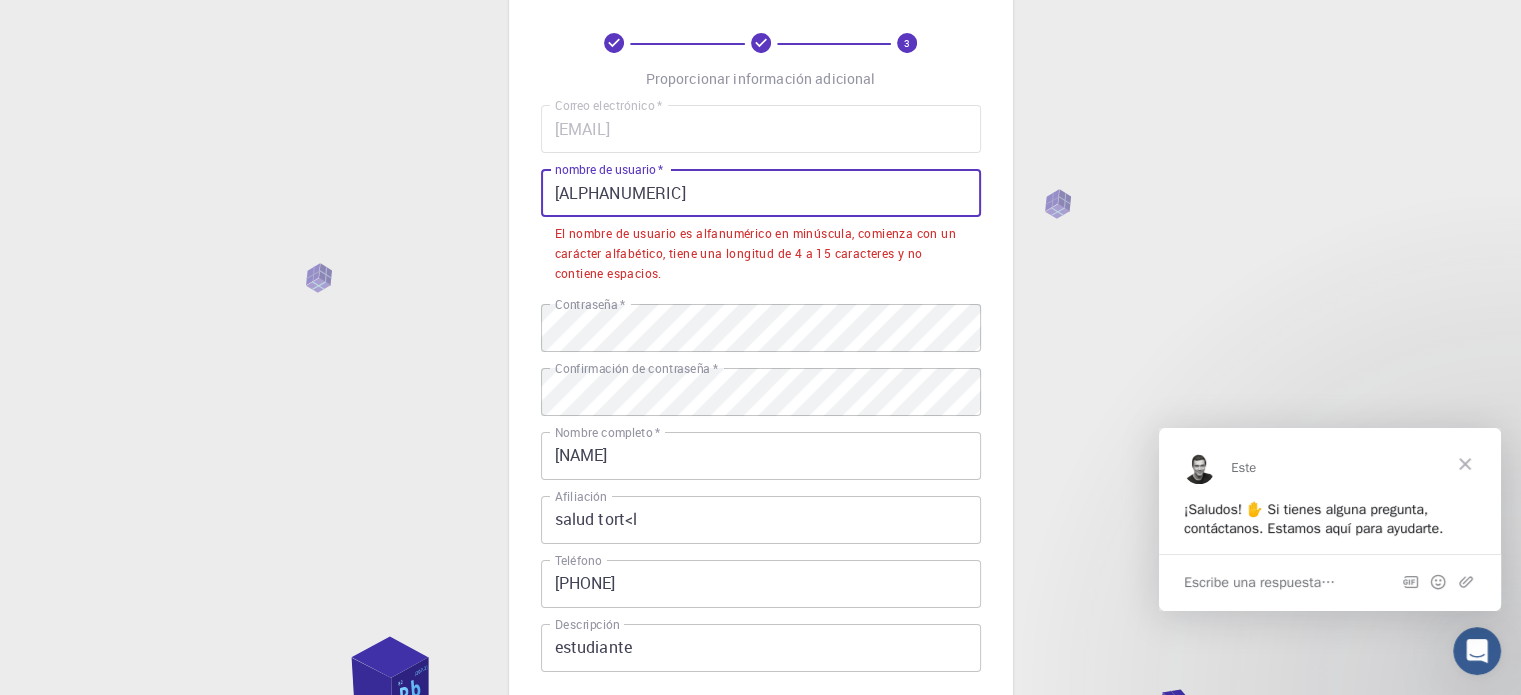 click on "[ALPHANUMERIC]" at bounding box center [761, 193] 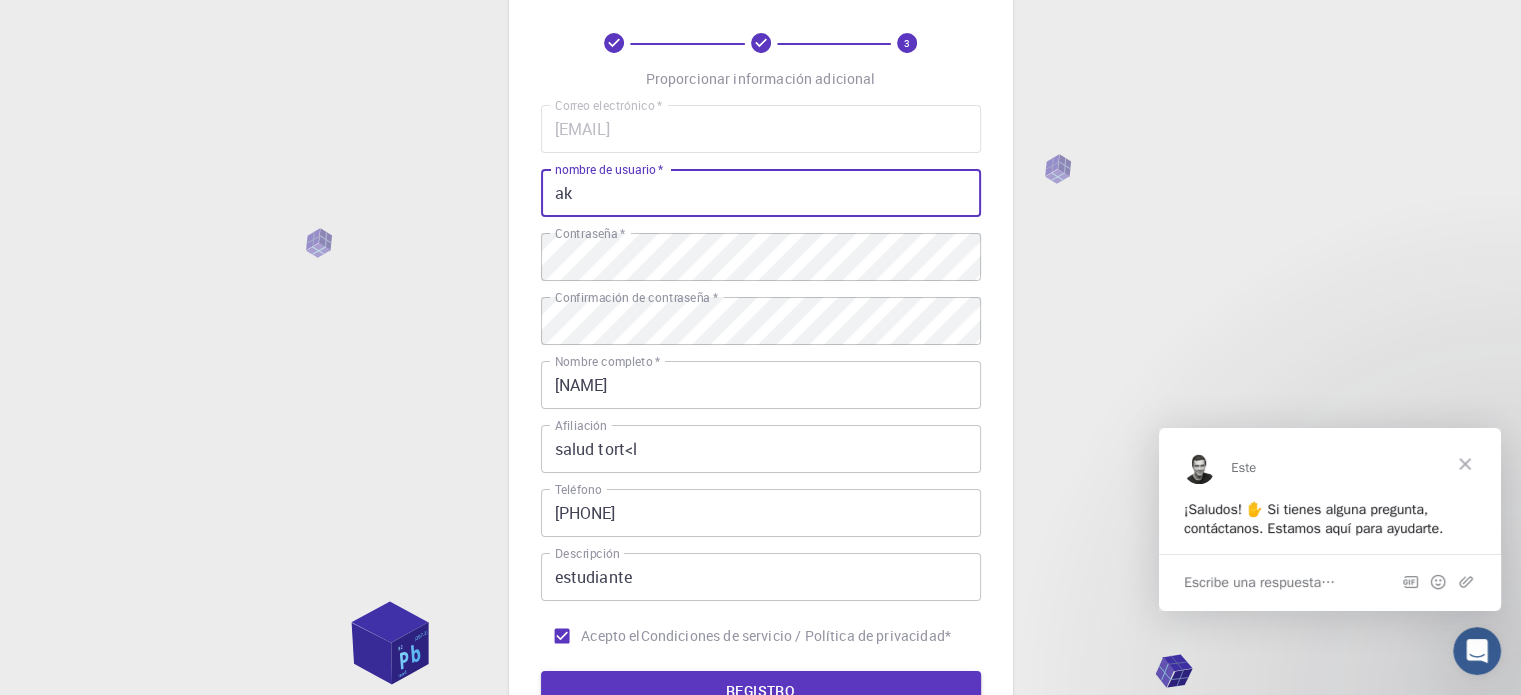 type on "a" 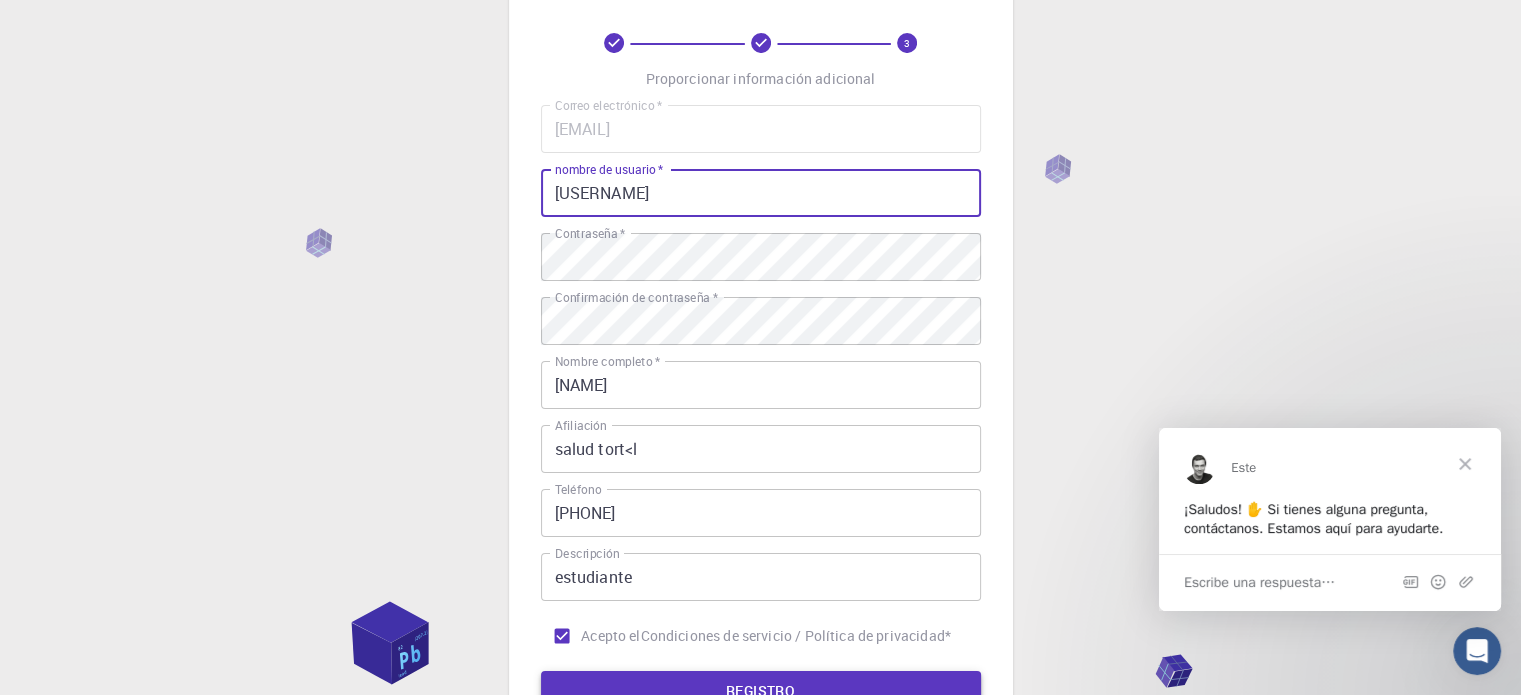 type on "[USERNAME]" 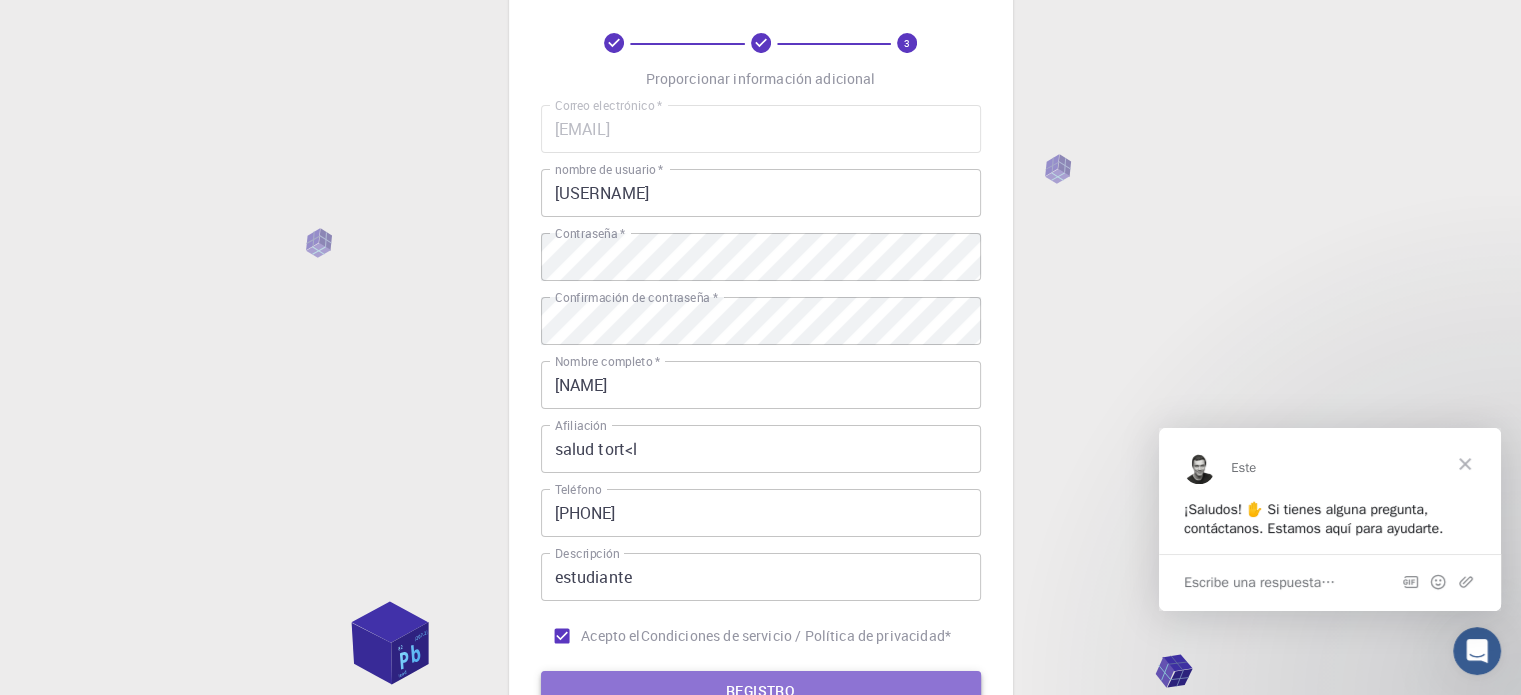 click on "REGISTRO" at bounding box center (760, 690) 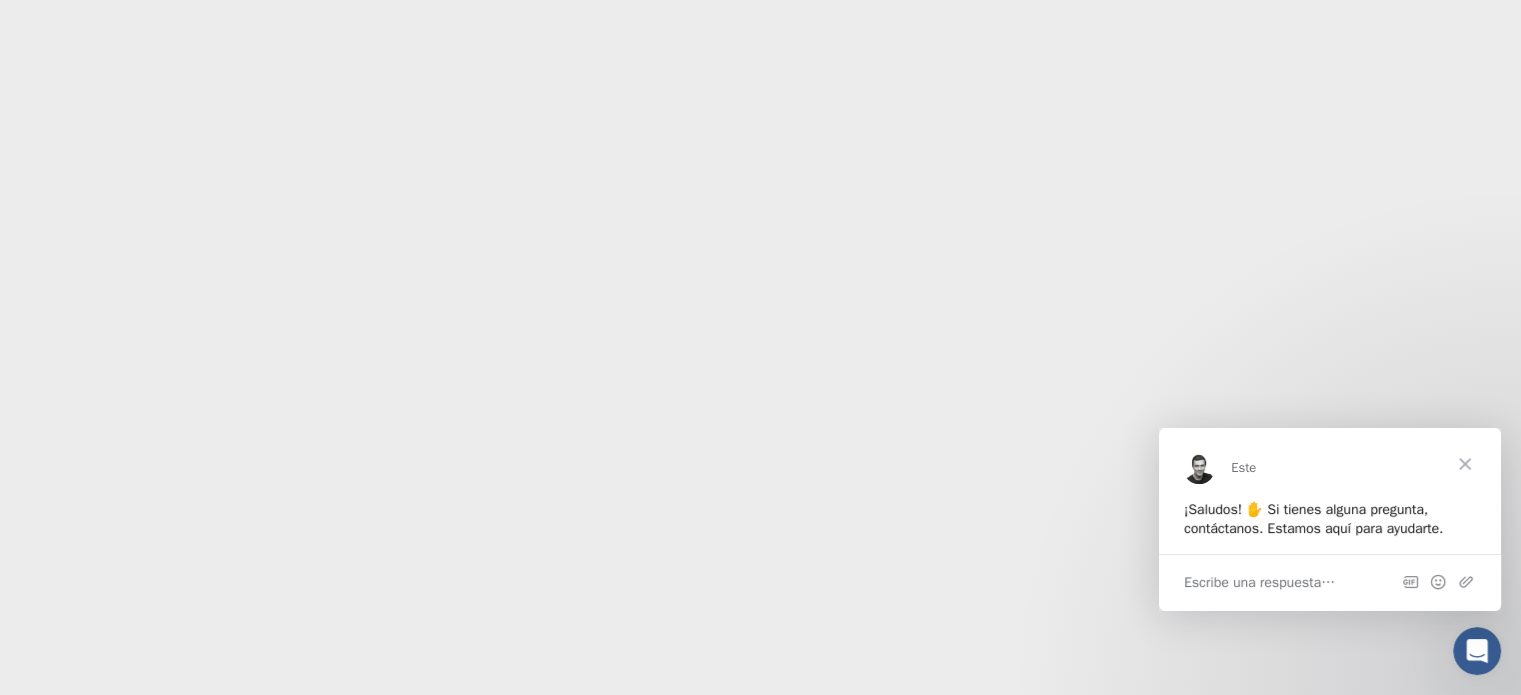 scroll, scrollTop: 0, scrollLeft: 0, axis: both 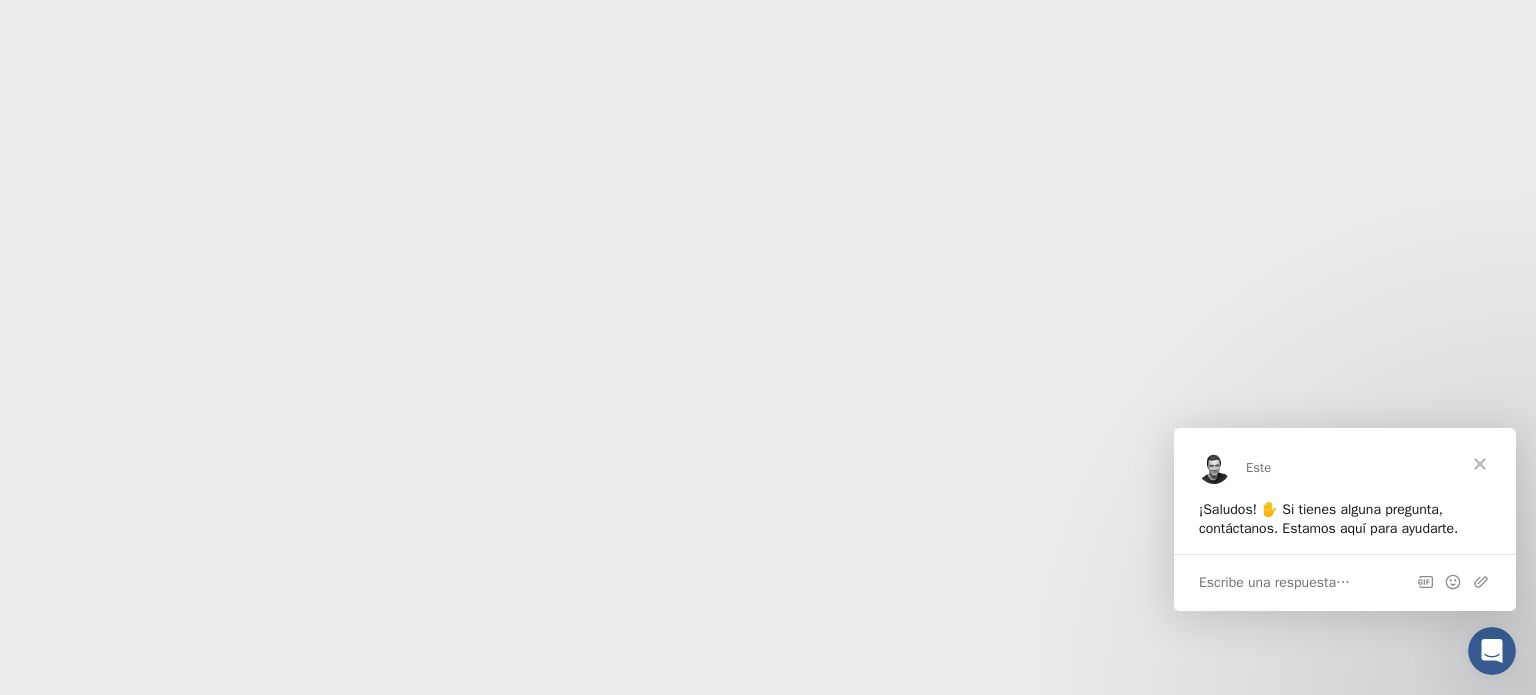 click at bounding box center [1480, 463] 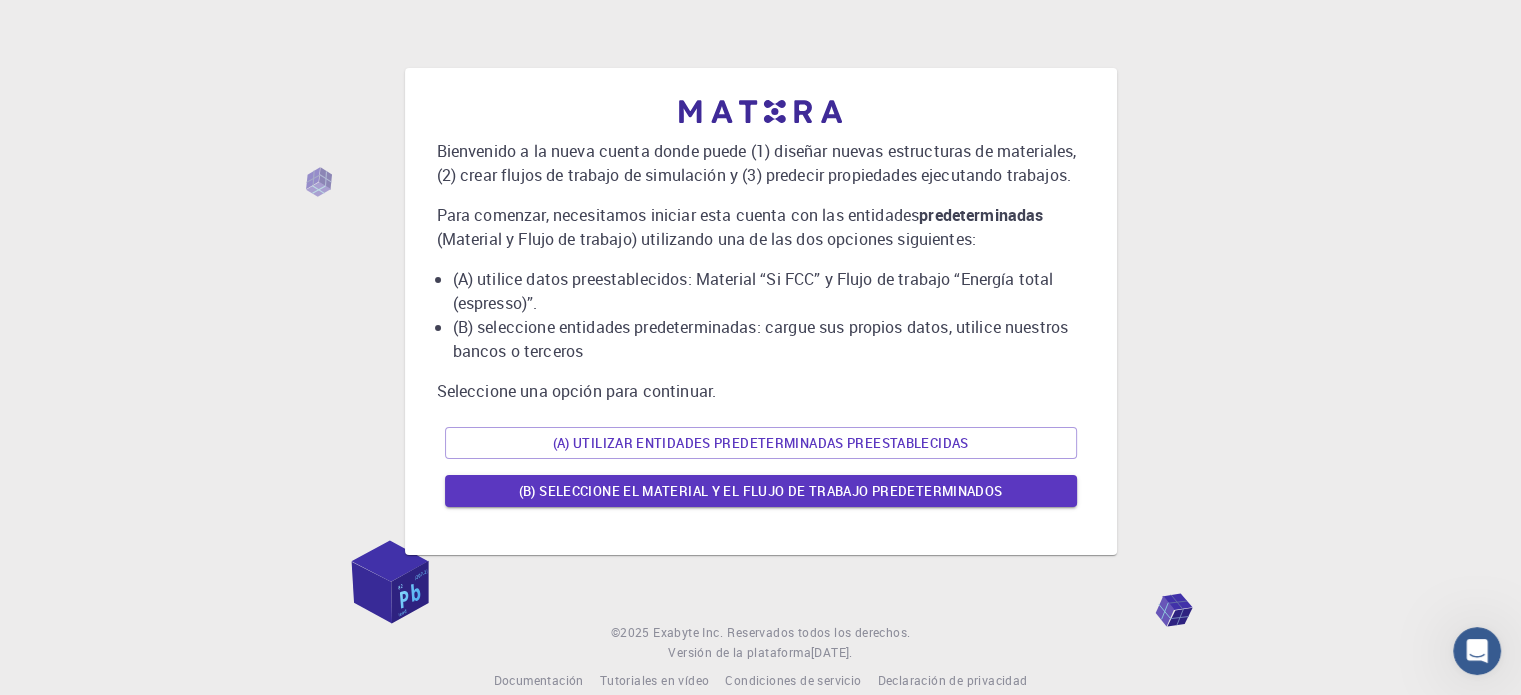 scroll, scrollTop: 0, scrollLeft: 0, axis: both 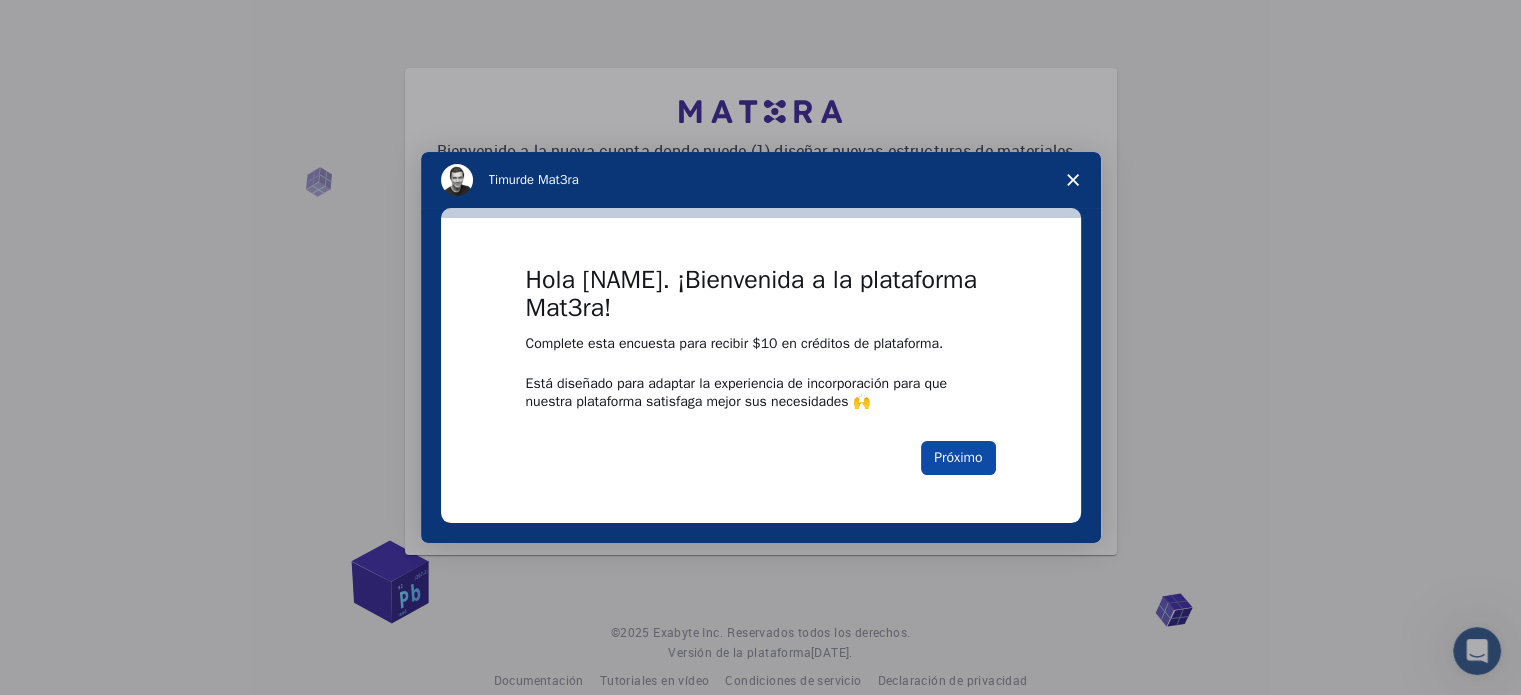 click on "Próximo" at bounding box center [958, 457] 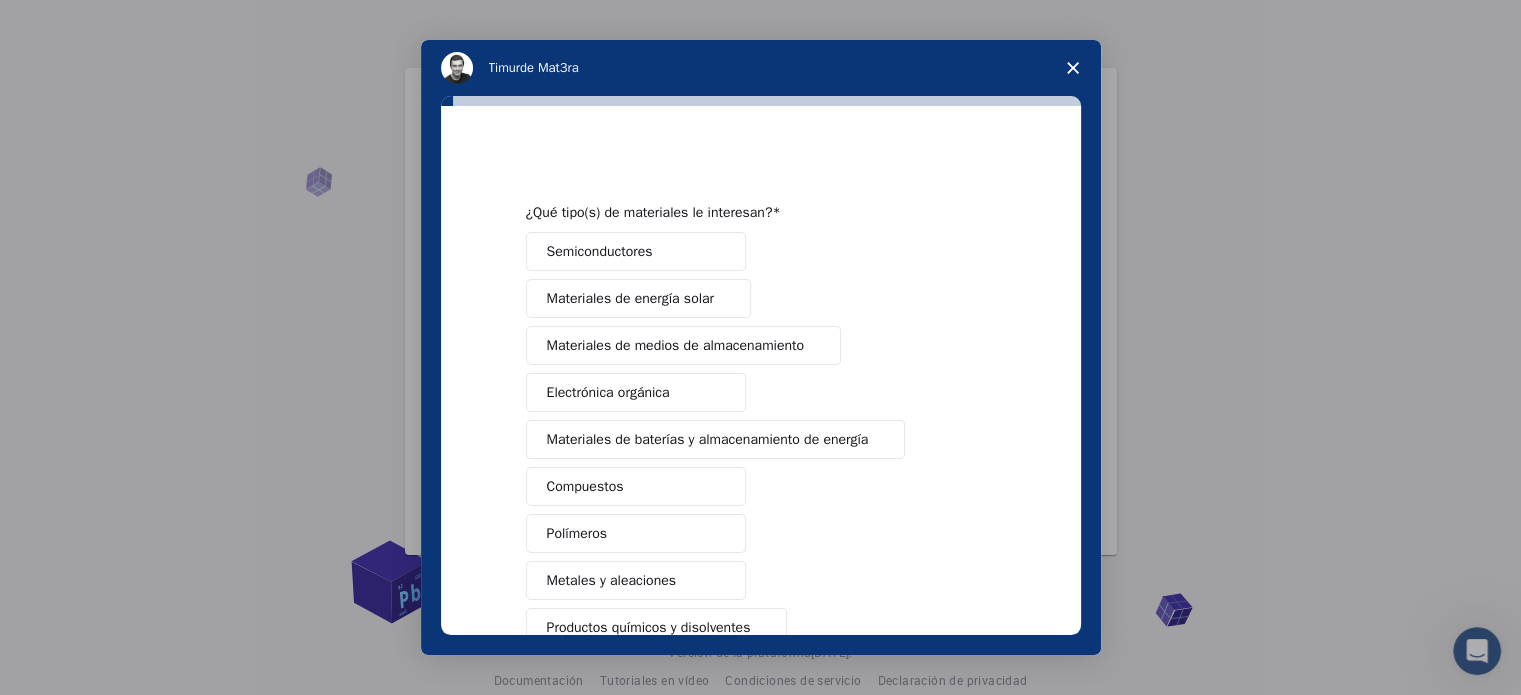 click on "Materiales de energía solar" at bounding box center [630, 298] 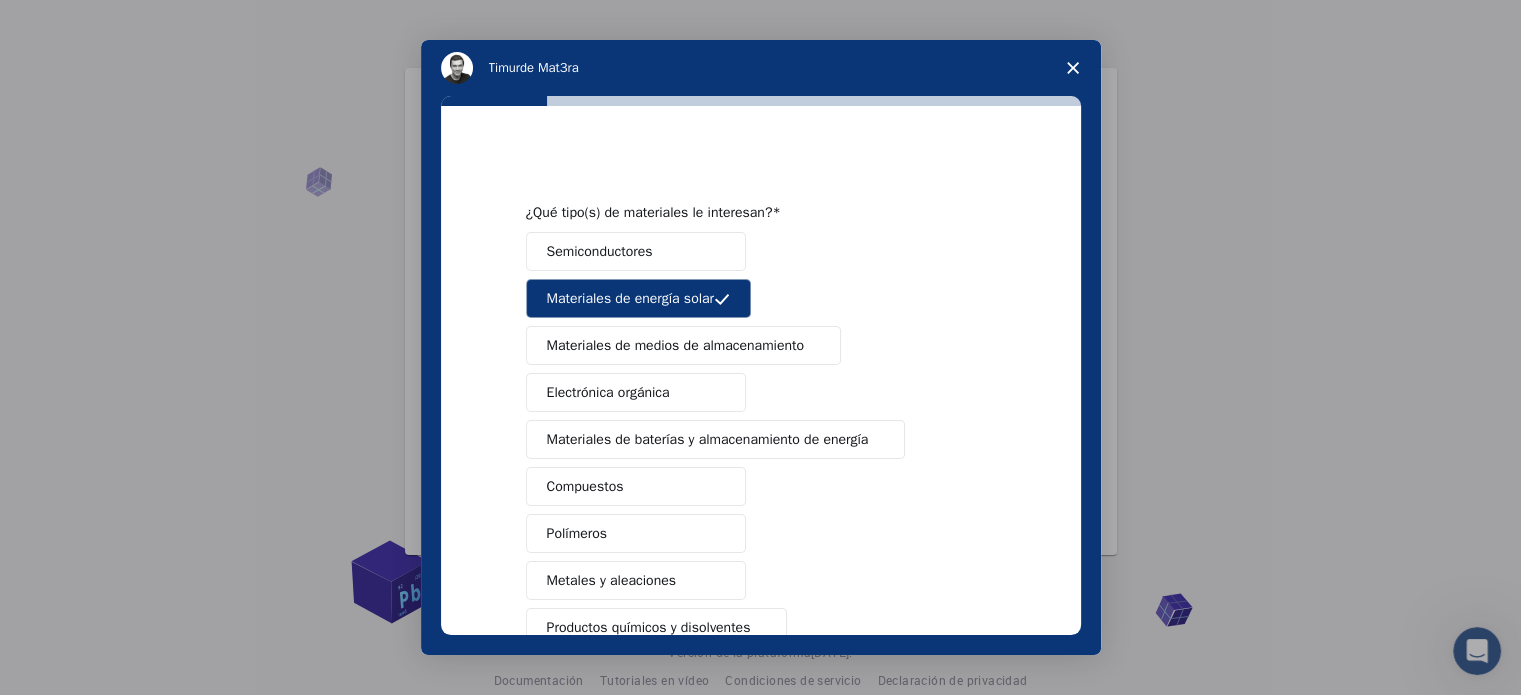 click on "Materiales de medios de almacenamiento" at bounding box center [683, 345] 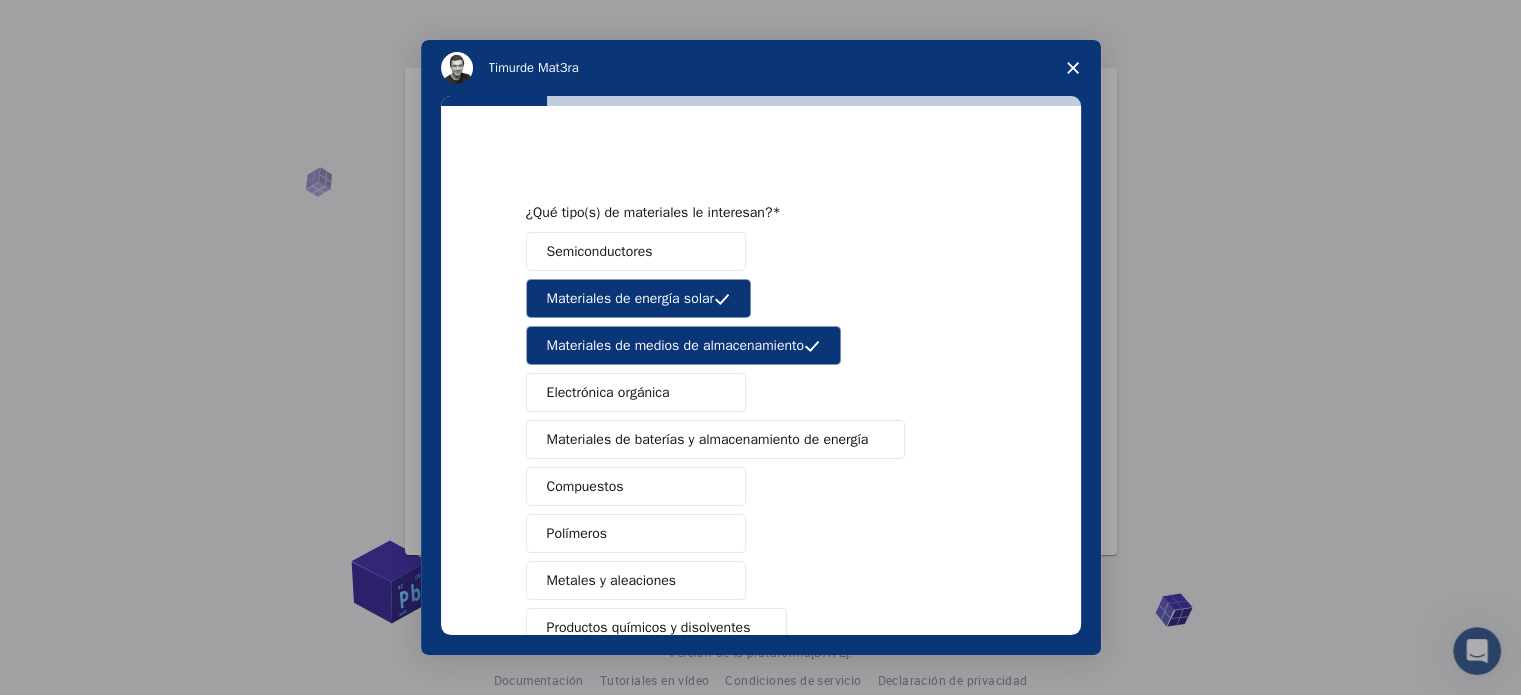 click on "Electrónica orgánica" at bounding box center (636, 392) 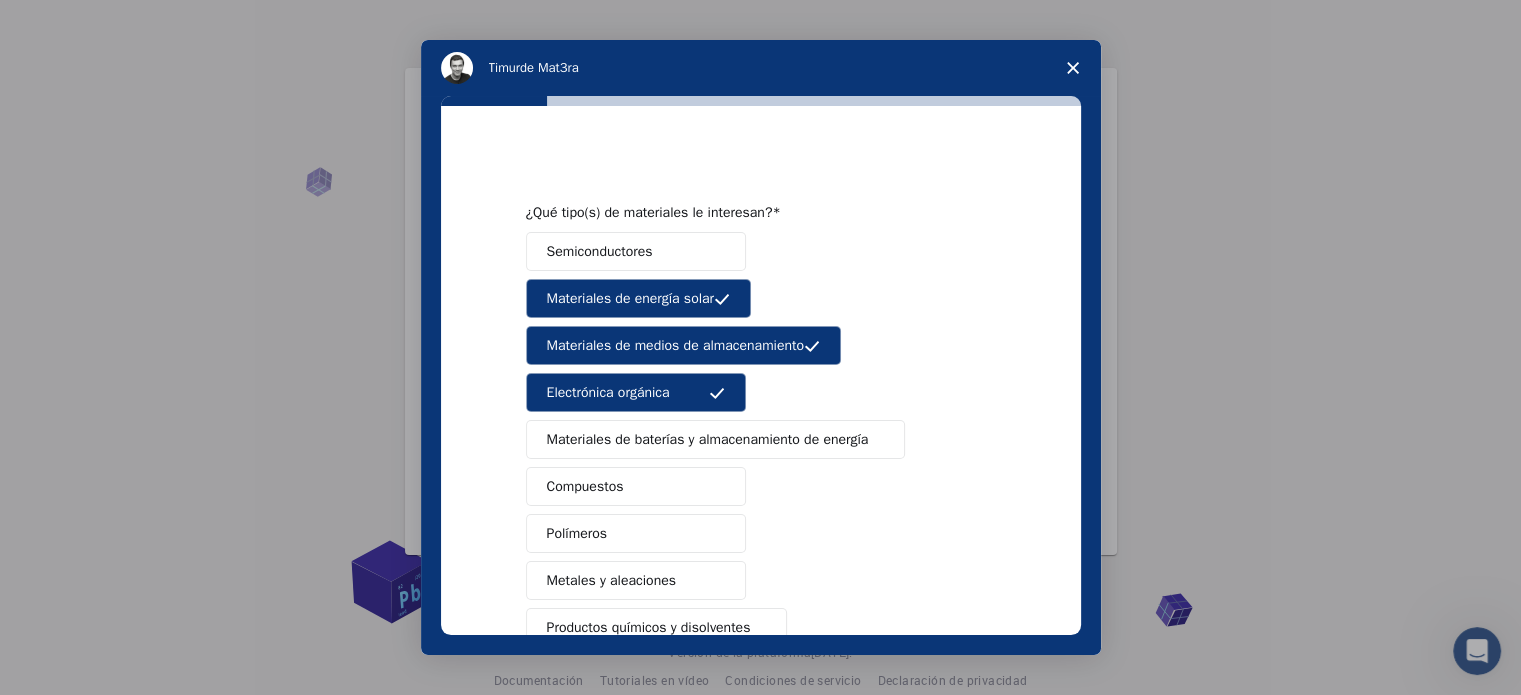 click on "Materiales de baterías y almacenamiento de energía" at bounding box center [716, 439] 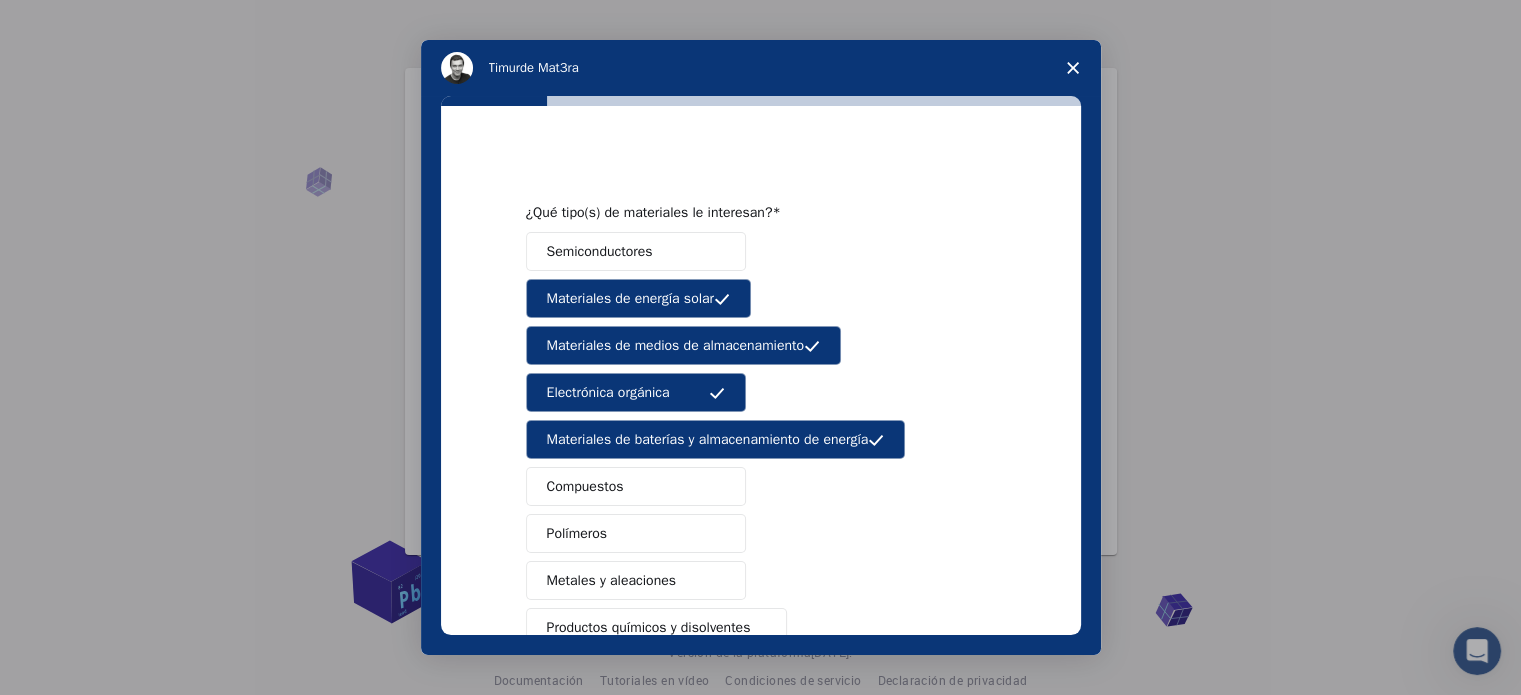 click on "Compuestos" at bounding box center [636, 486] 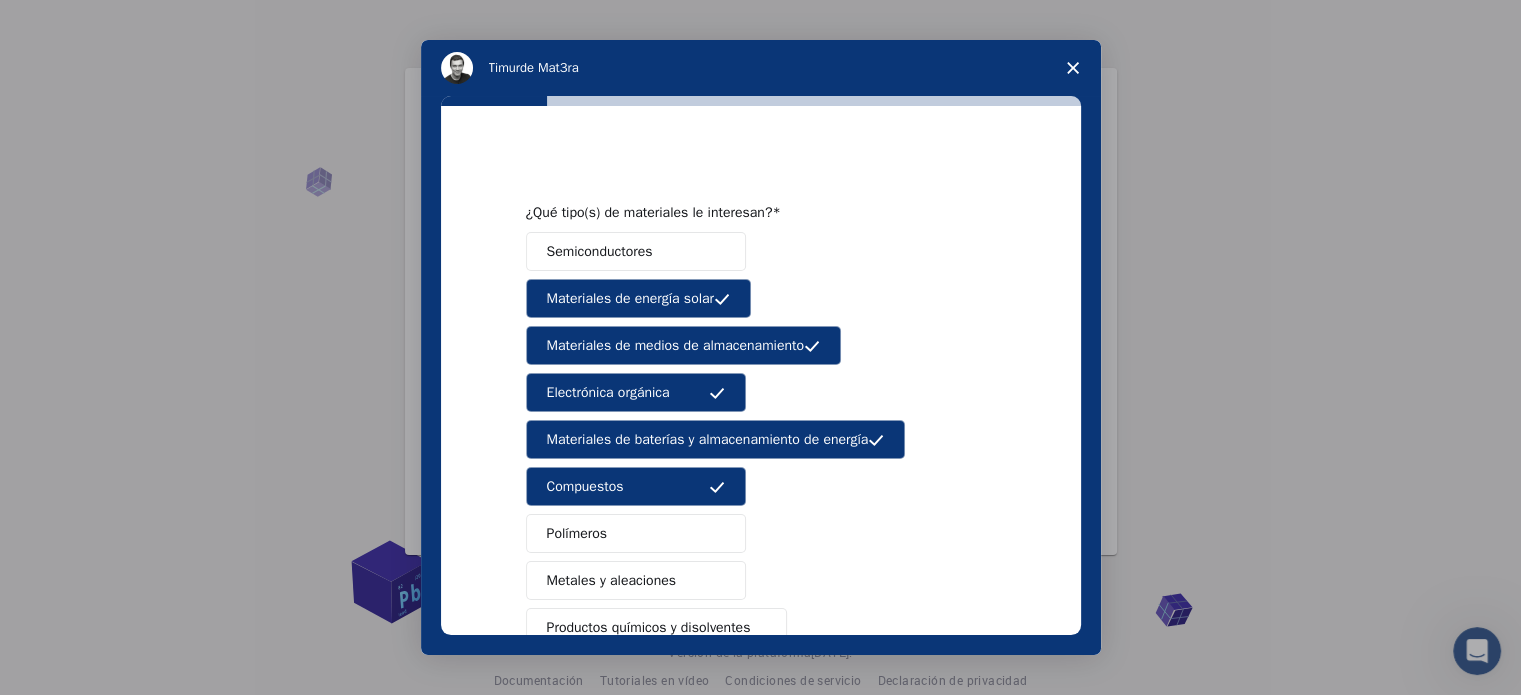 click on "Polímeros" at bounding box center (636, 533) 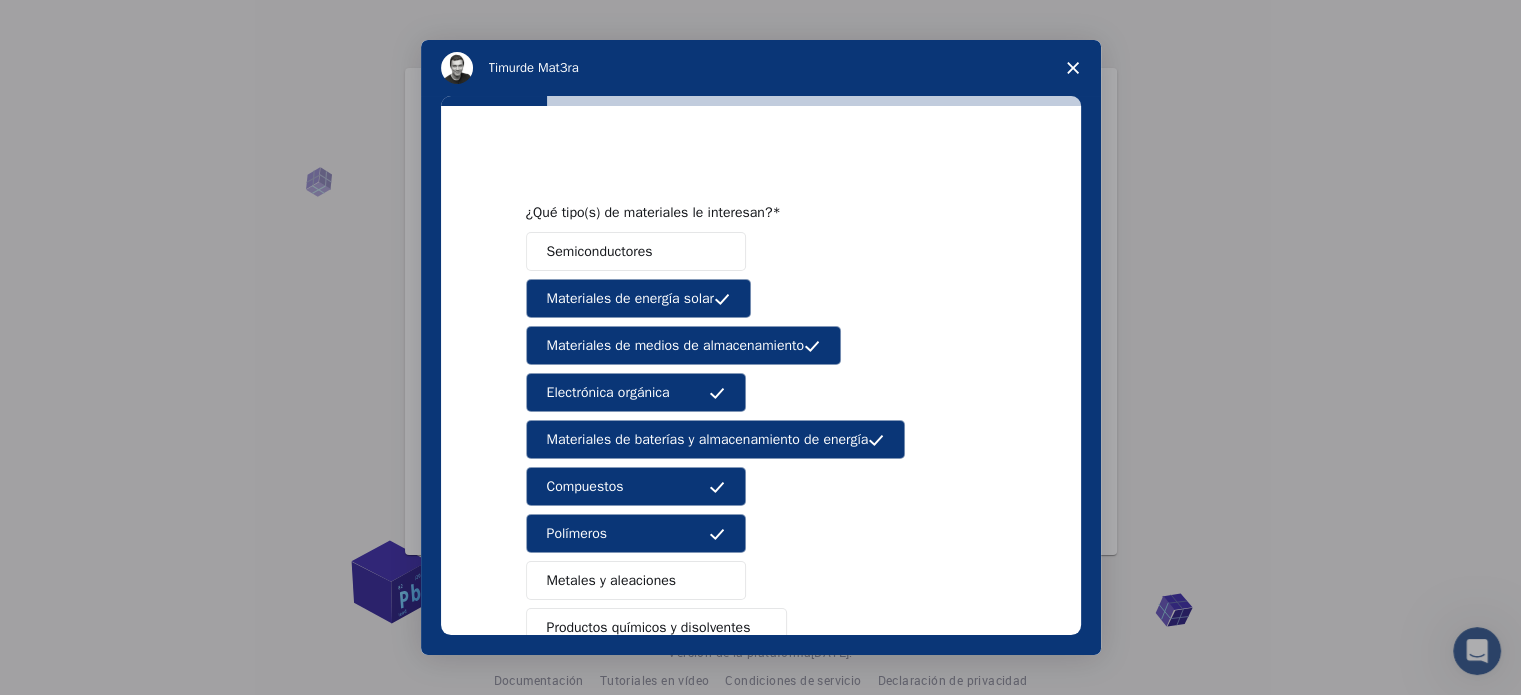 click on "Metales y aleaciones" at bounding box center [611, 580] 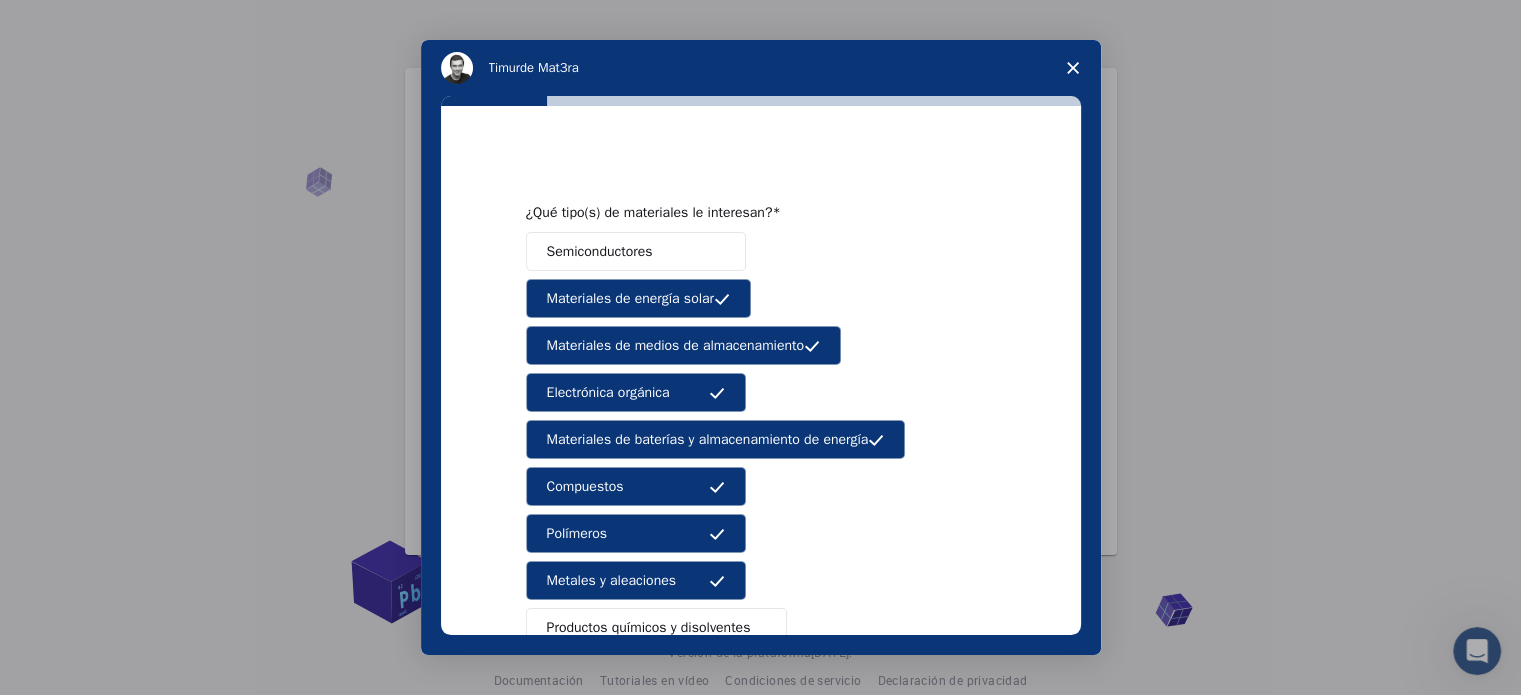click on "Semiconductores" at bounding box center [600, 251] 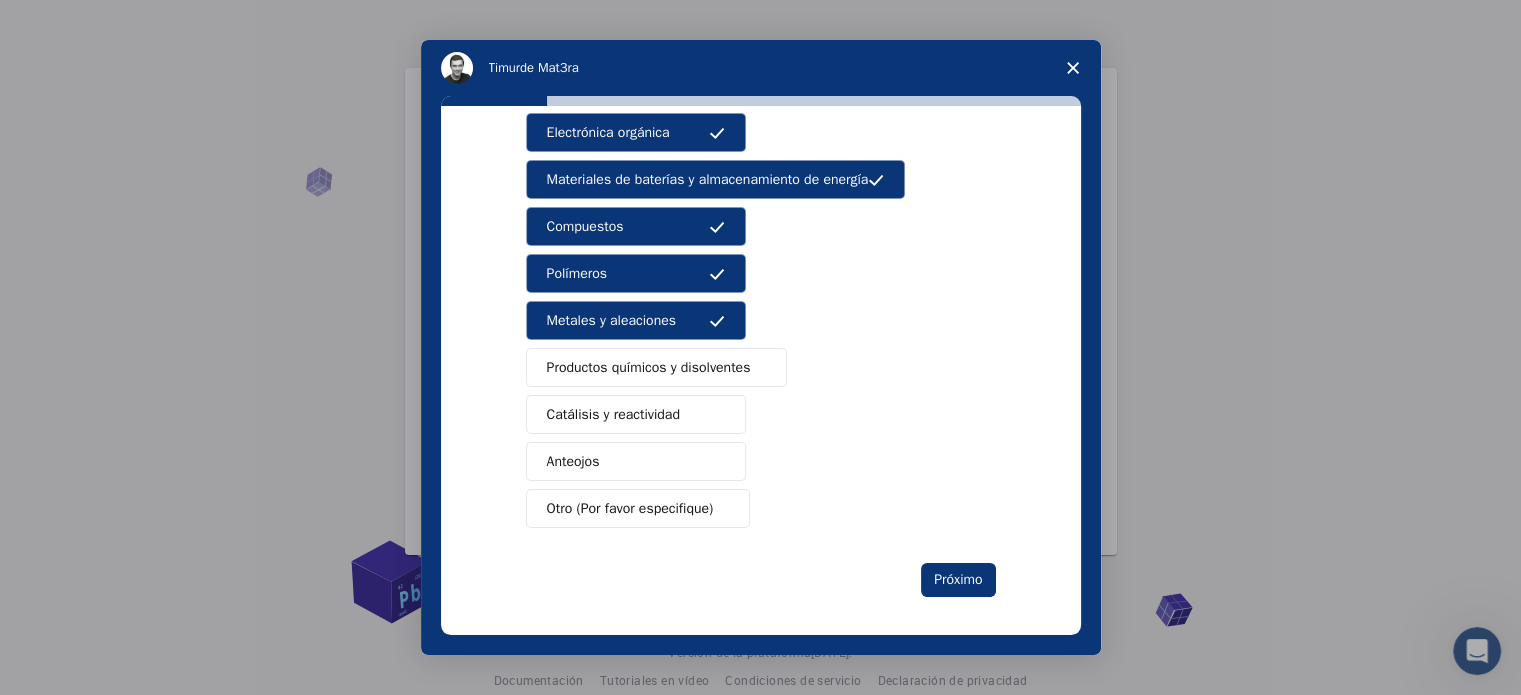 scroll, scrollTop: 264, scrollLeft: 0, axis: vertical 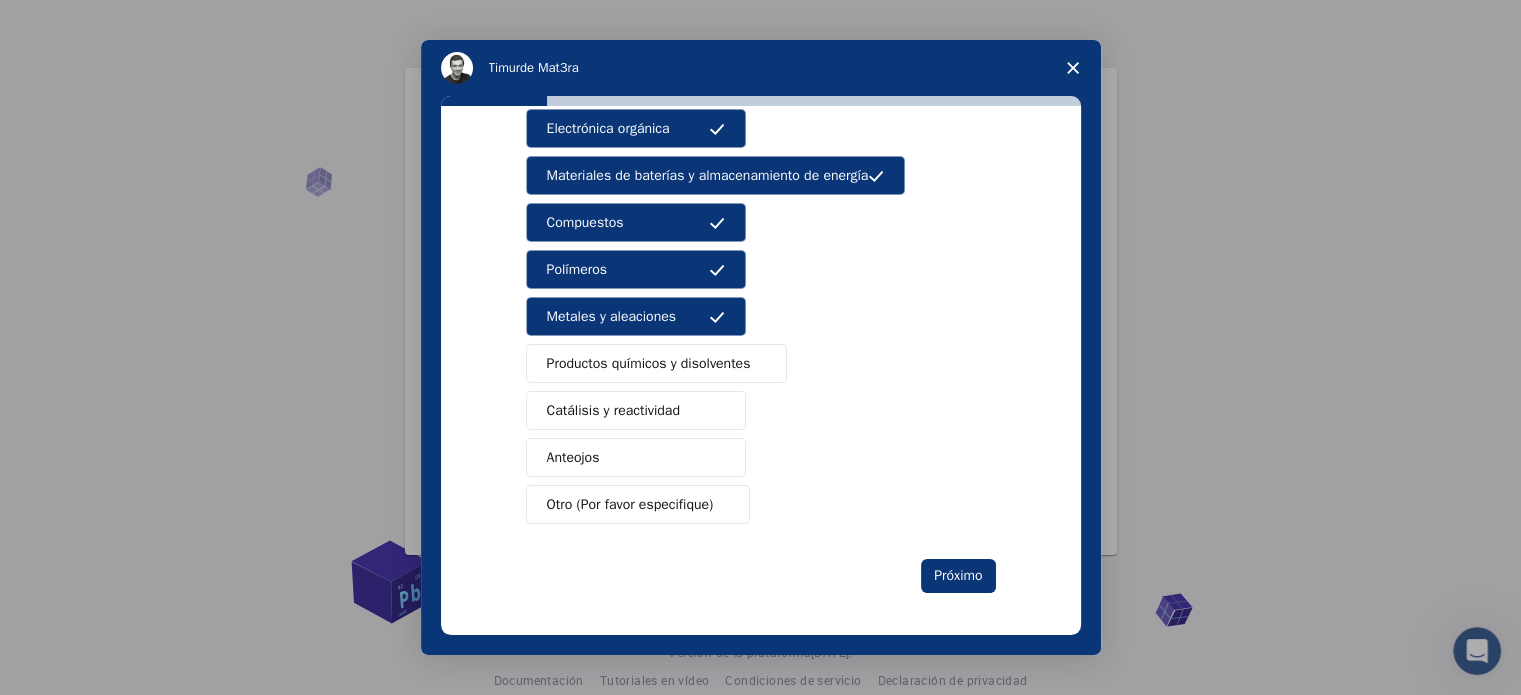 click on "Productos químicos y disolventes" at bounding box center [649, 363] 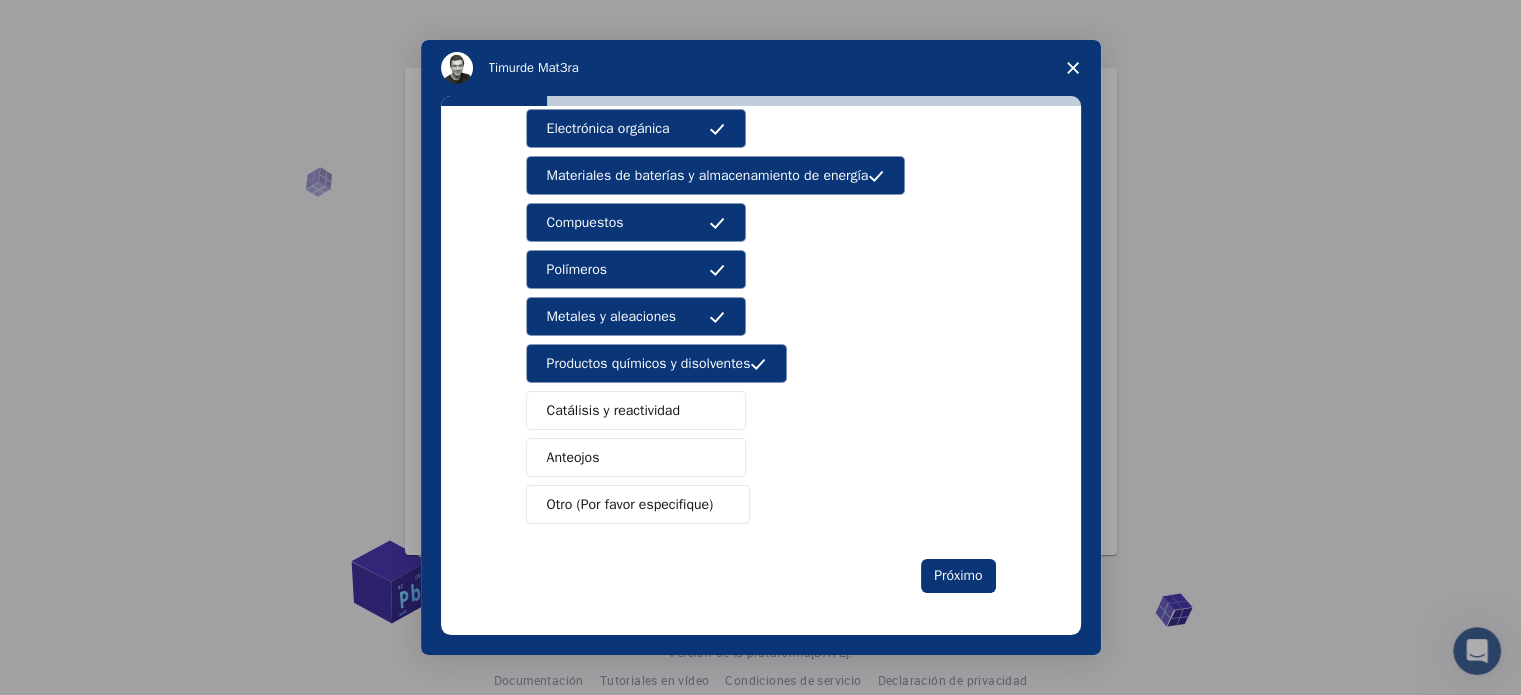 click on "Catálisis y reactividad" at bounding box center [636, 410] 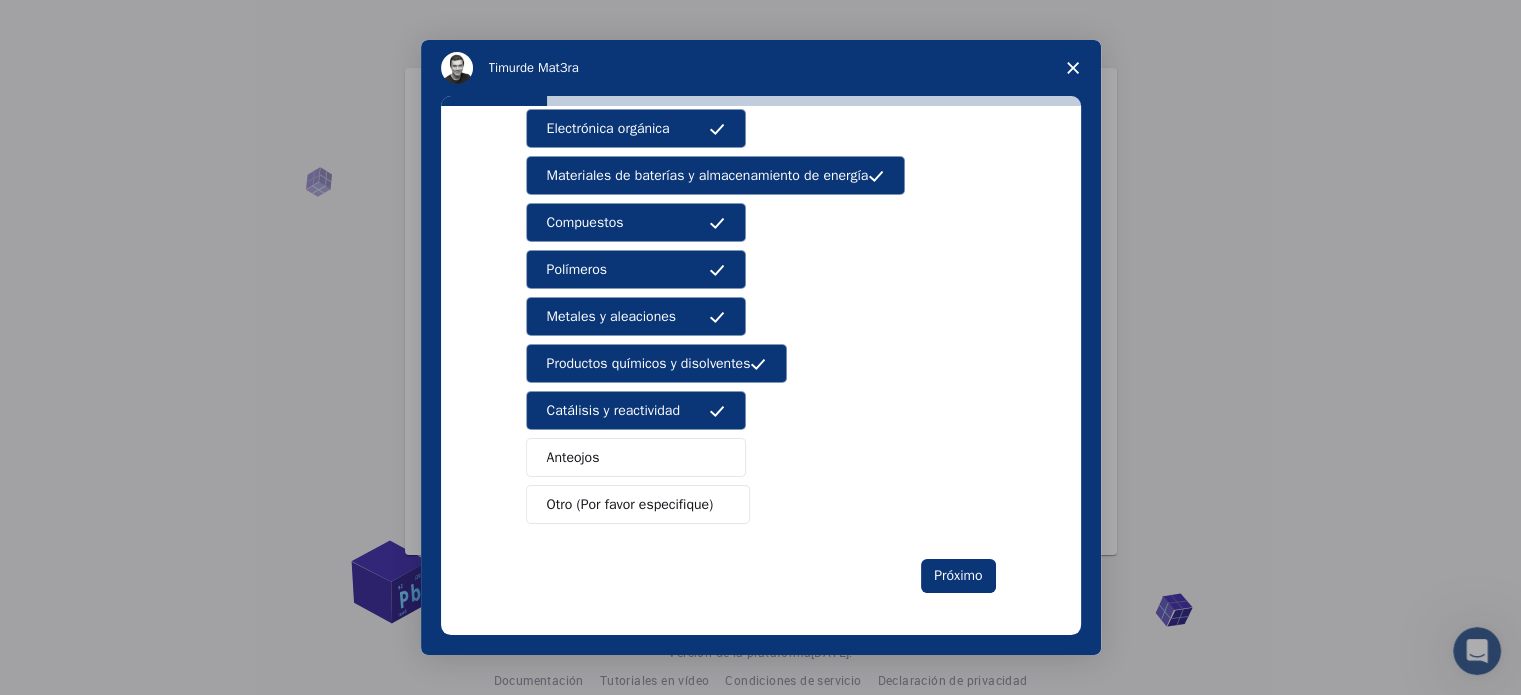 click on "Anteojos" at bounding box center [636, 457] 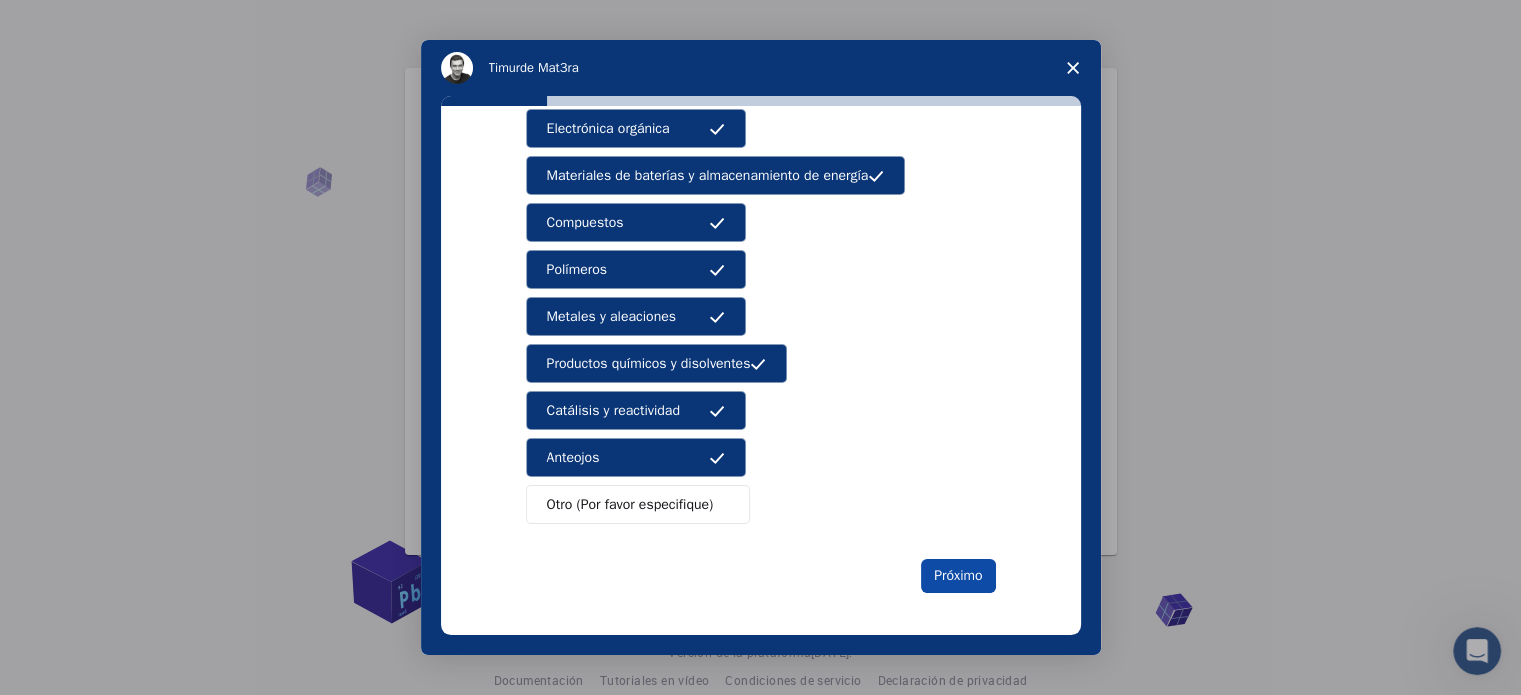 click on "Próximo" at bounding box center [958, 575] 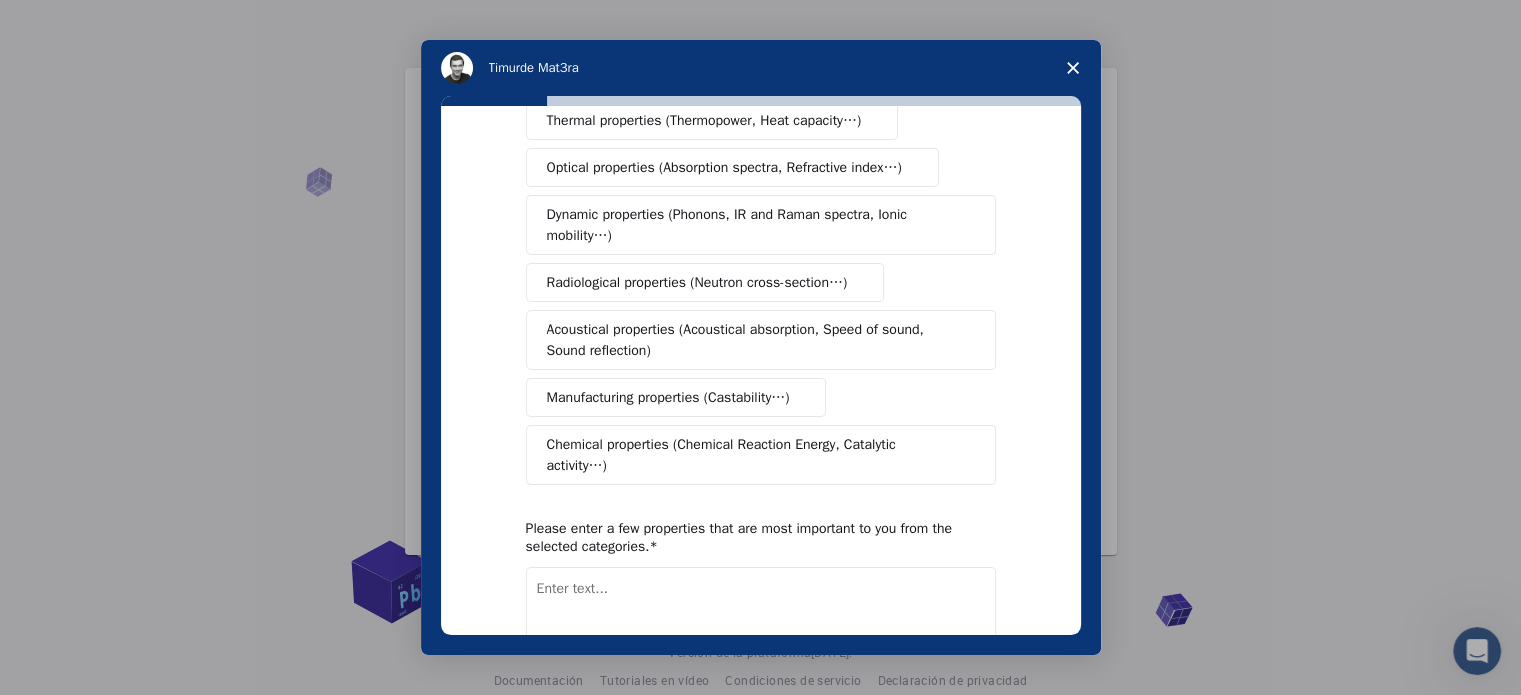 scroll, scrollTop: 0, scrollLeft: 0, axis: both 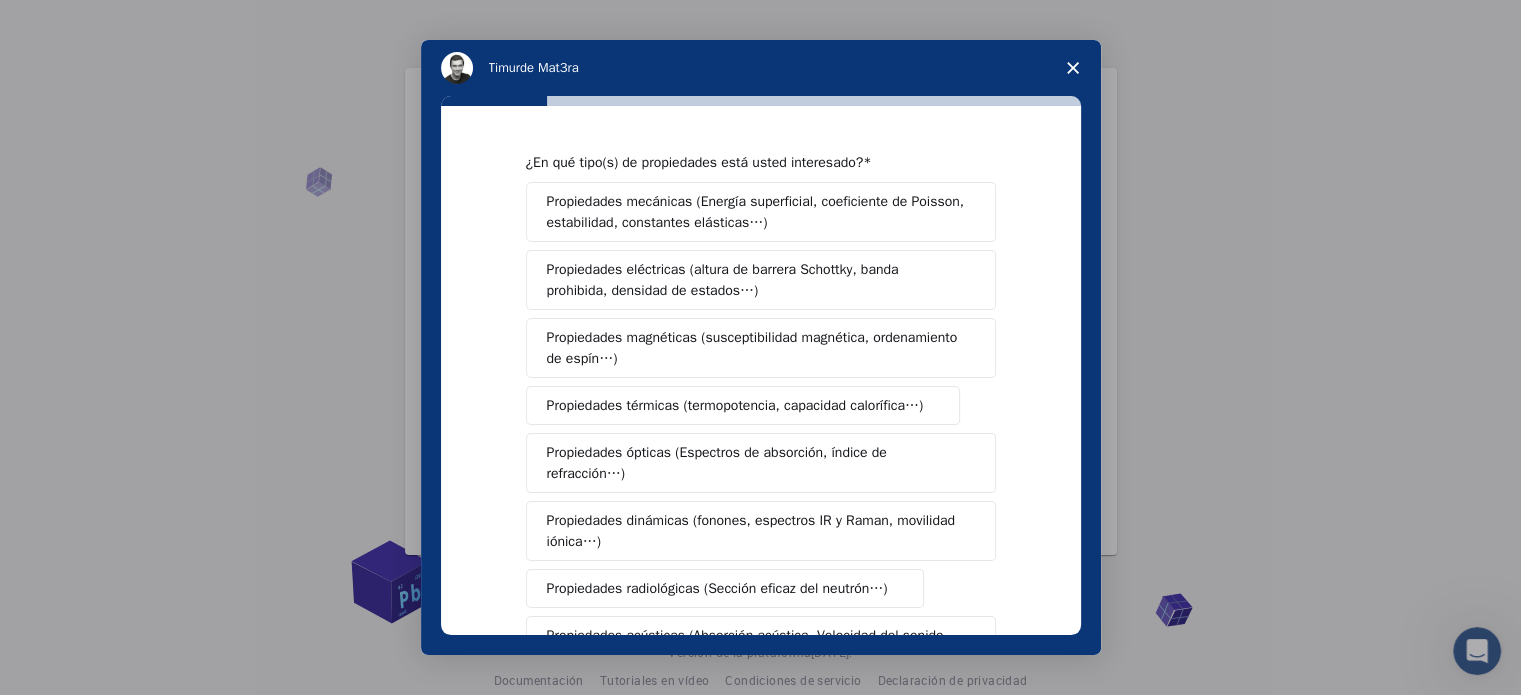 click on "Propiedades mecánicas (Energía superficial, coeficiente de Poisson, estabilidad, constantes elásticas…)" at bounding box center (756, 212) 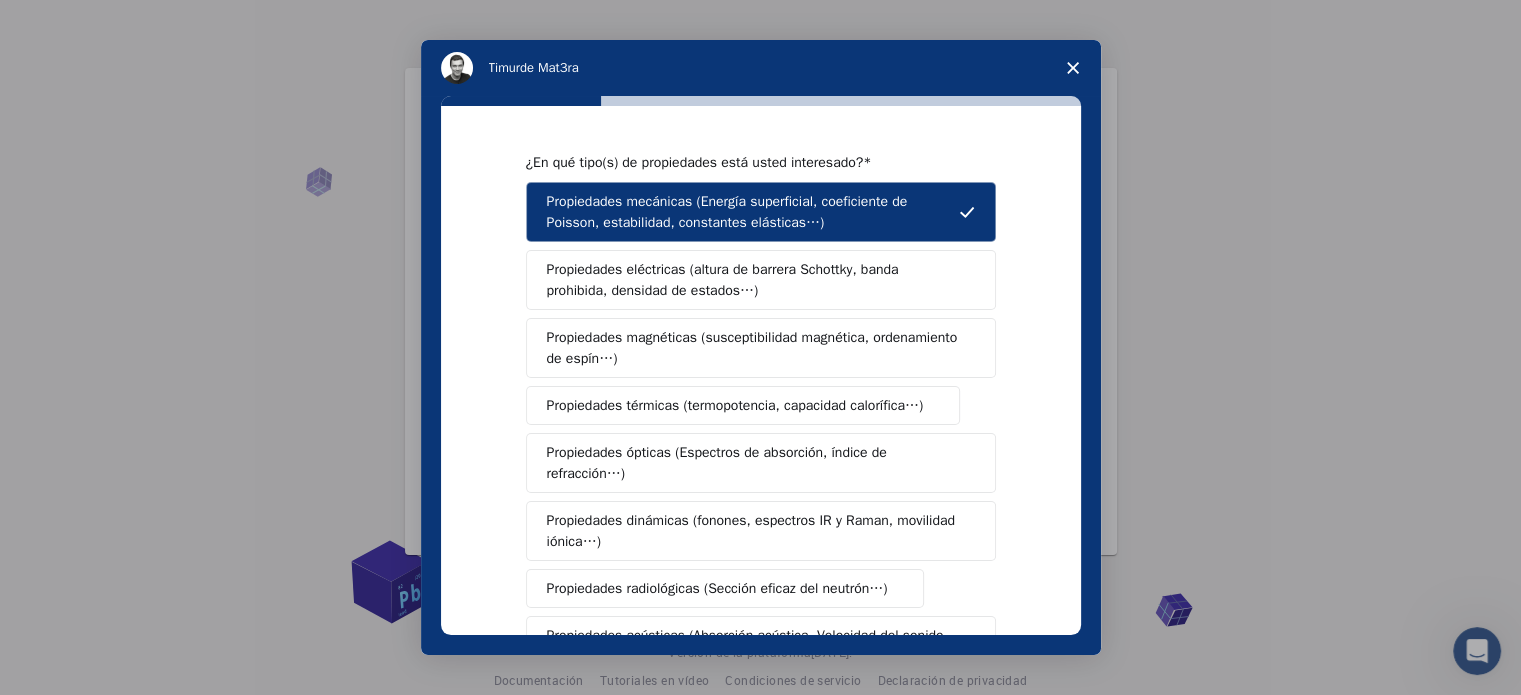 click on "Propiedades eléctricas (altura de barrera Schottky, banda prohibida, densidad de estados…)" at bounding box center [723, 280] 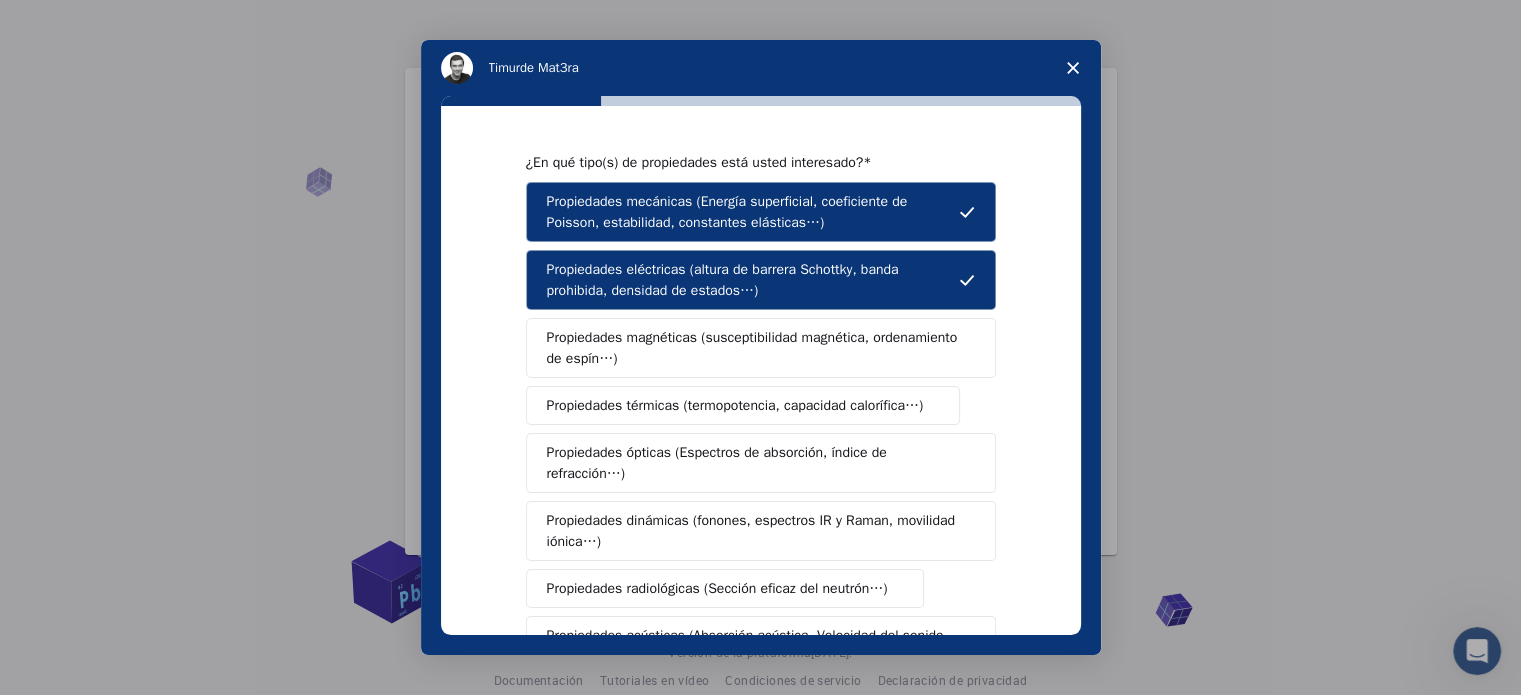 click on "Propiedades magnéticas (susceptibilidad magnética, ordenamiento de espín…)" at bounding box center [754, 348] 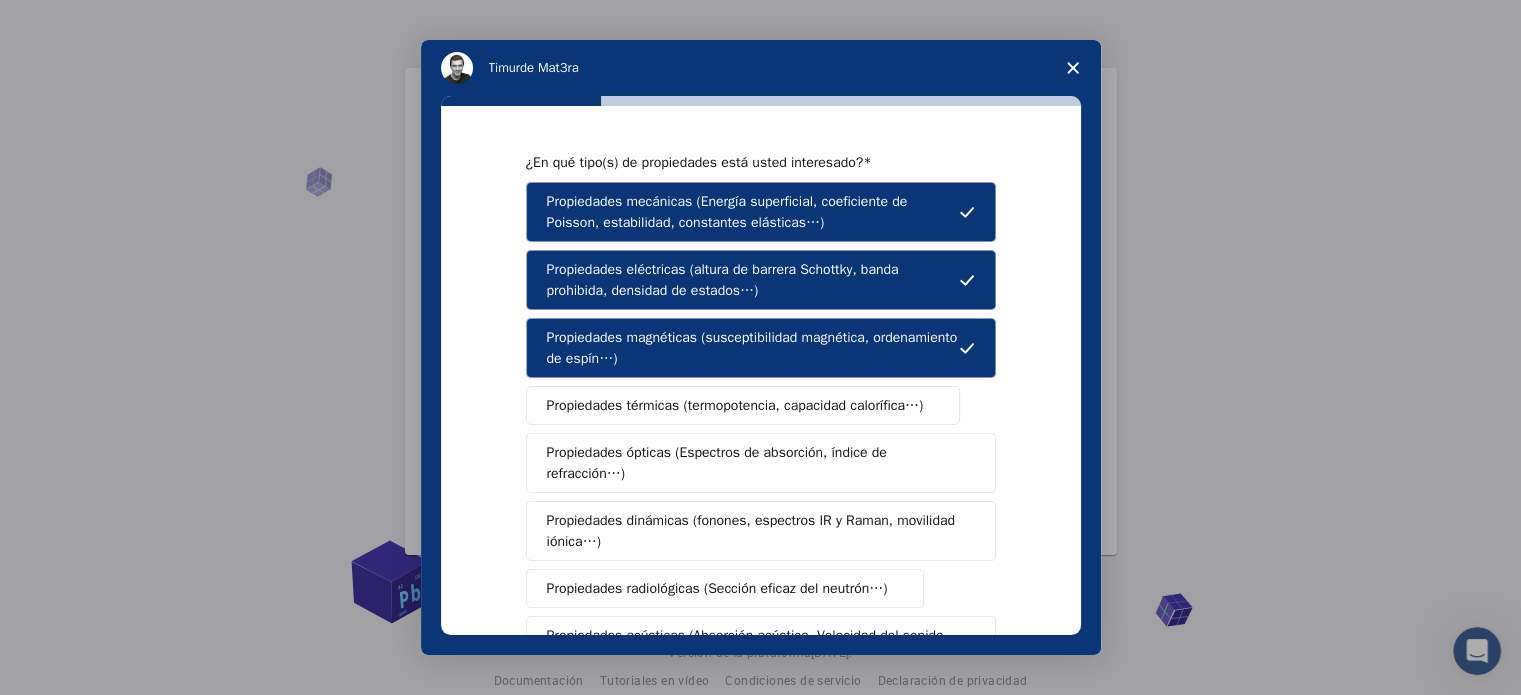 click on "Propiedades térmicas (termopotencia, capacidad calorífica…)" at bounding box center [735, 405] 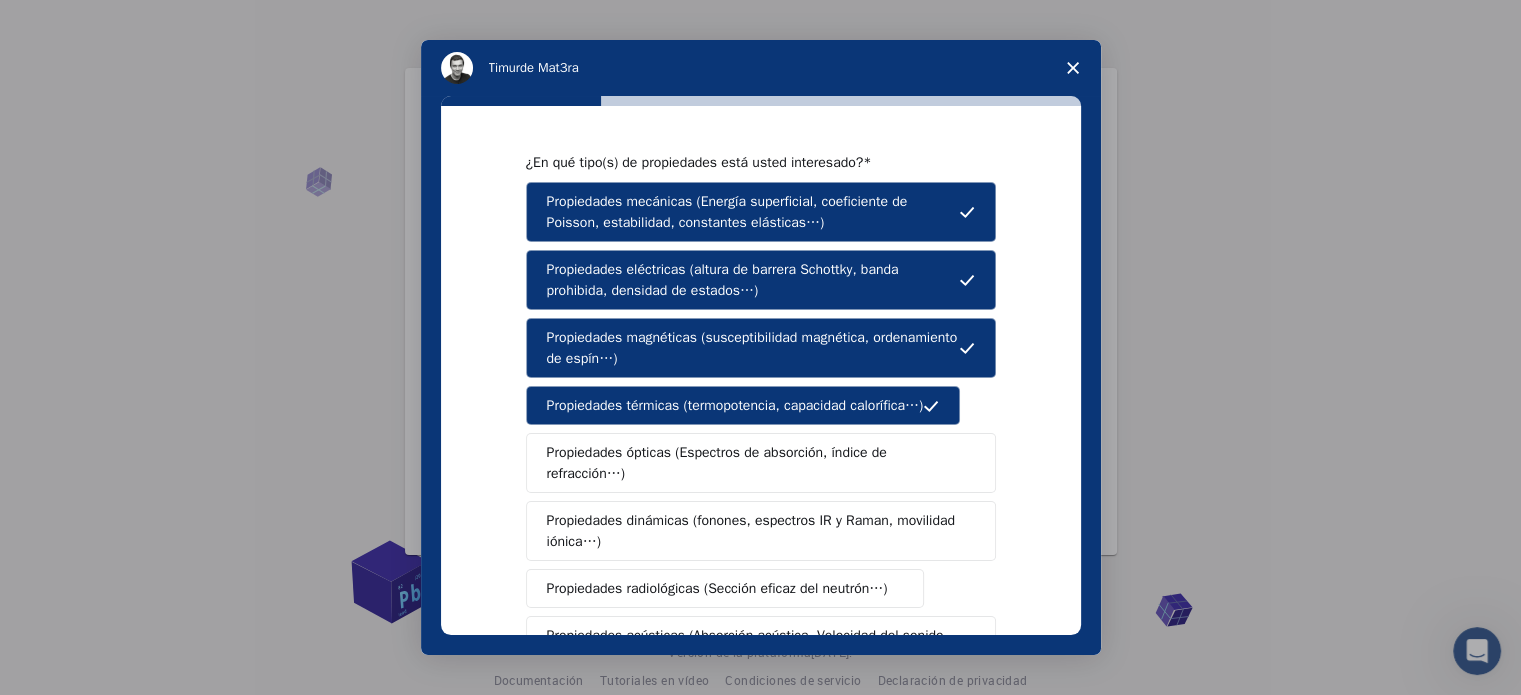 click on "Propiedades ópticas (Espectros de absorción, índice de refracción…)" at bounding box center (717, 463) 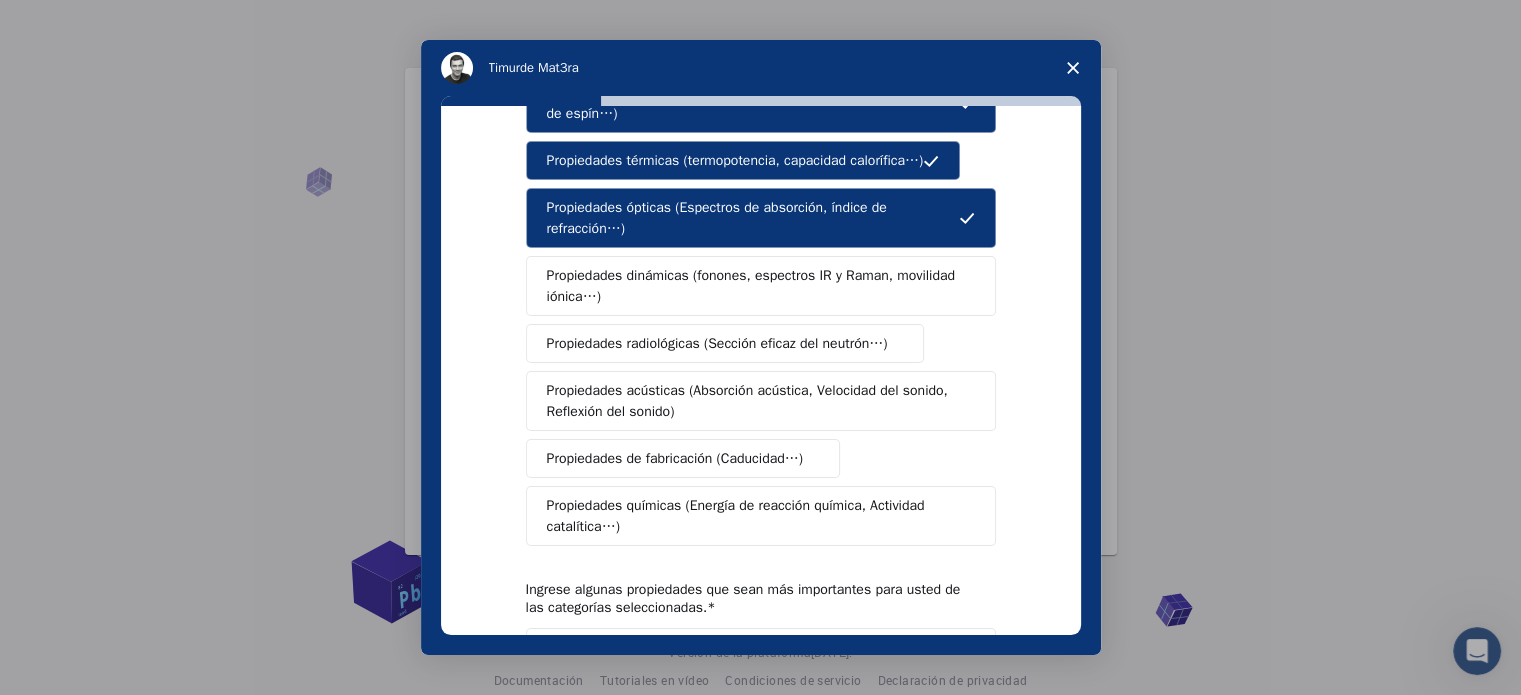 scroll, scrollTop: 279, scrollLeft: 0, axis: vertical 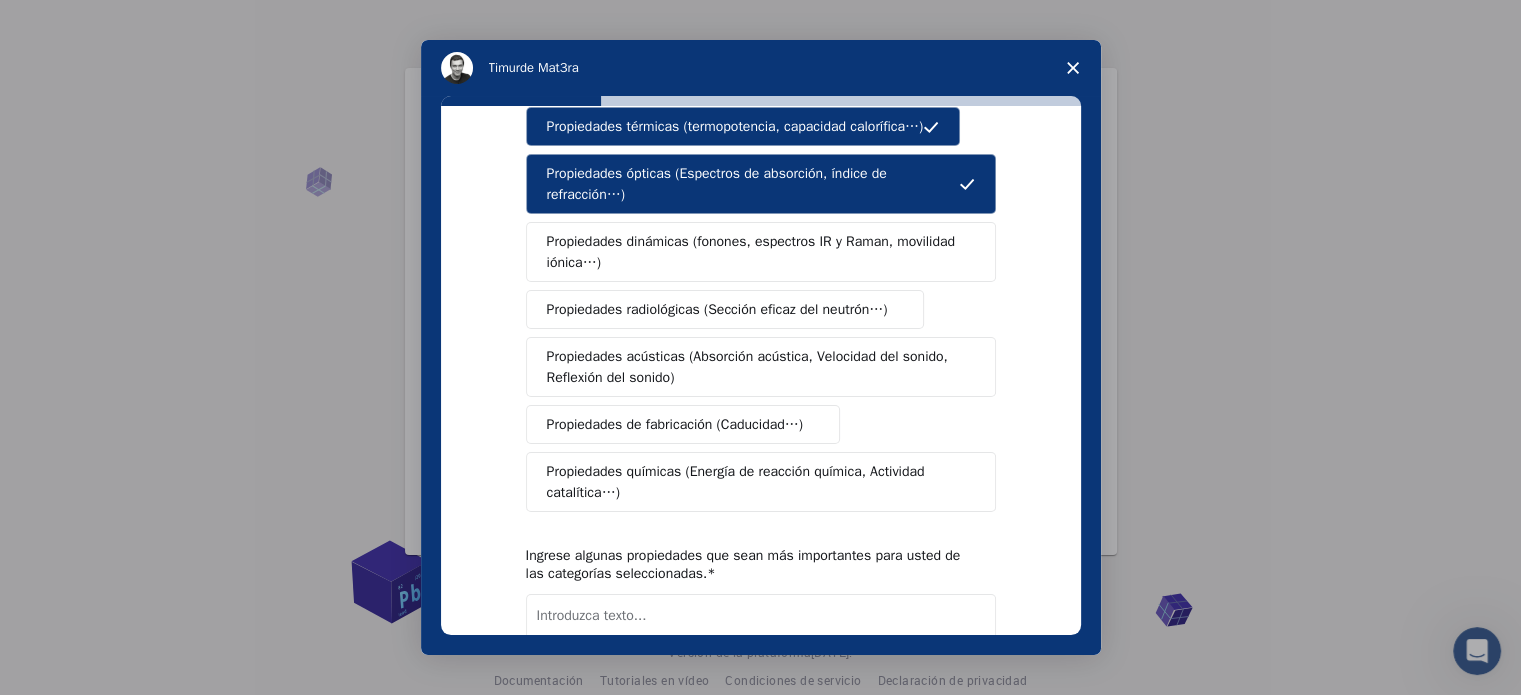 click on "Propiedades dinámicas (fonones, espectros IR y Raman, movilidad iónica…)" at bounding box center [754, 252] 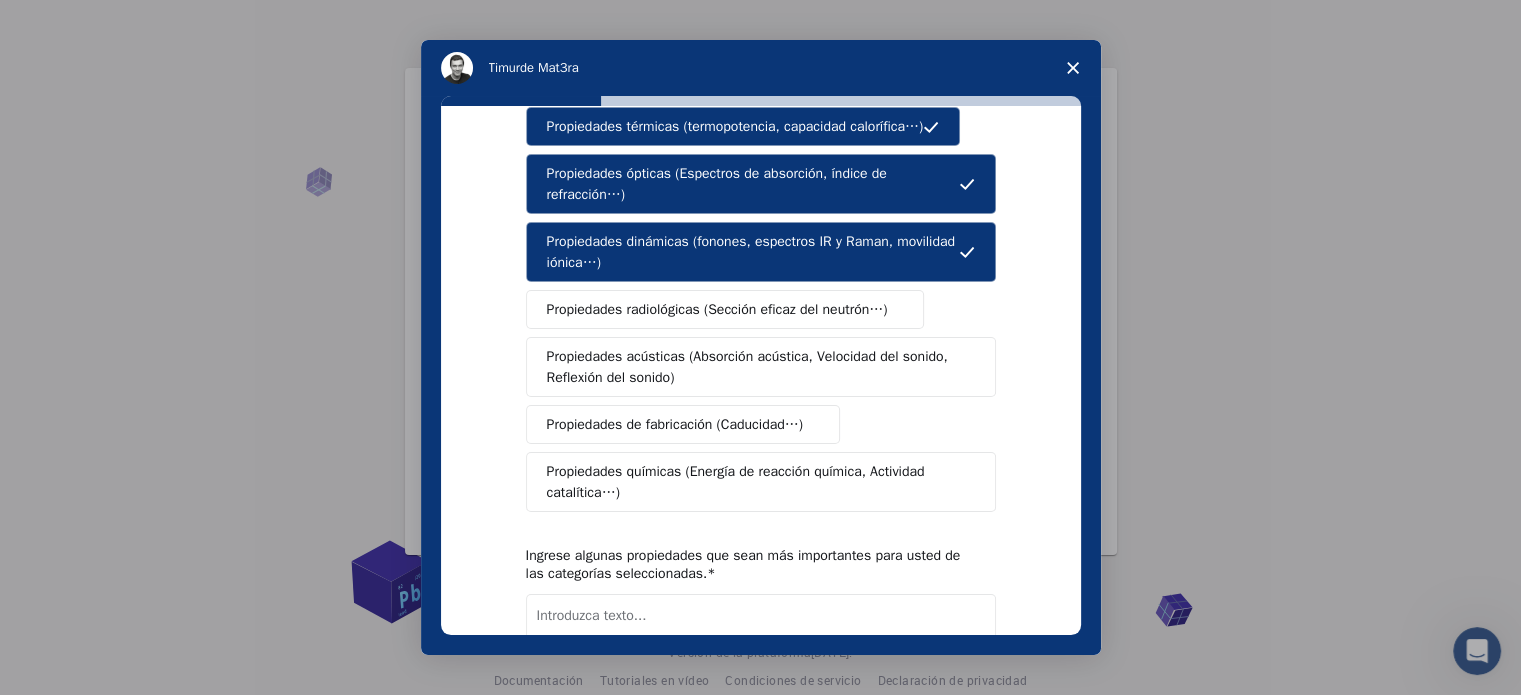 click on "Propiedades radiológicas (Sección eficaz del neutrón…)" at bounding box center [725, 309] 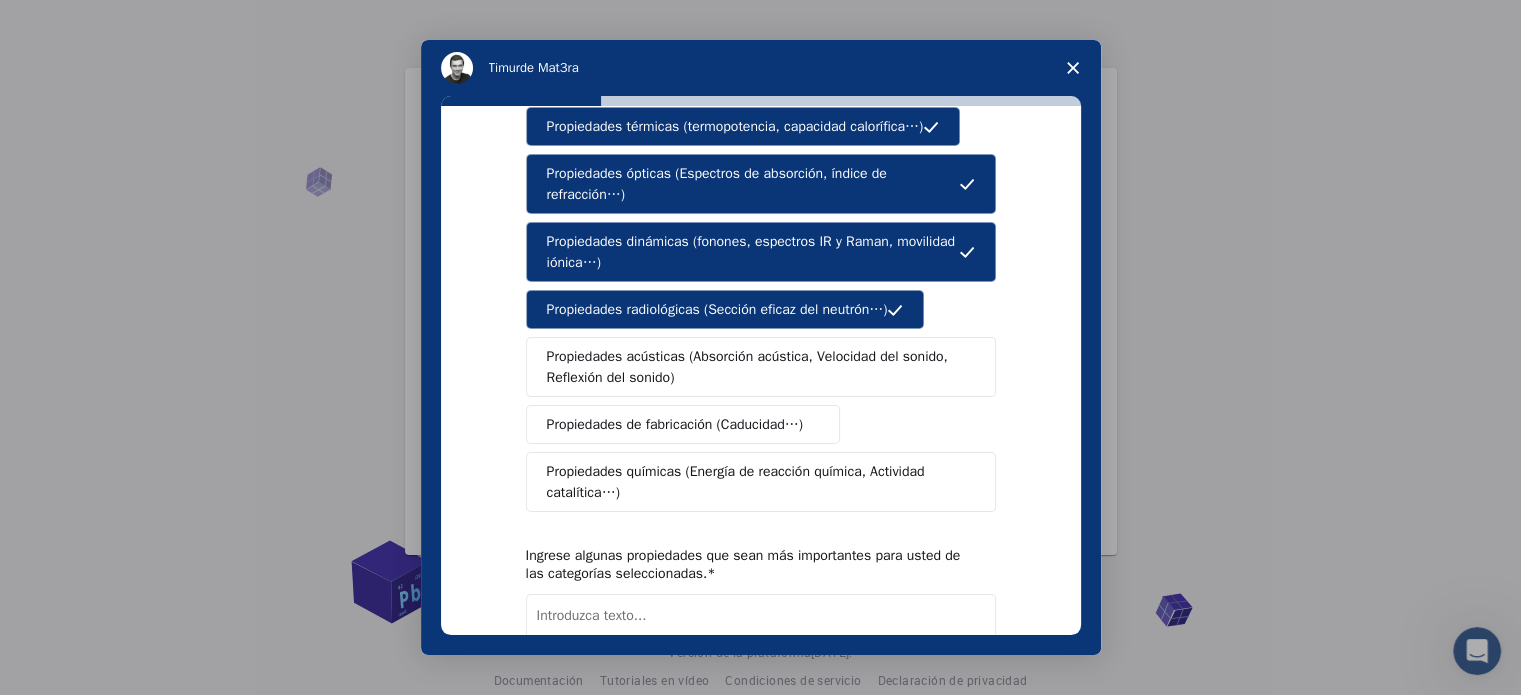 click on "Propiedades acústicas (Absorción acústica, Velocidad del sonido, Reflexión del sonido)" at bounding box center [755, 367] 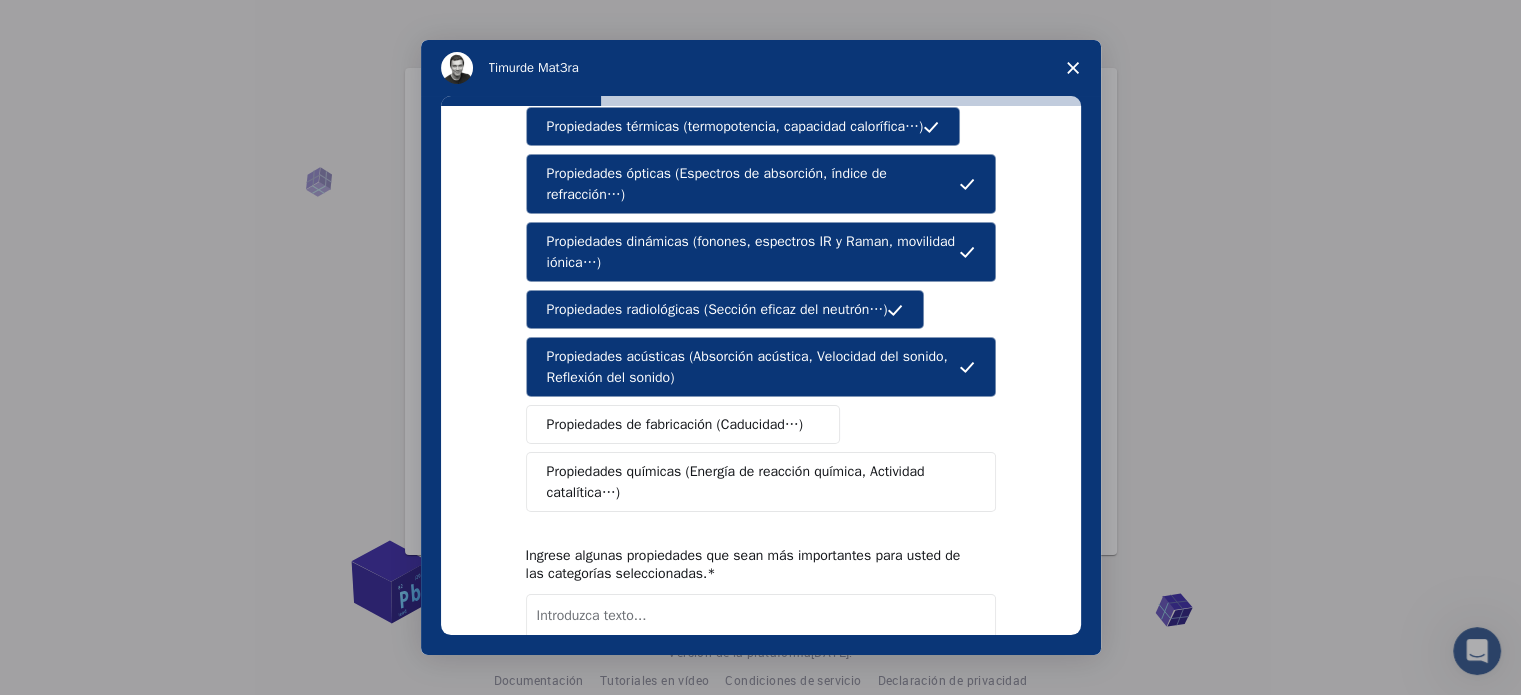 click on "Propiedades de fabricación (Caducidad…)" at bounding box center (683, 424) 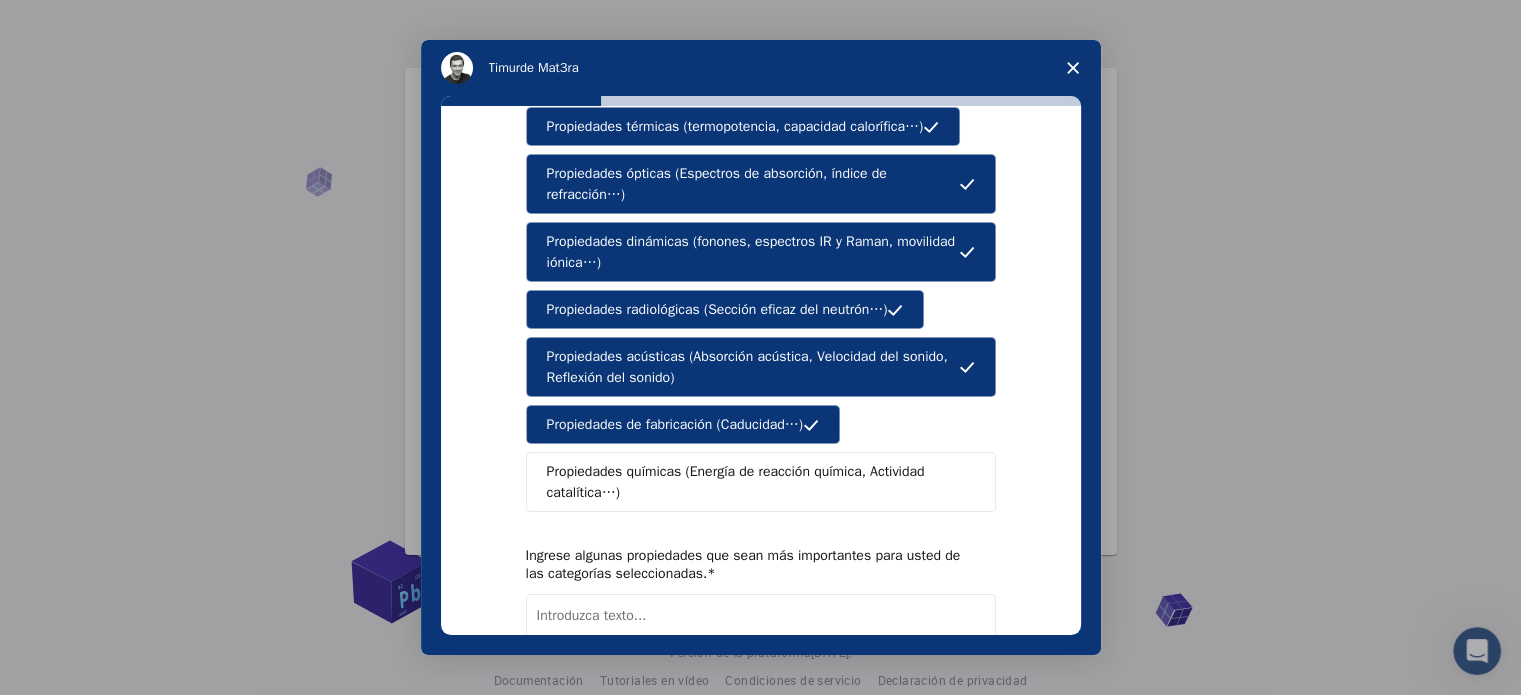click on "Propiedades químicas (Energía de reacción química, Actividad catalítica…)" at bounding box center (736, 482) 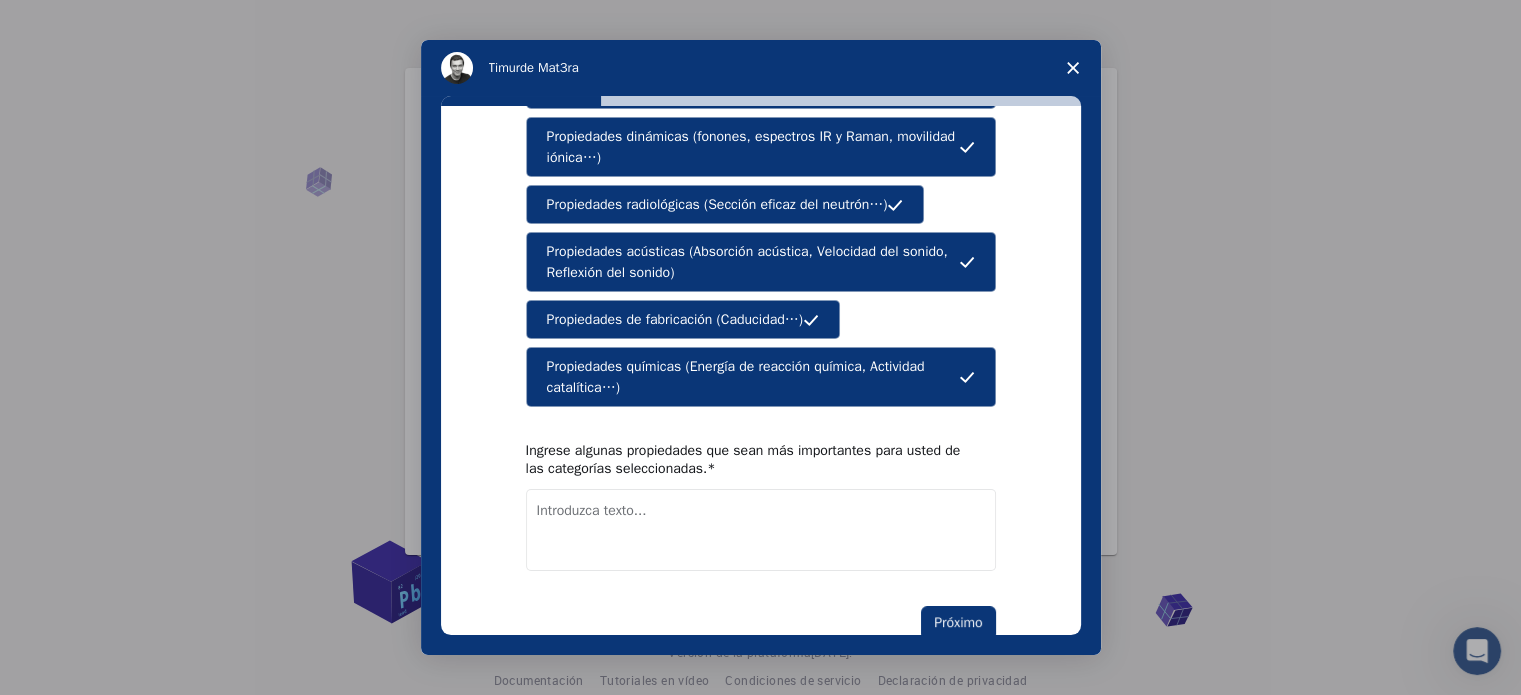 scroll, scrollTop: 391, scrollLeft: 0, axis: vertical 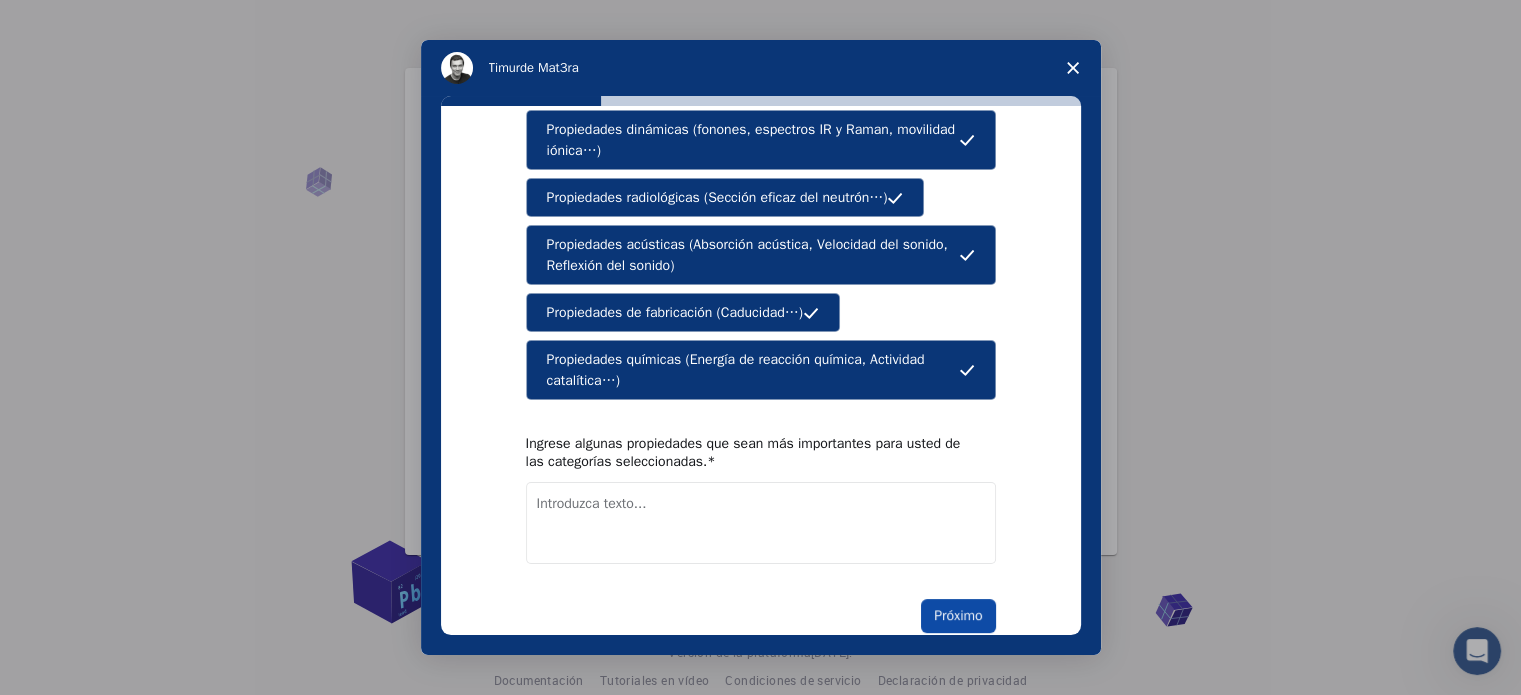 click on "Próximo" at bounding box center [958, 616] 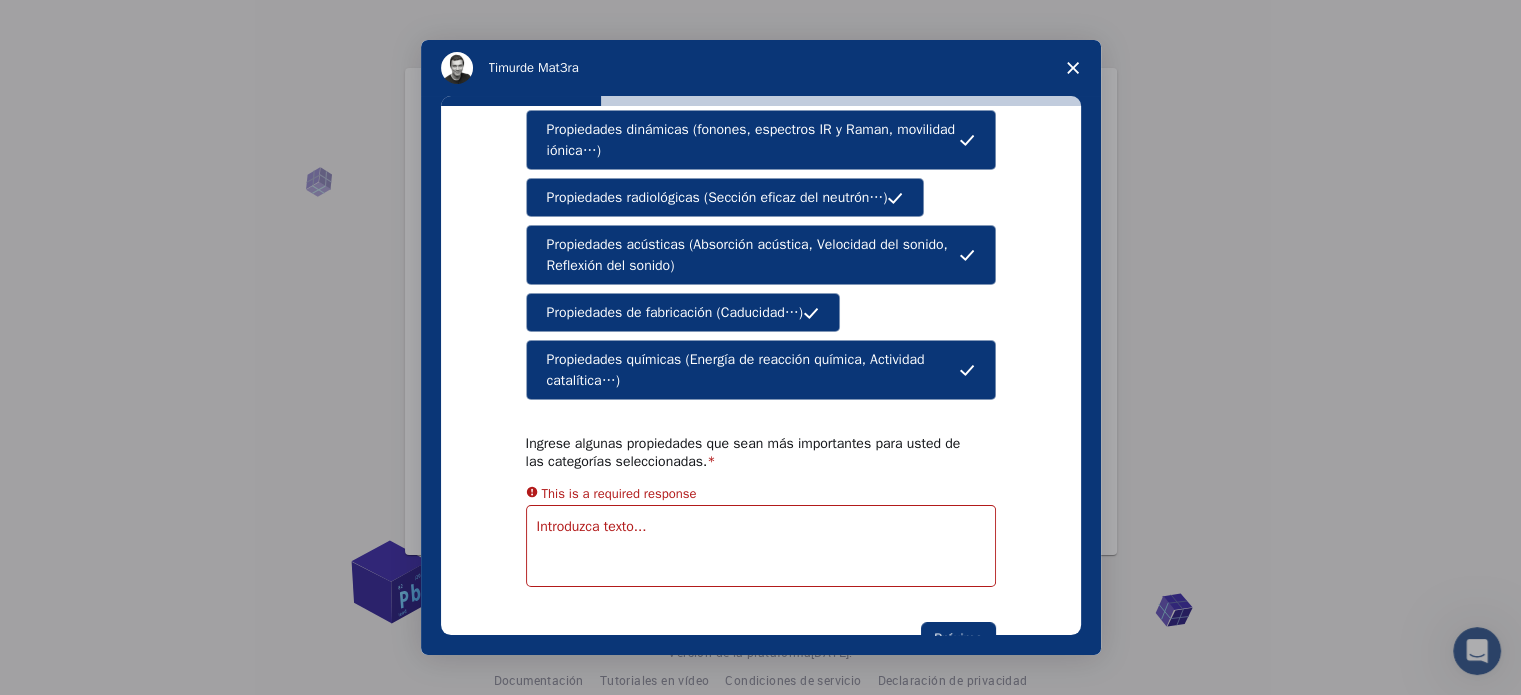 click at bounding box center [761, 546] 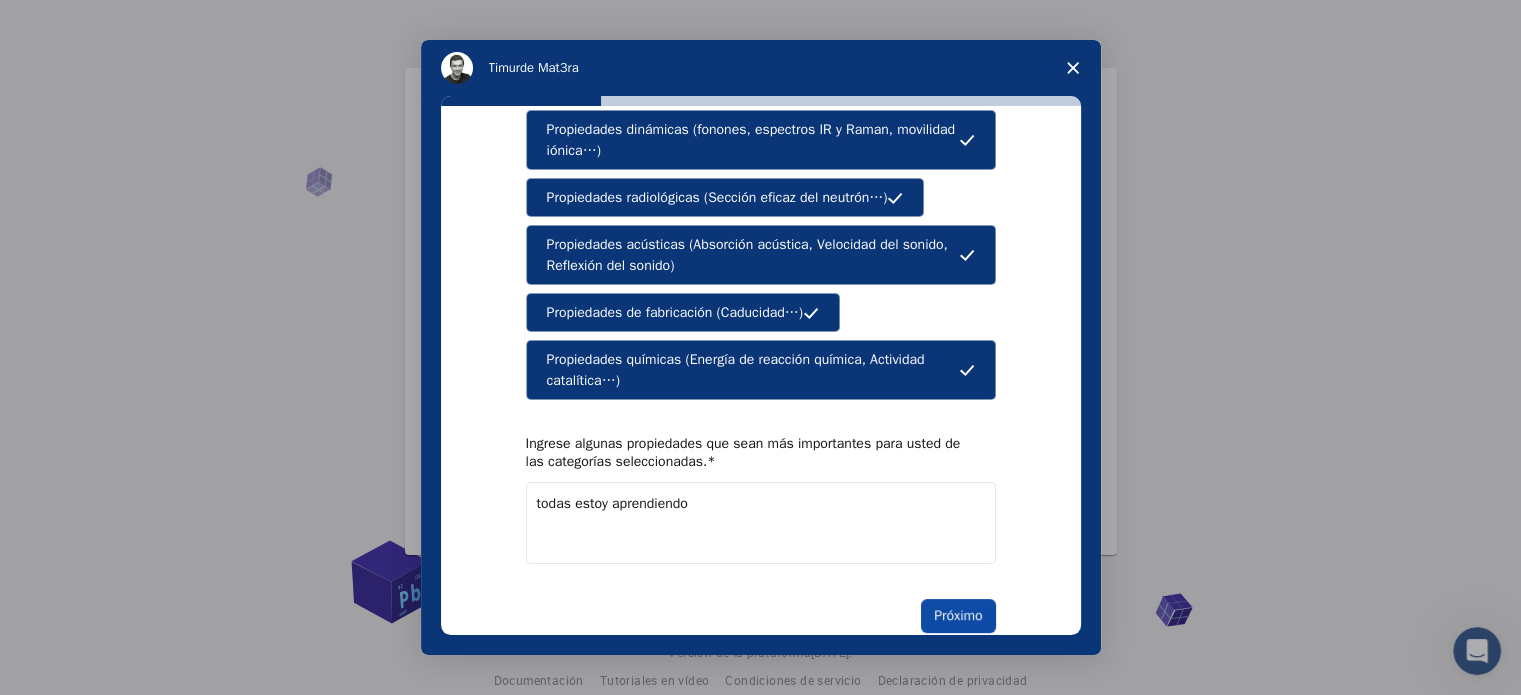 type on "todas estoy aprendiendo" 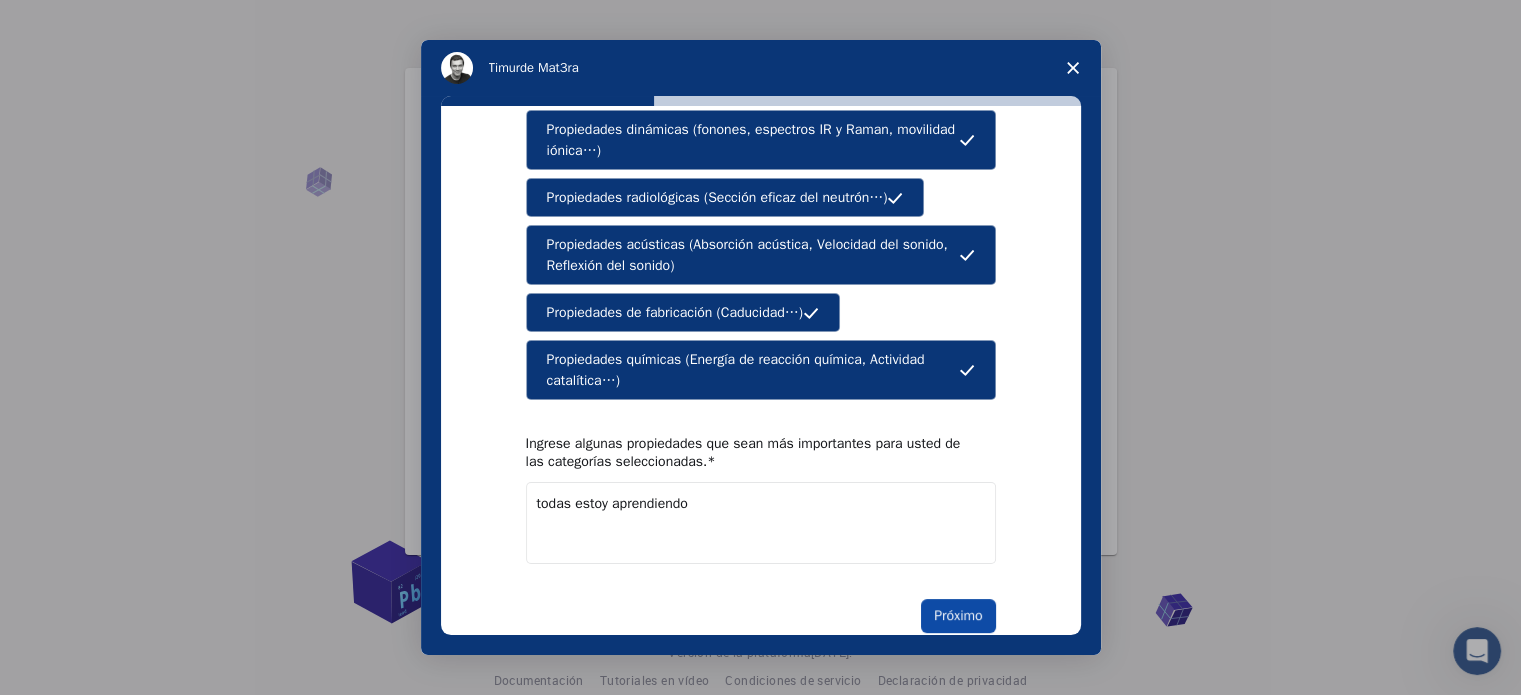 click on "Próximo" at bounding box center (958, 615) 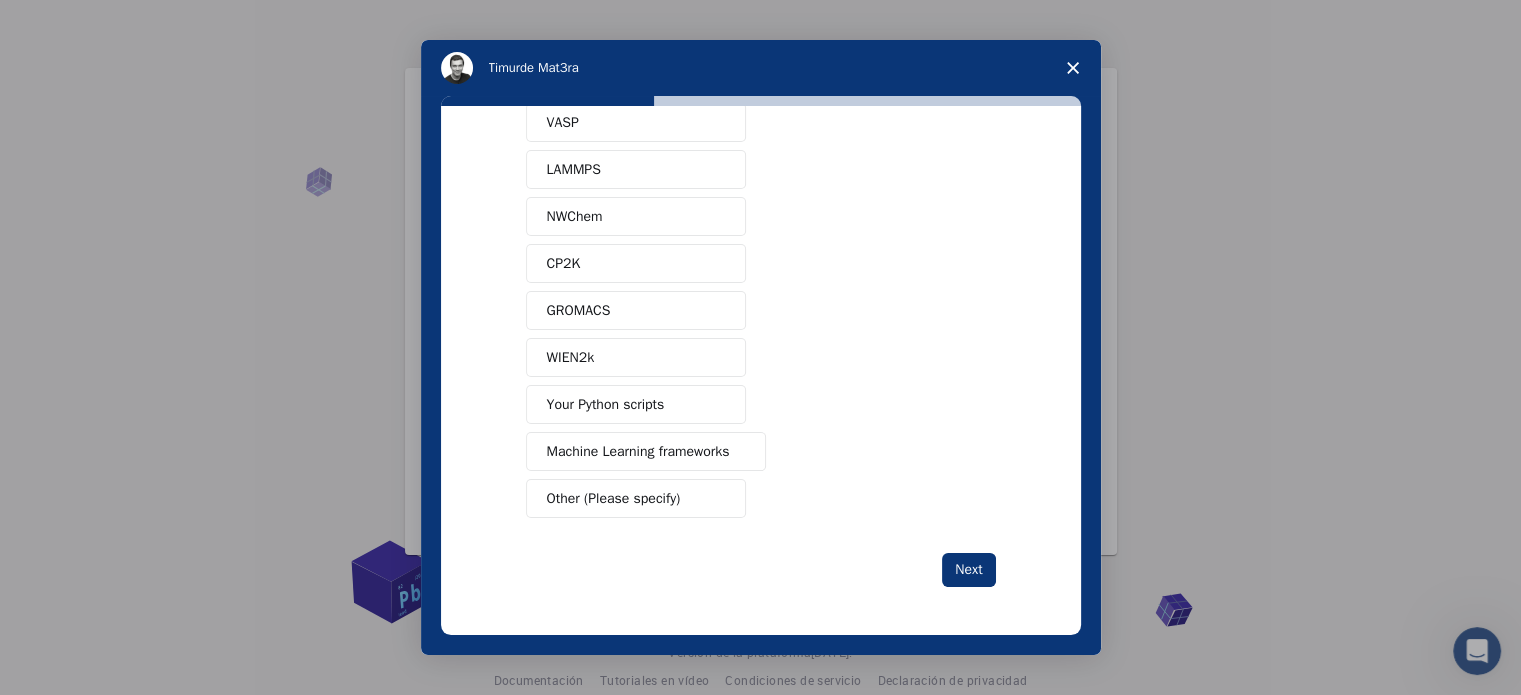 scroll, scrollTop: 0, scrollLeft: 0, axis: both 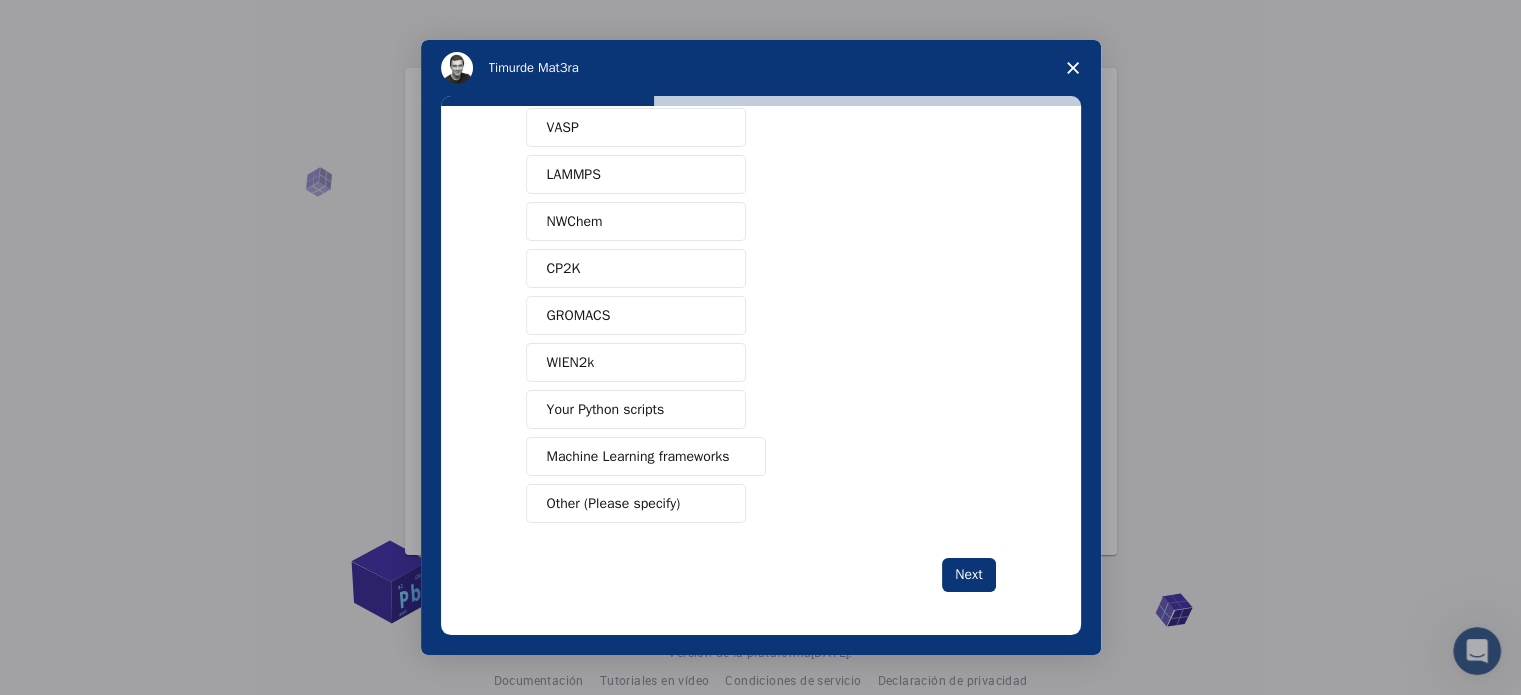 click on "Your Python scripts" at bounding box center [606, 409] 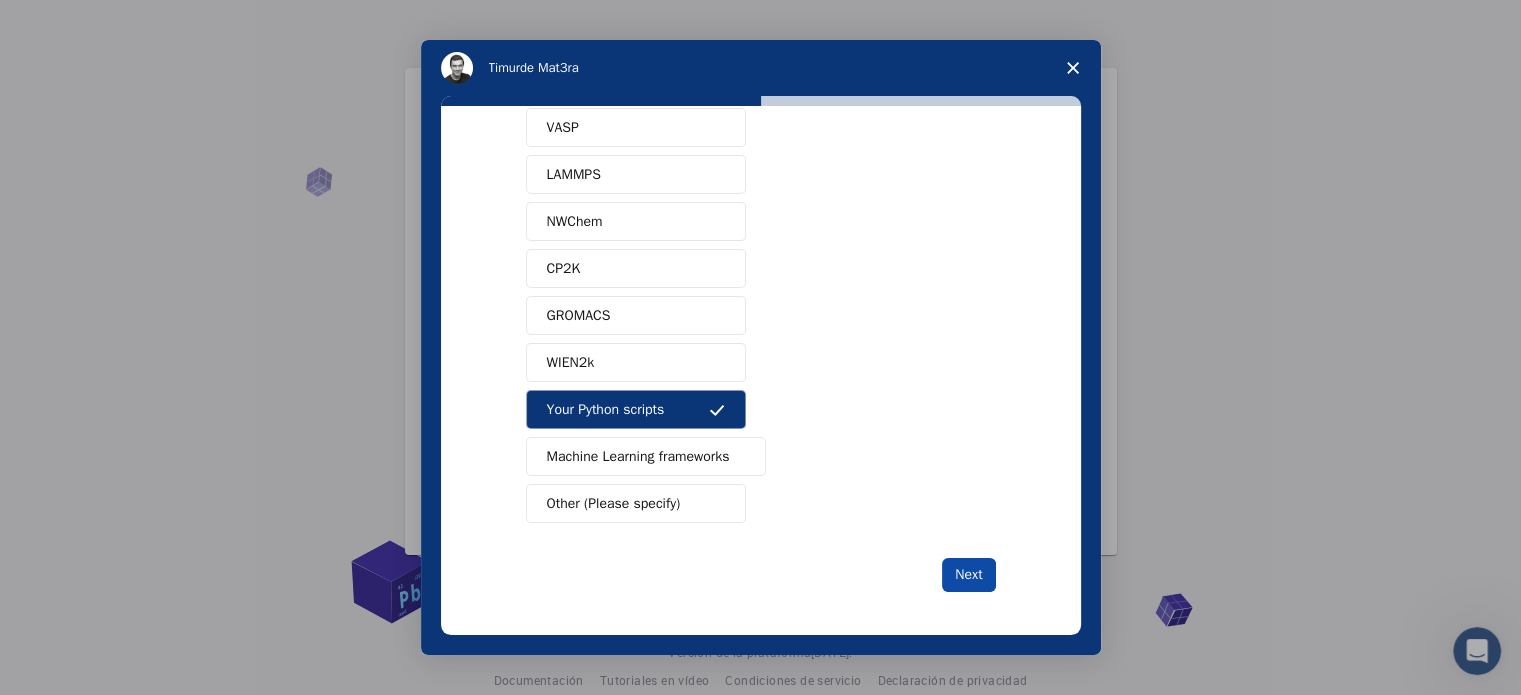 click on "Next" at bounding box center [968, 575] 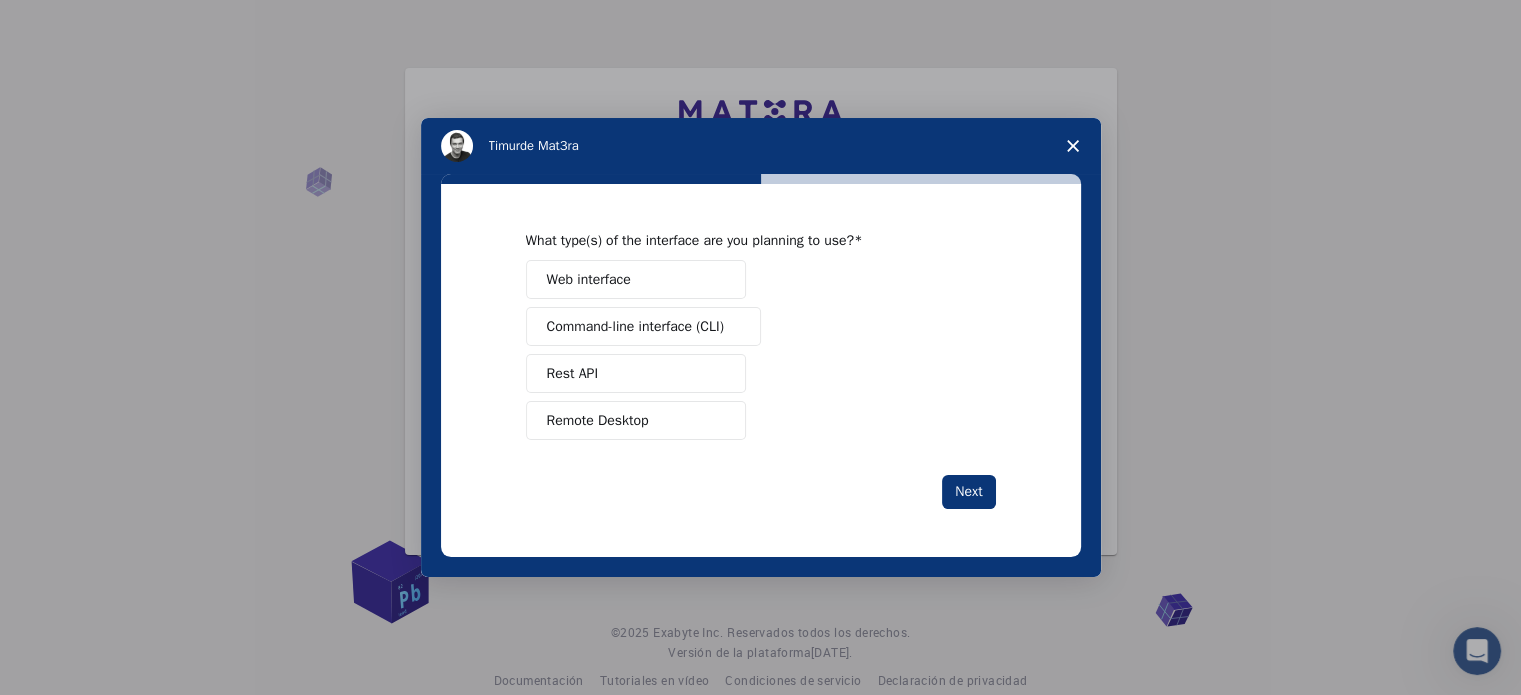 click on "Command-line interface (CLI)" at bounding box center [635, 326] 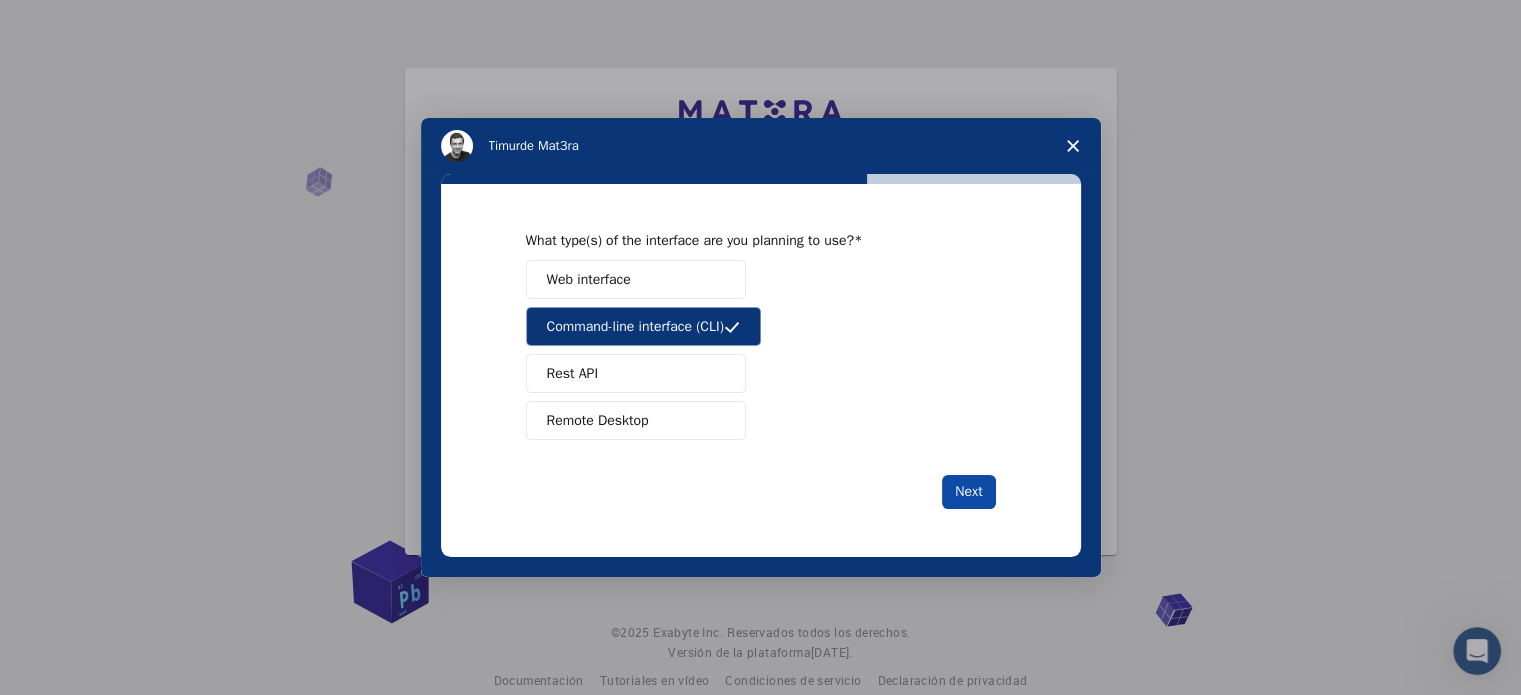 click on "Next" at bounding box center (968, 492) 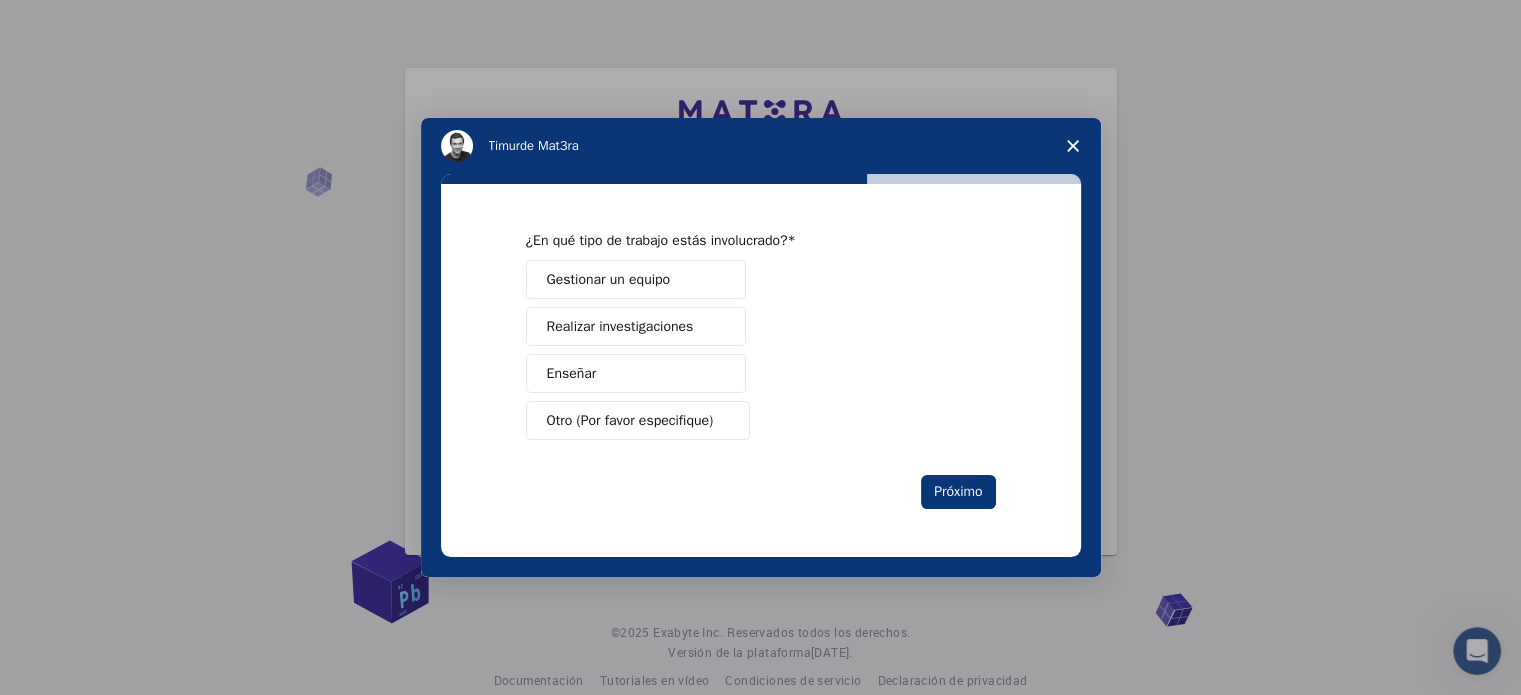 click on "Otro (Por favor especifique)" at bounding box center [630, 420] 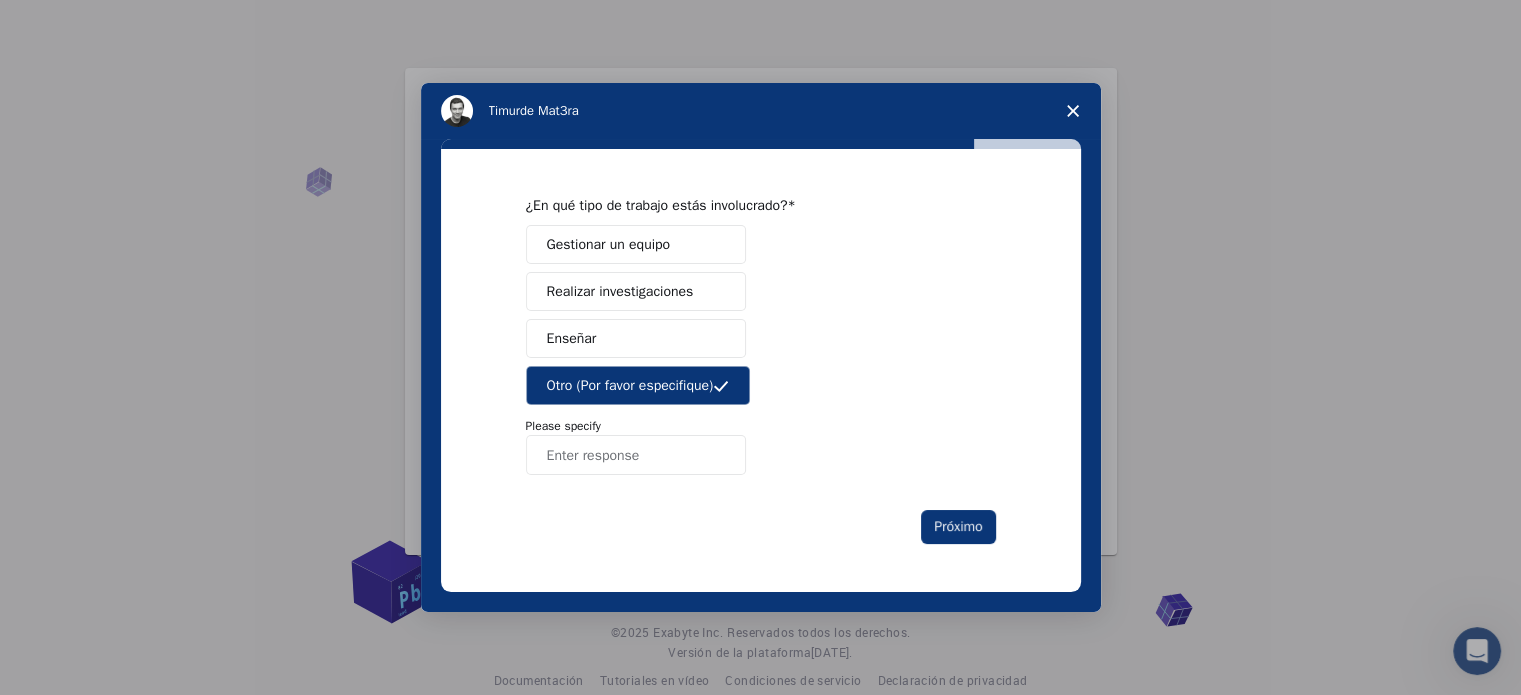 click at bounding box center (636, 455) 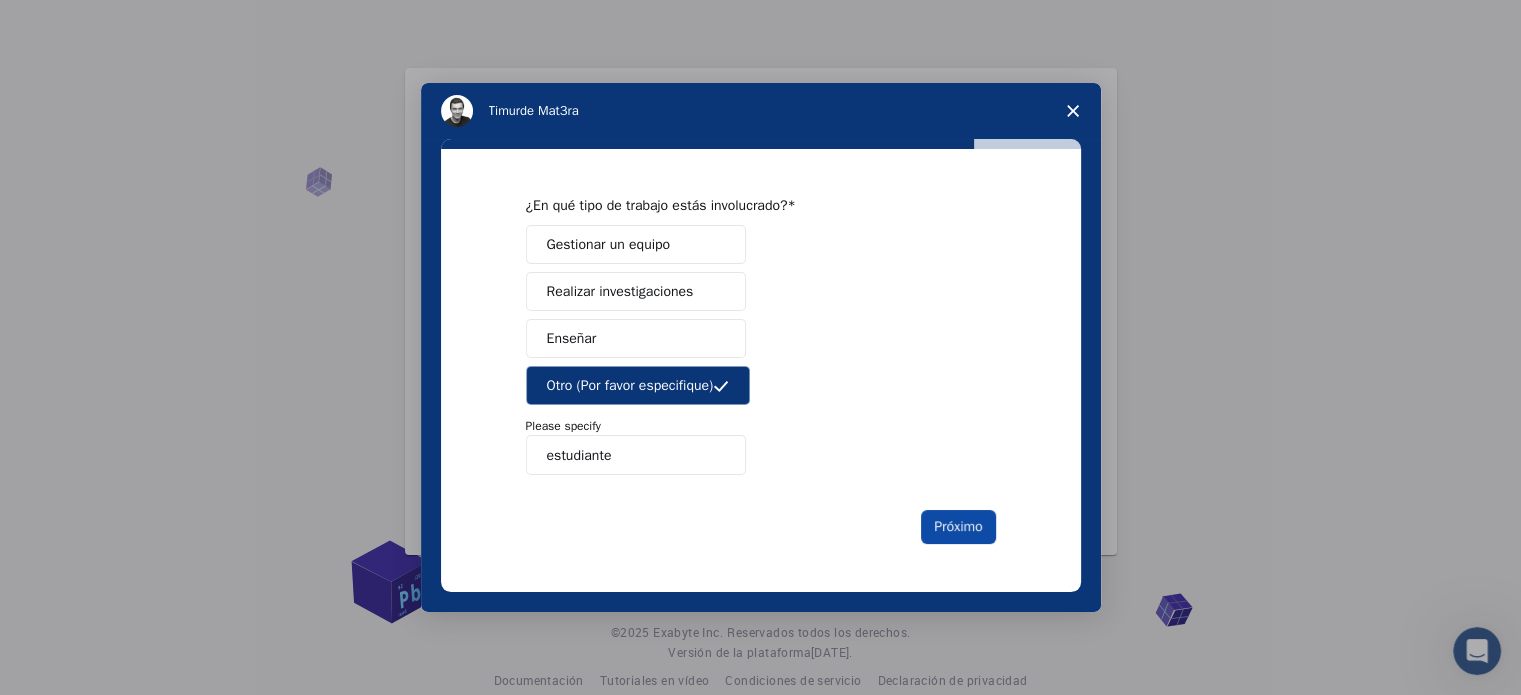 type on "estudiante" 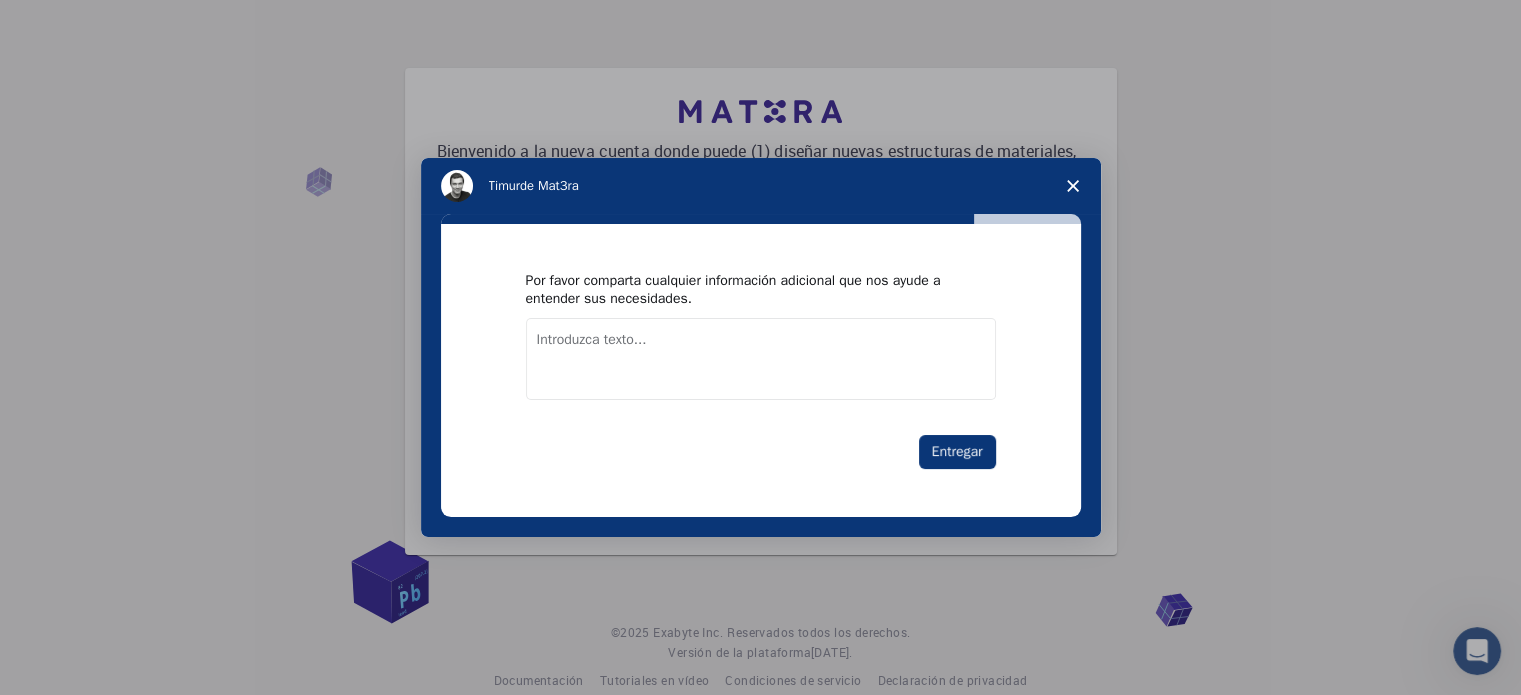 click at bounding box center [761, 359] 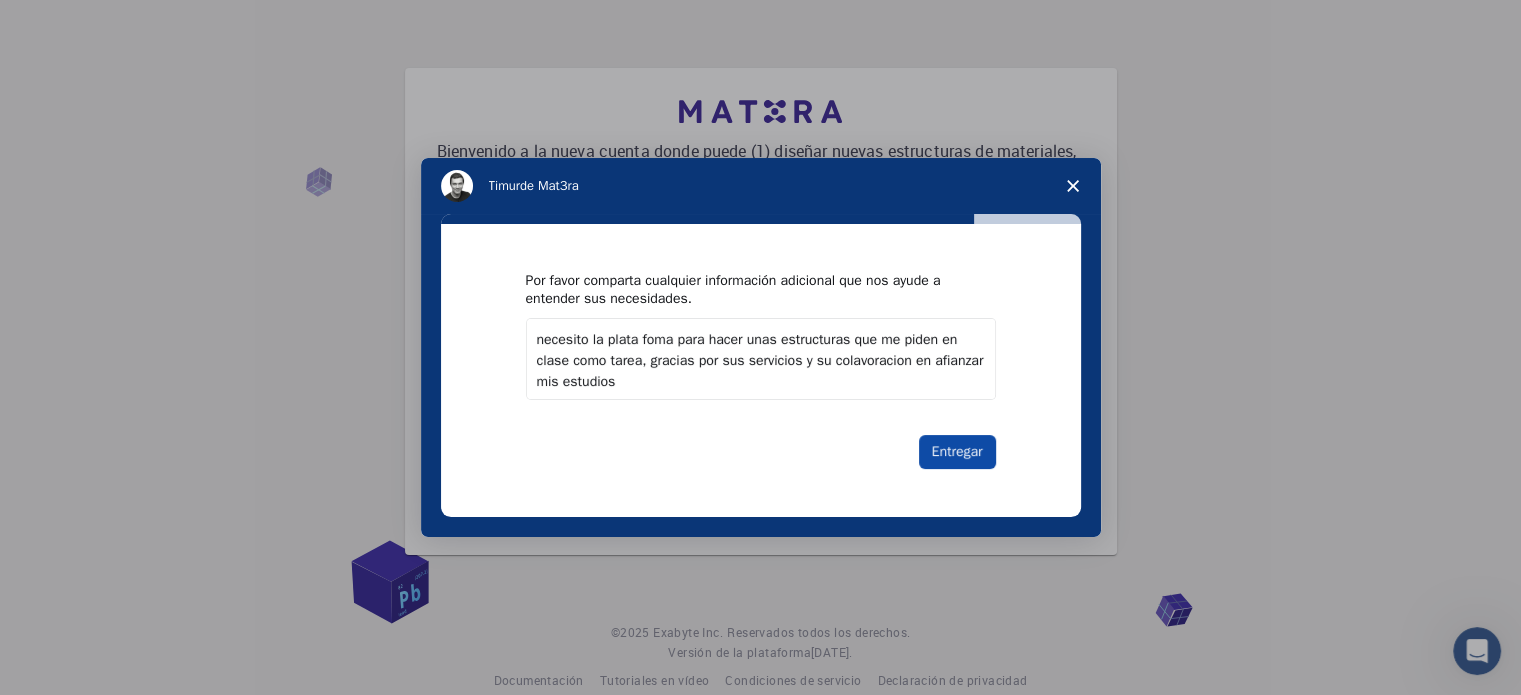 type on "necesito la plata foma para hacer unas estructuras que me piden en clase como tarea, gracias por sus servicios y su colavoracion en afianzar mis estudios" 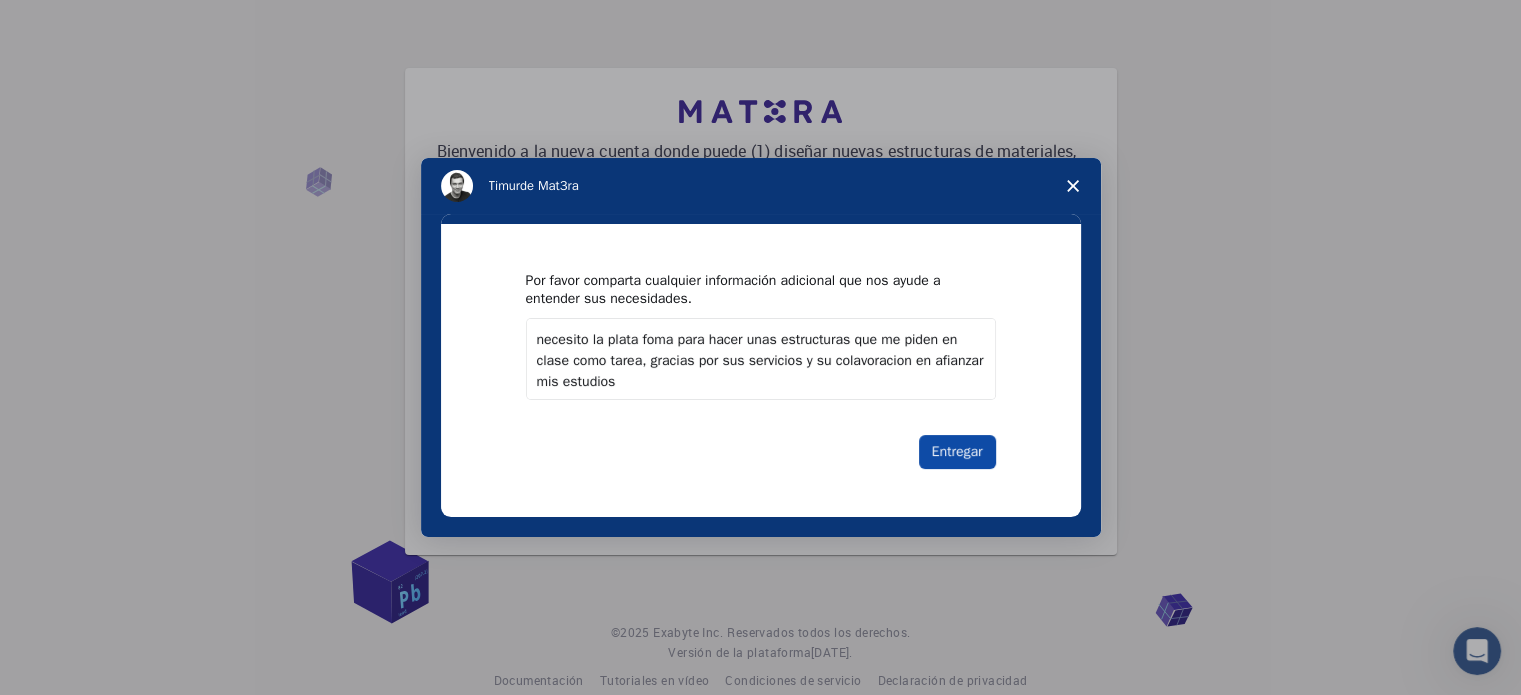 click on "Entregar" at bounding box center [957, 452] 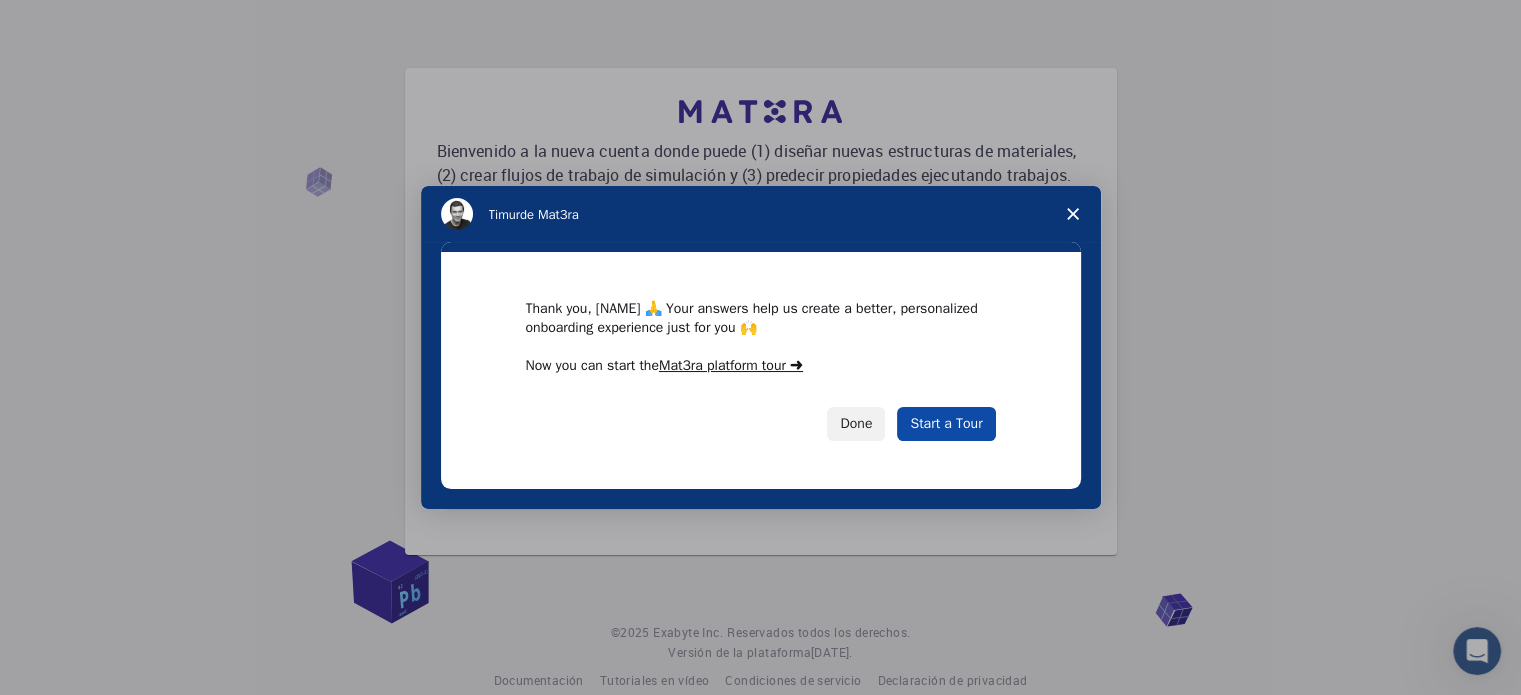 click on "Start a Tour" at bounding box center [946, 424] 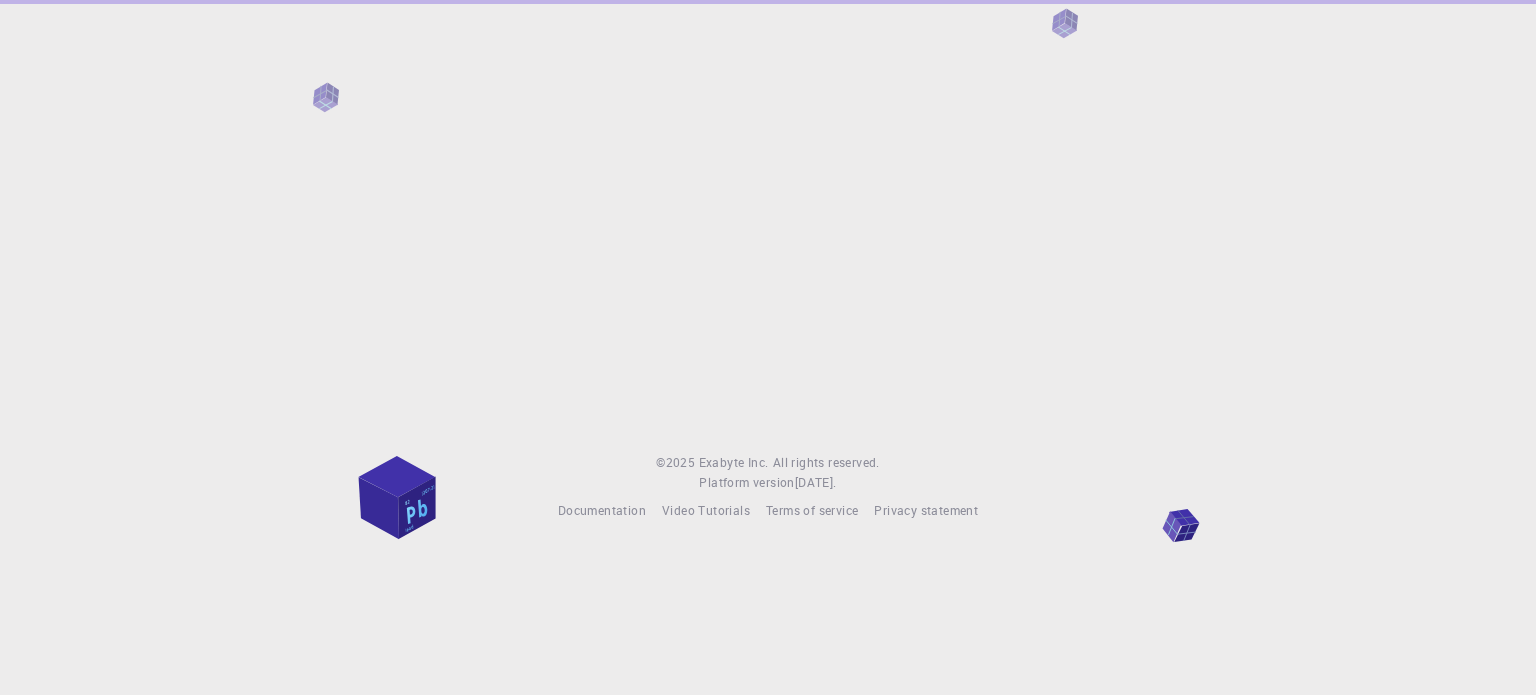 scroll, scrollTop: 0, scrollLeft: 0, axis: both 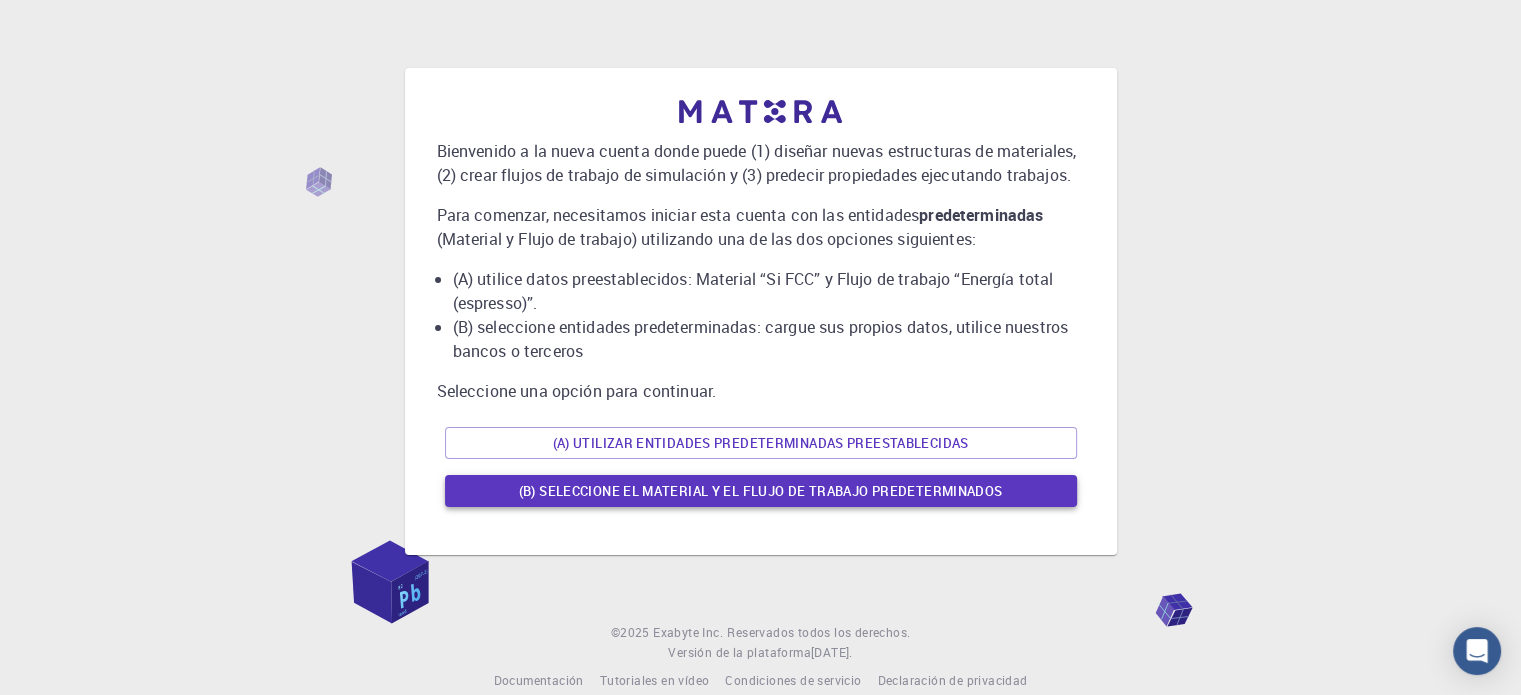 click on "(B) Seleccione el material y el flujo de trabajo predeterminados" at bounding box center (761, 491) 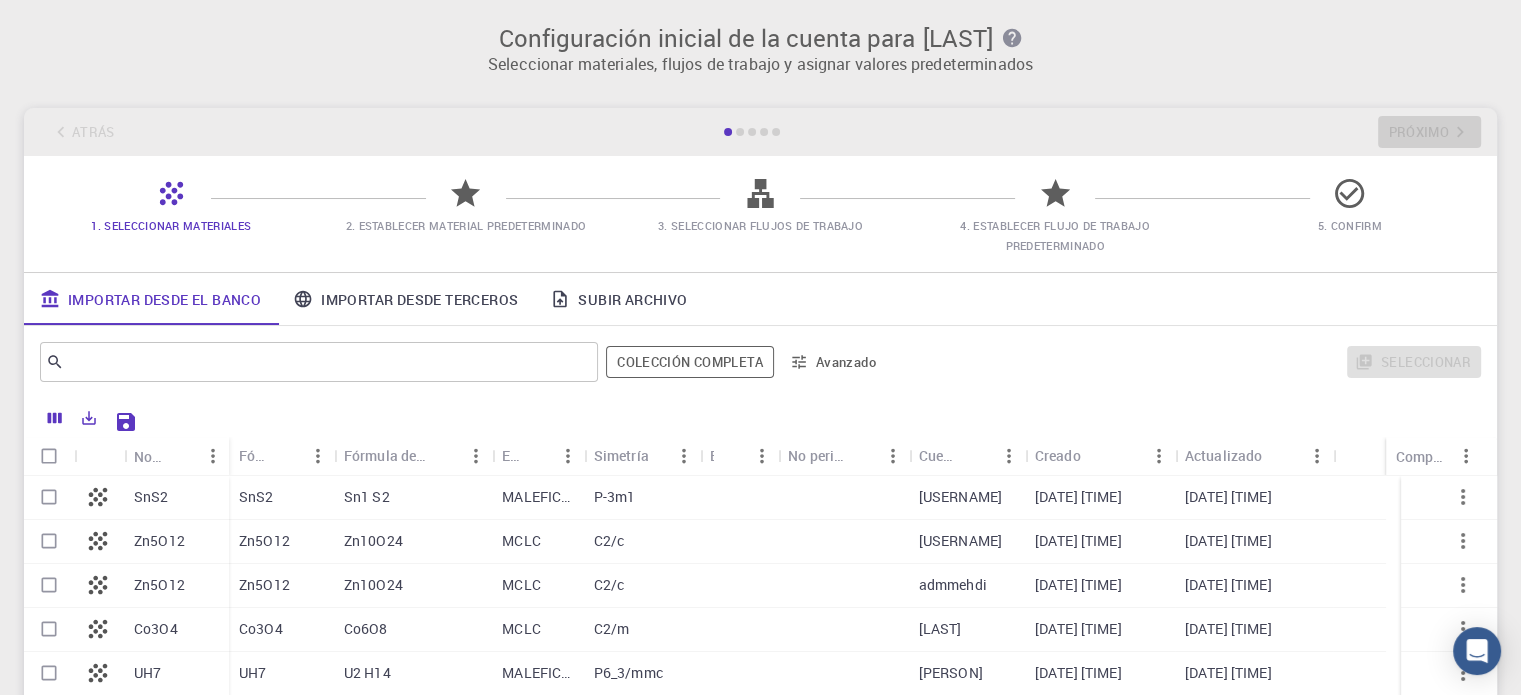 scroll, scrollTop: 234, scrollLeft: 0, axis: vertical 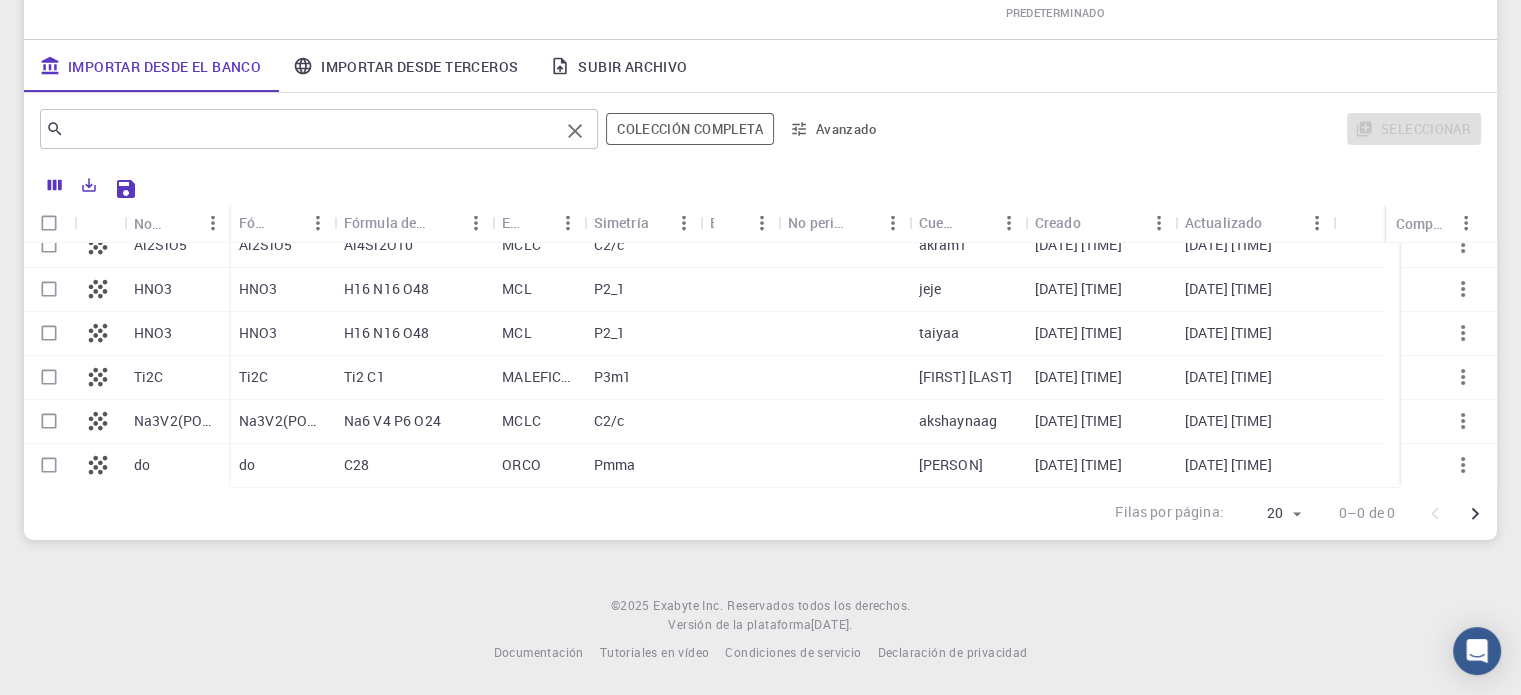 click at bounding box center (311, 129) 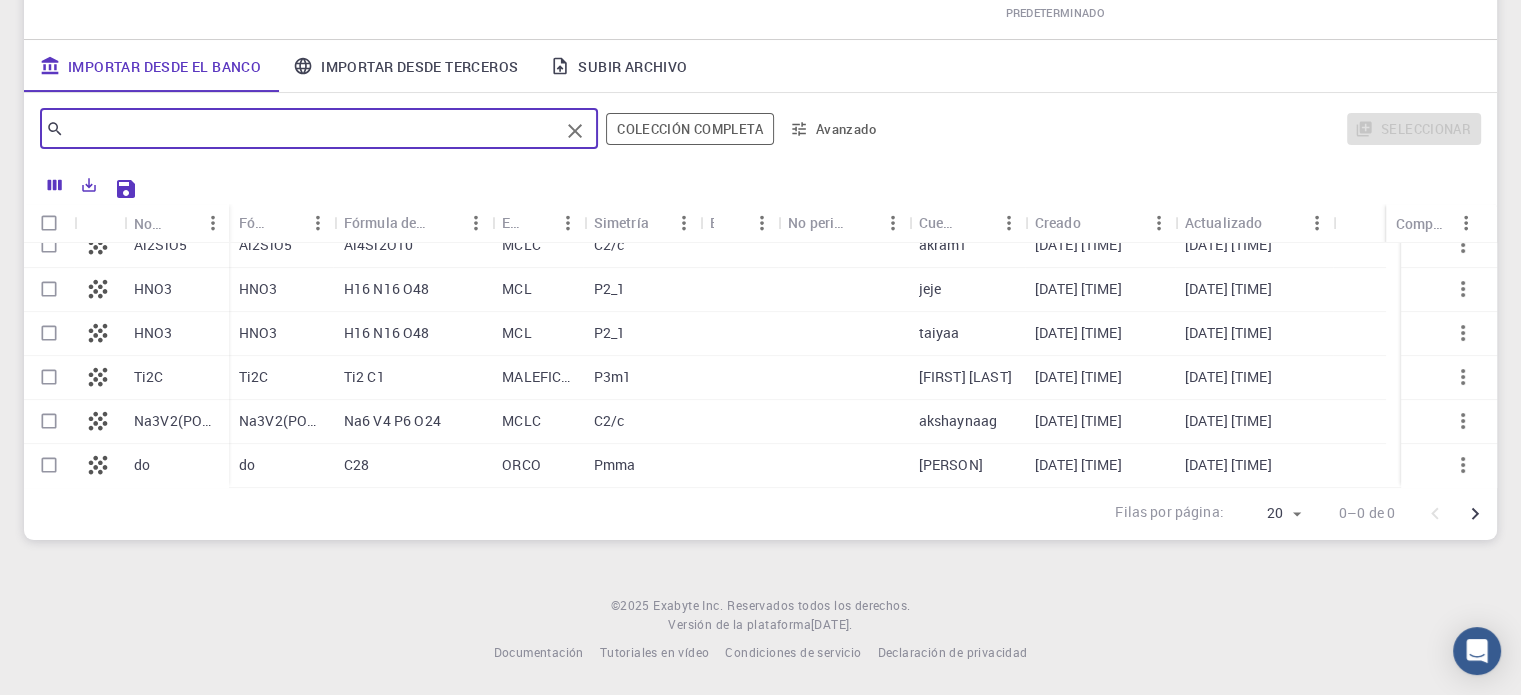 paste on "Celulosa" 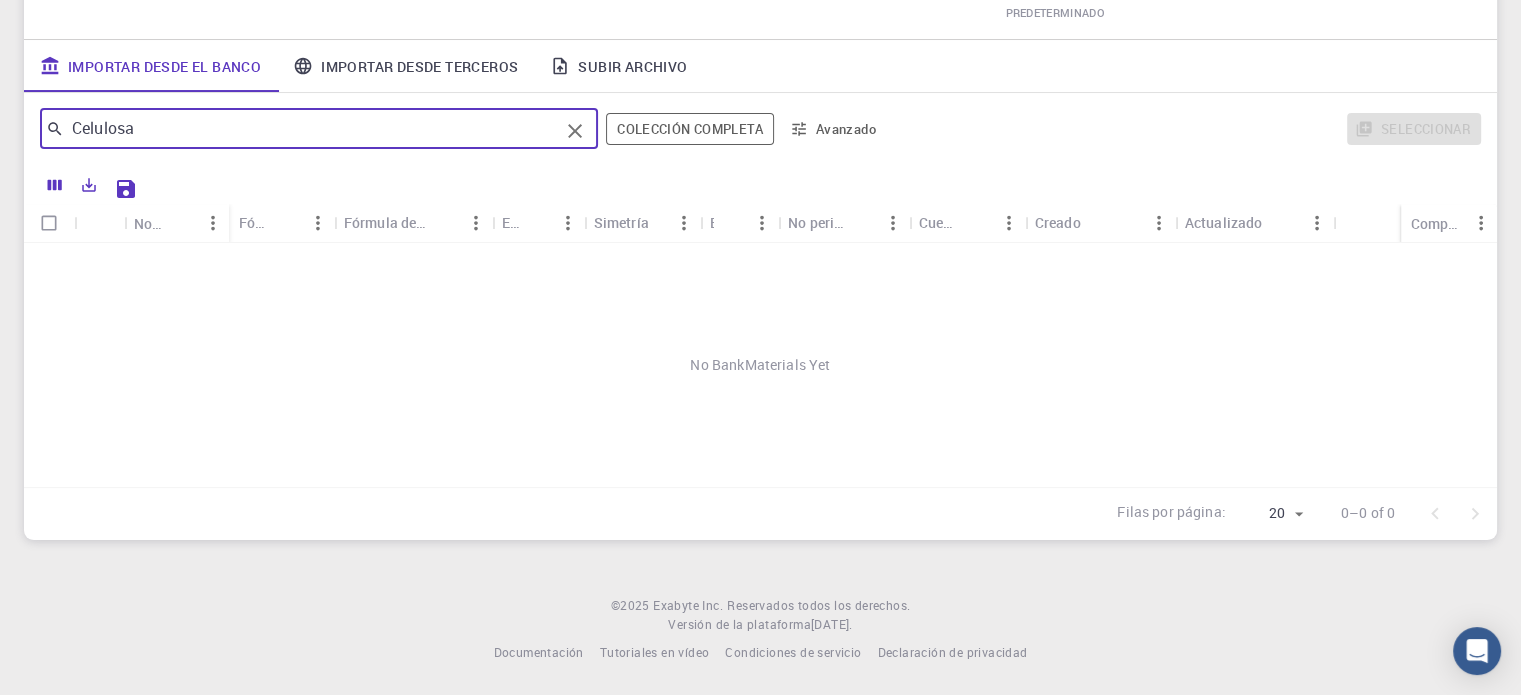 scroll, scrollTop: 0, scrollLeft: 0, axis: both 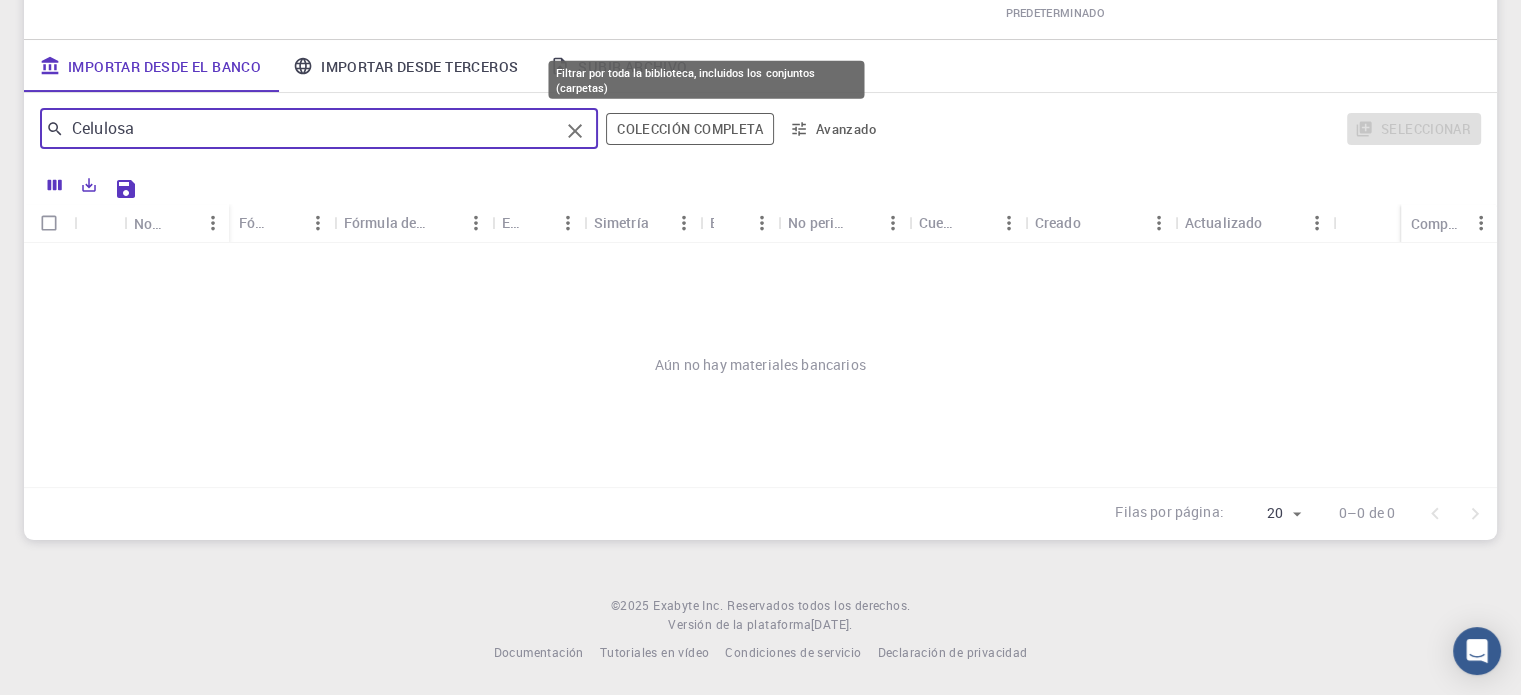 type on "Celulosa" 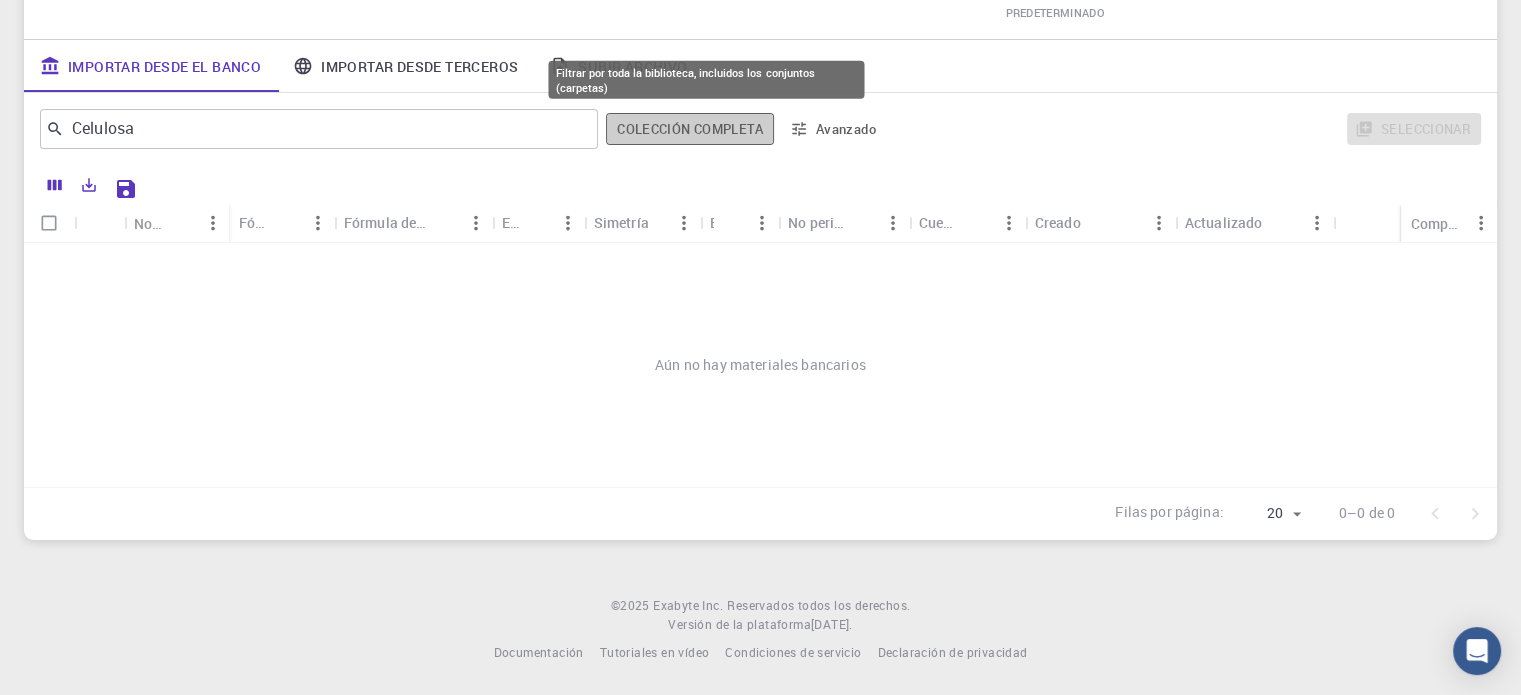 click on "Colección completa" at bounding box center [690, 129] 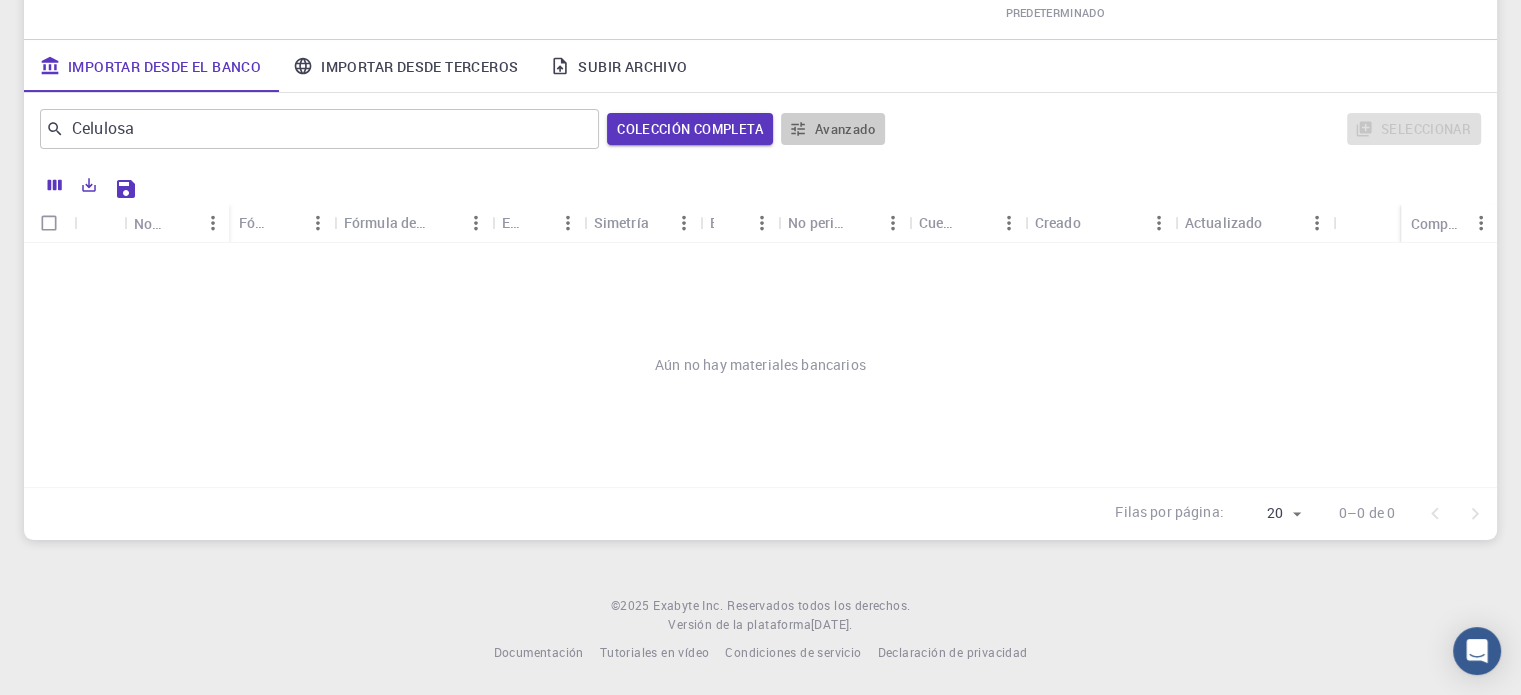 click on "Avanzado" at bounding box center (845, 129) 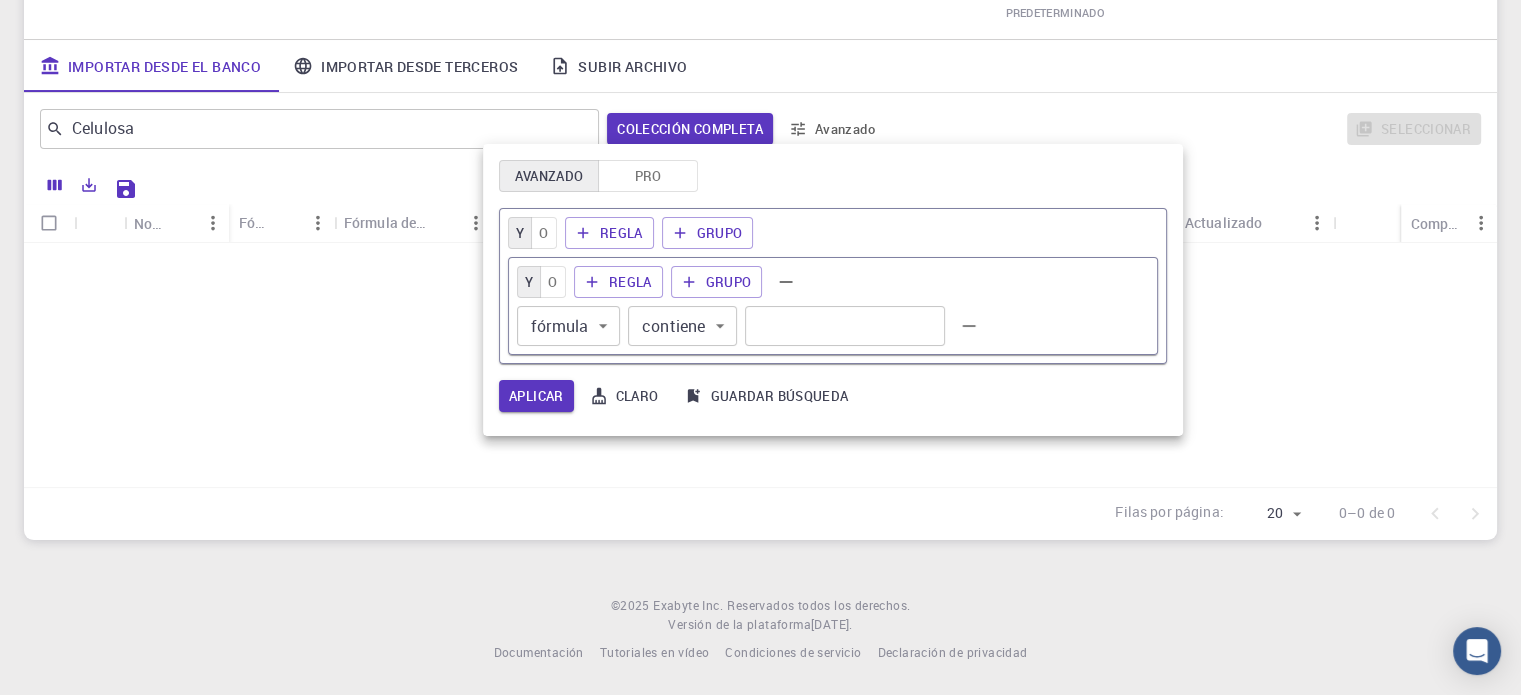 click at bounding box center [760, 347] 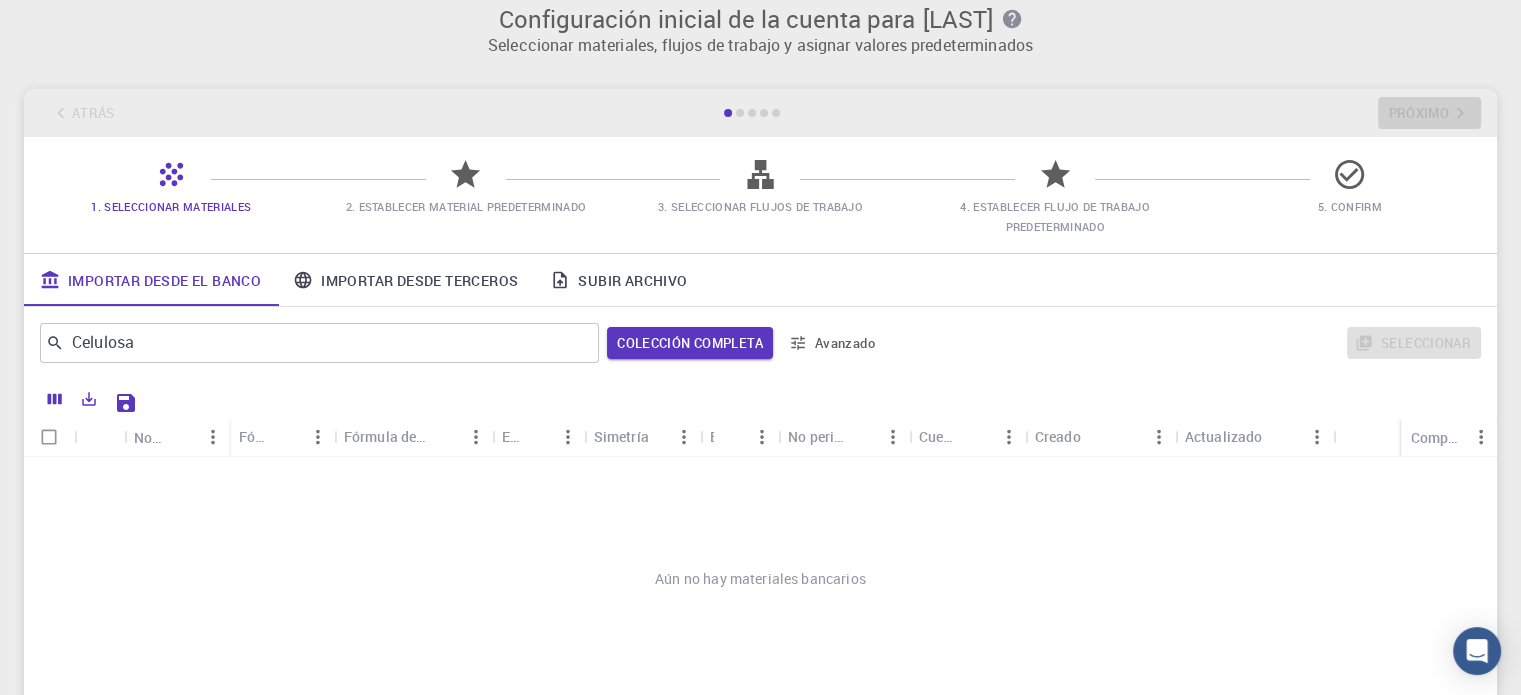 scroll, scrollTop: 0, scrollLeft: 0, axis: both 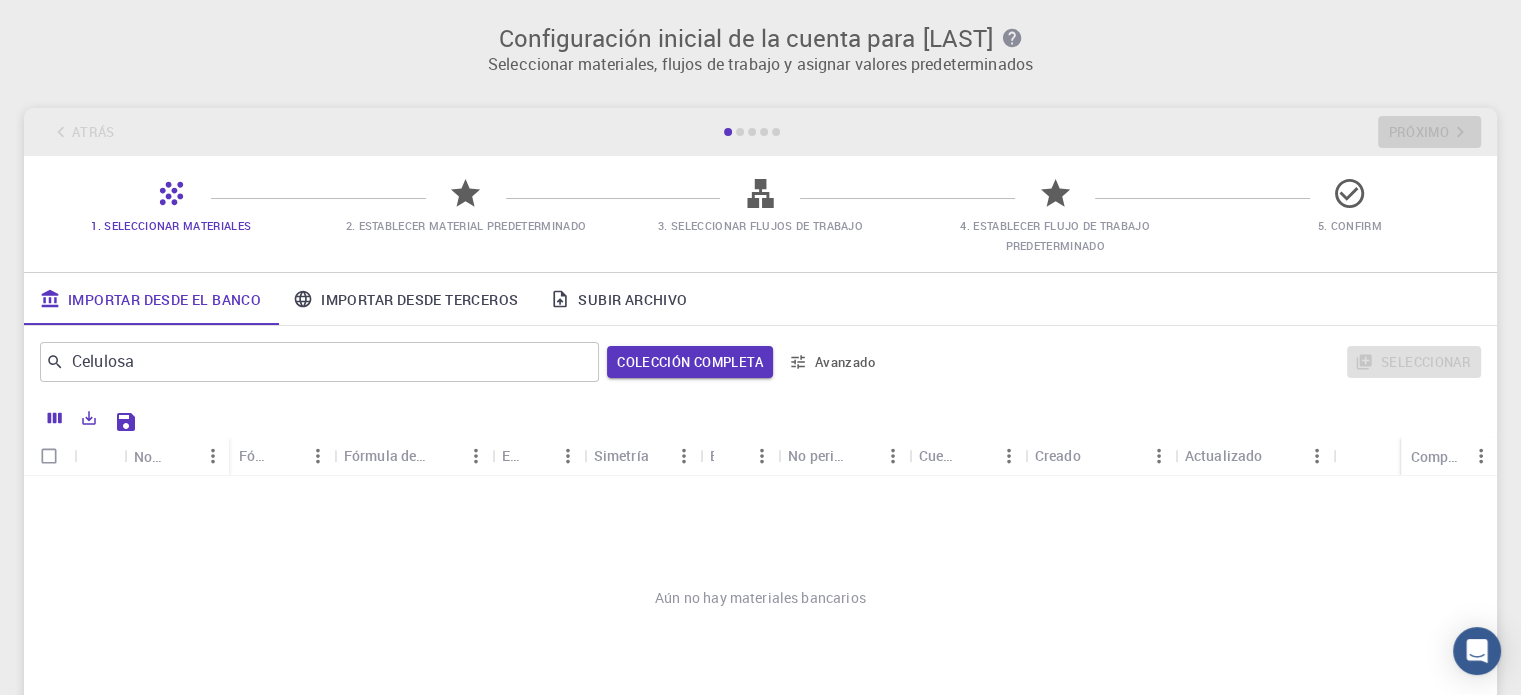 type 